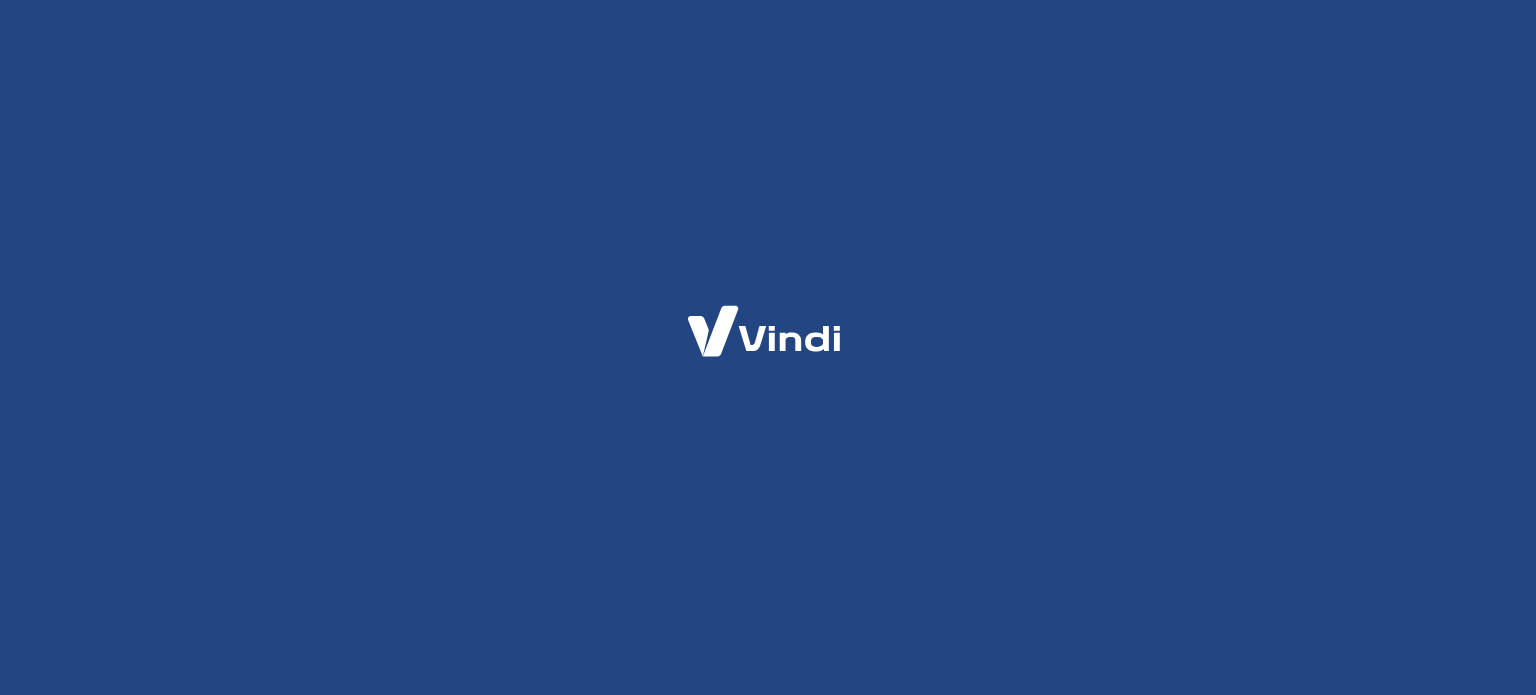 scroll, scrollTop: 0, scrollLeft: 0, axis: both 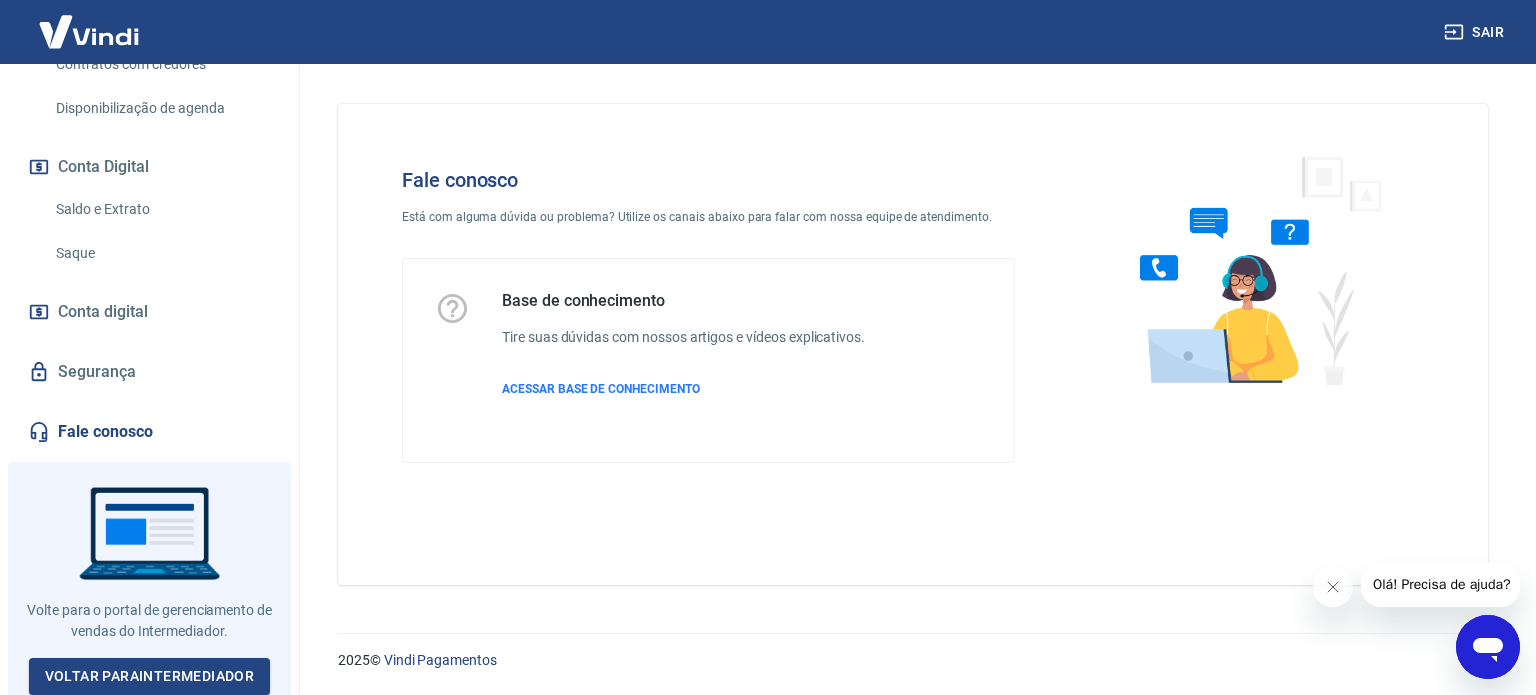 click 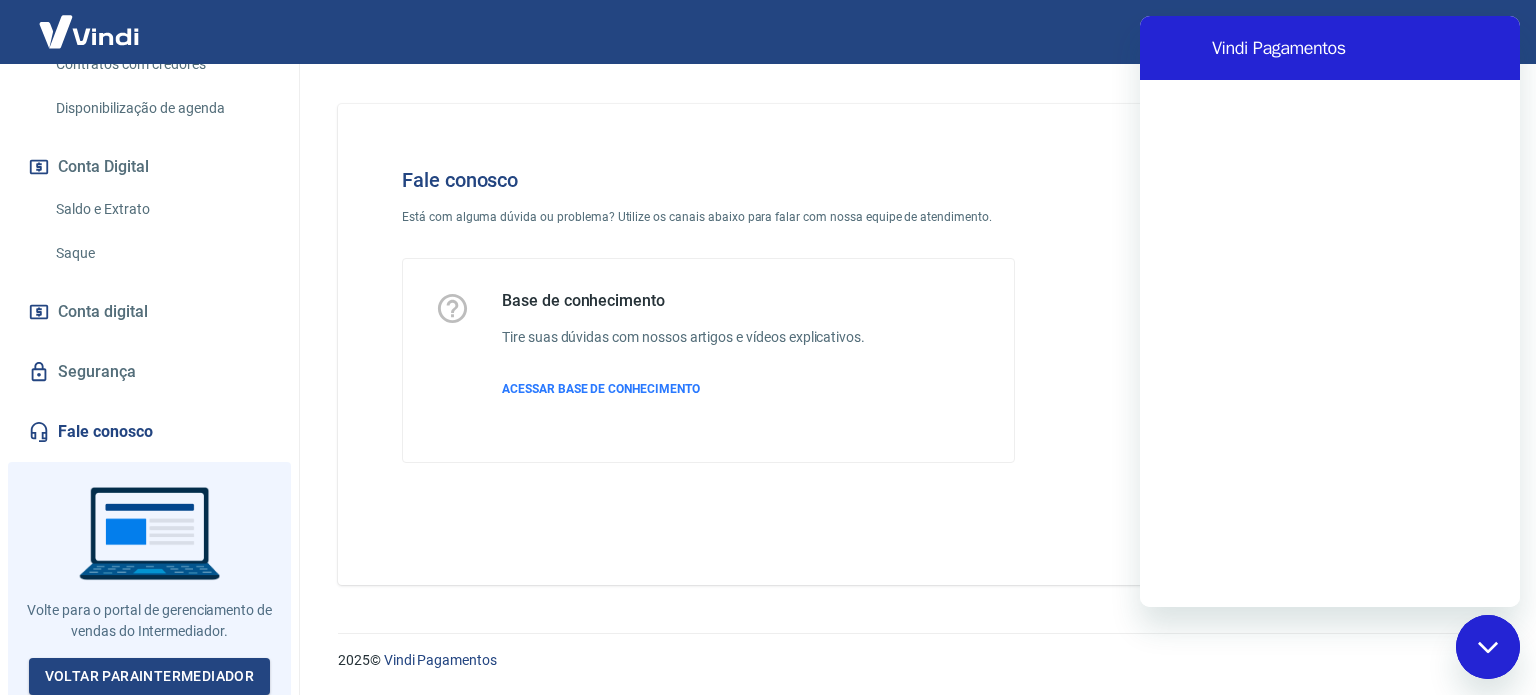 scroll, scrollTop: 0, scrollLeft: 0, axis: both 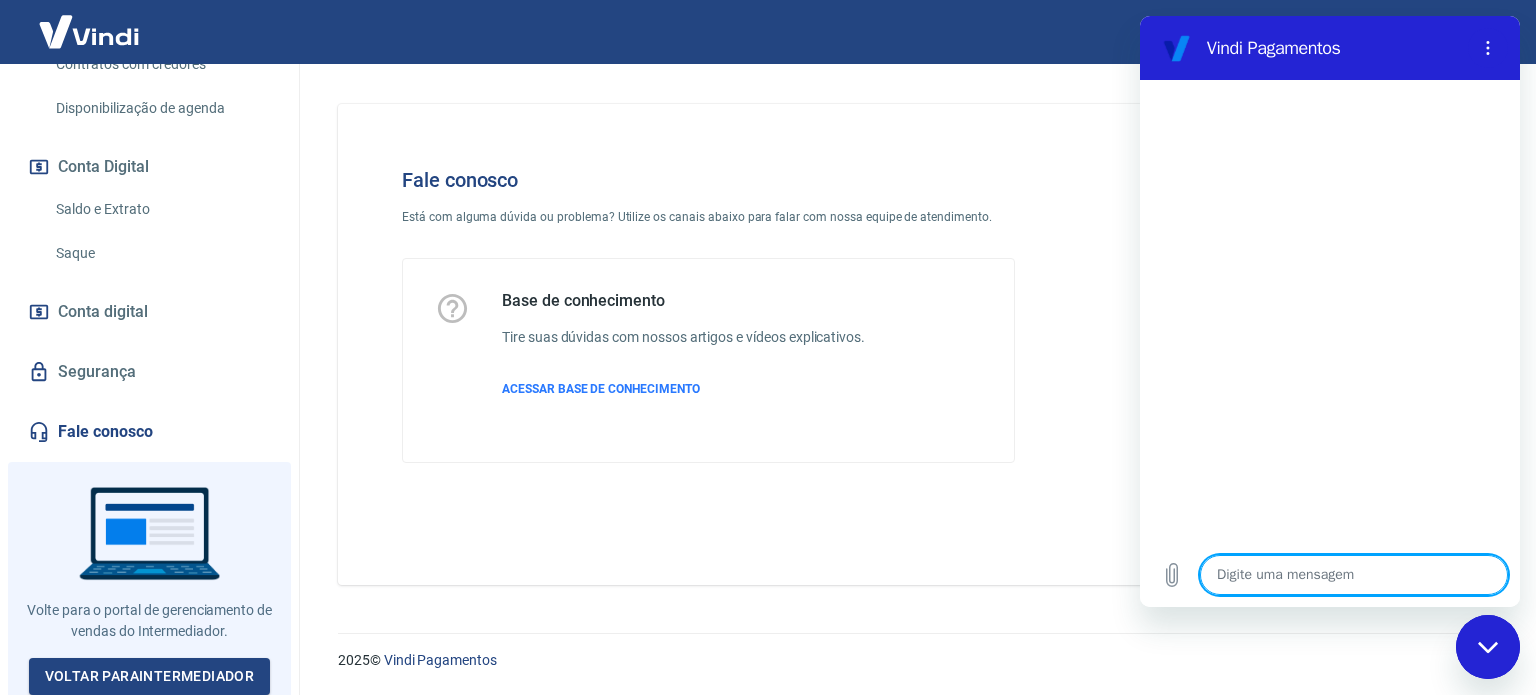 click at bounding box center [1354, 575] 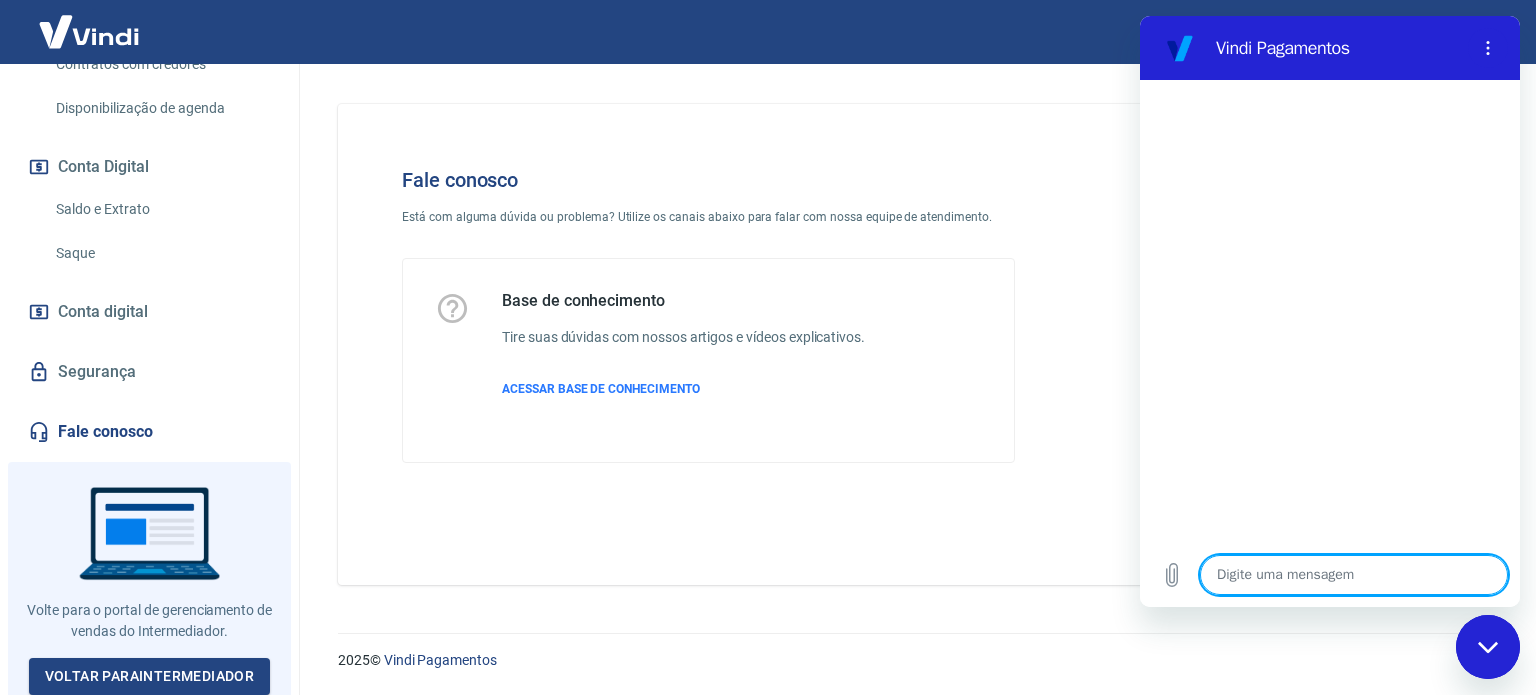 type on "o" 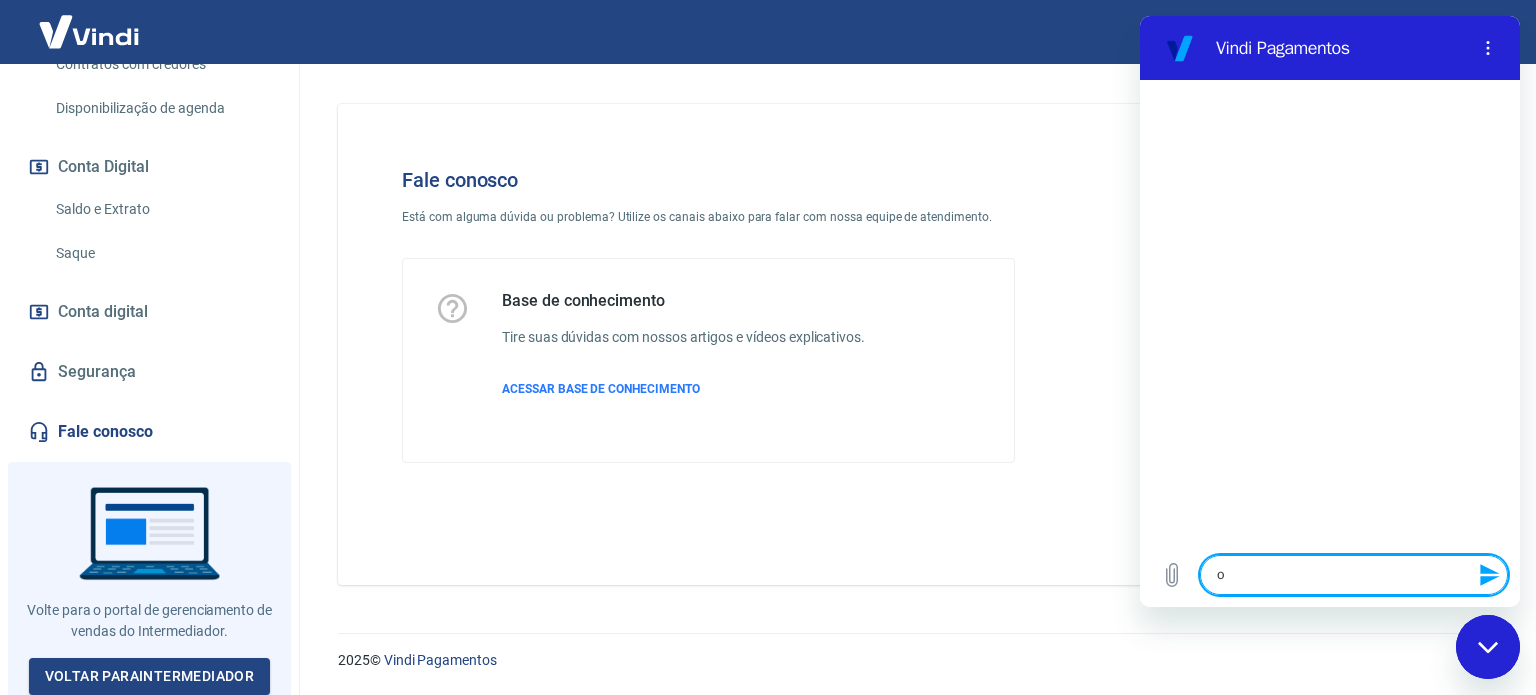 type on "ol" 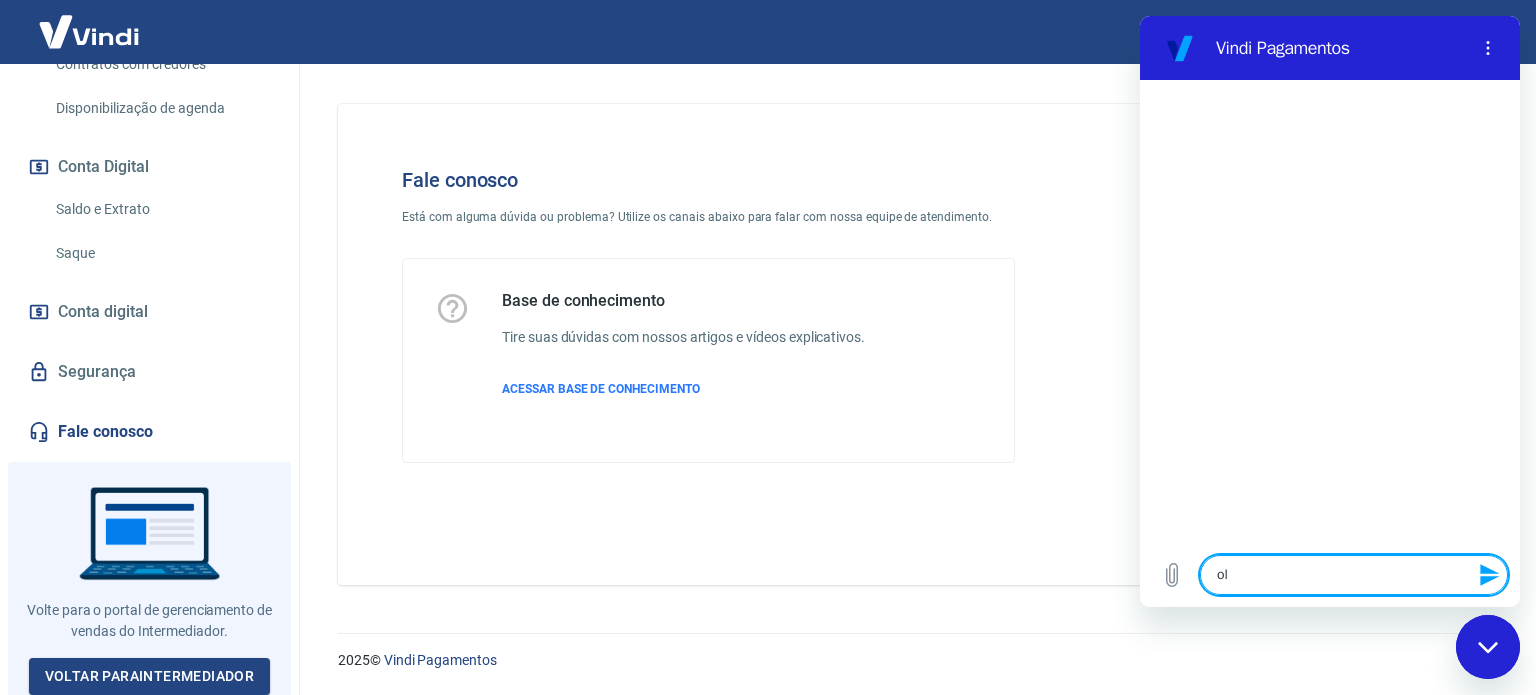 type on "olá" 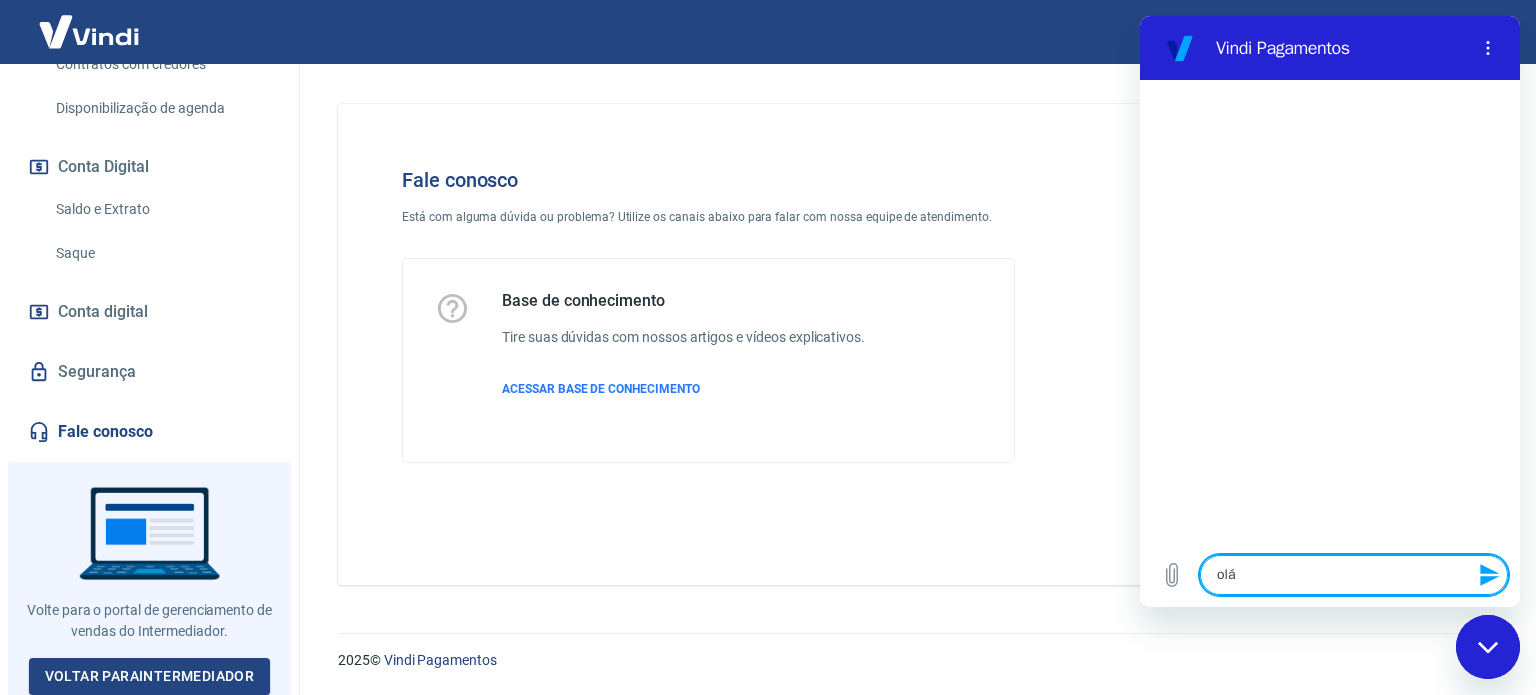 type 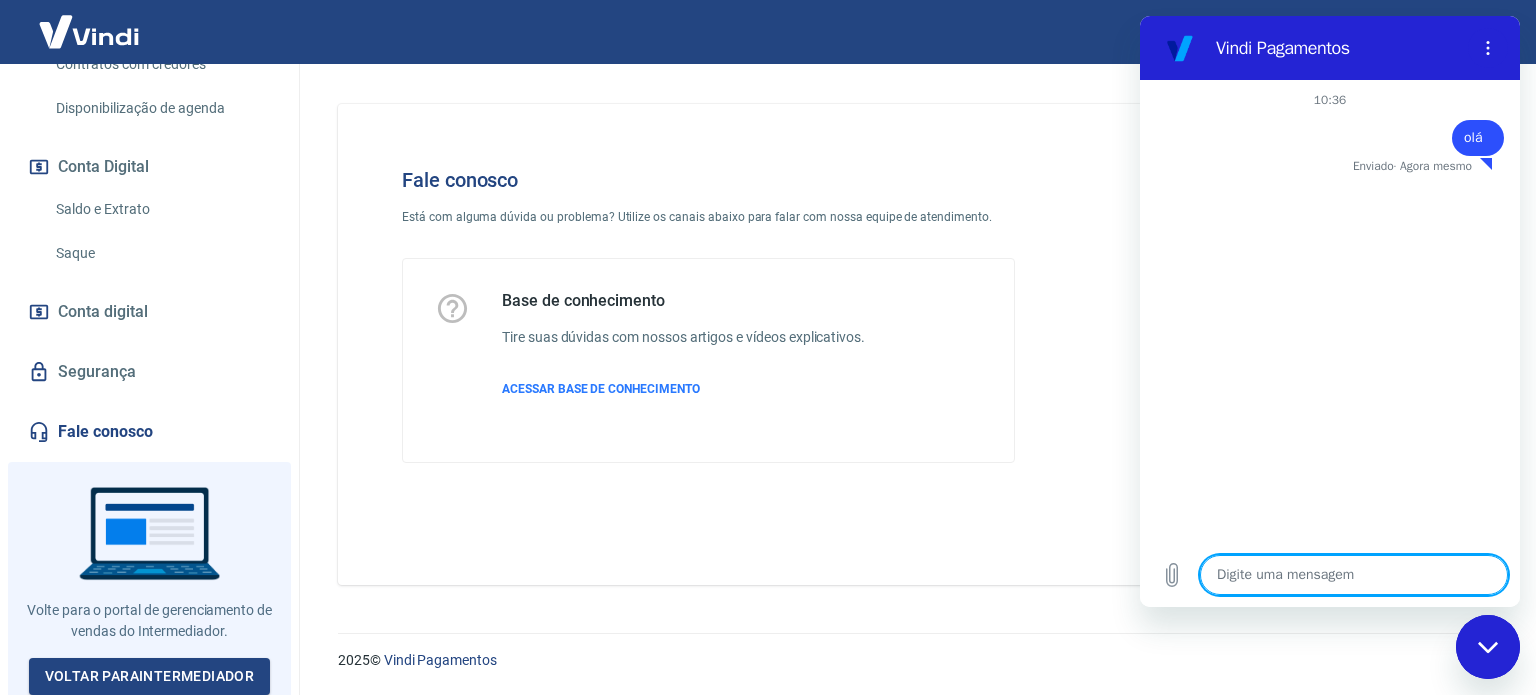 type on "x" 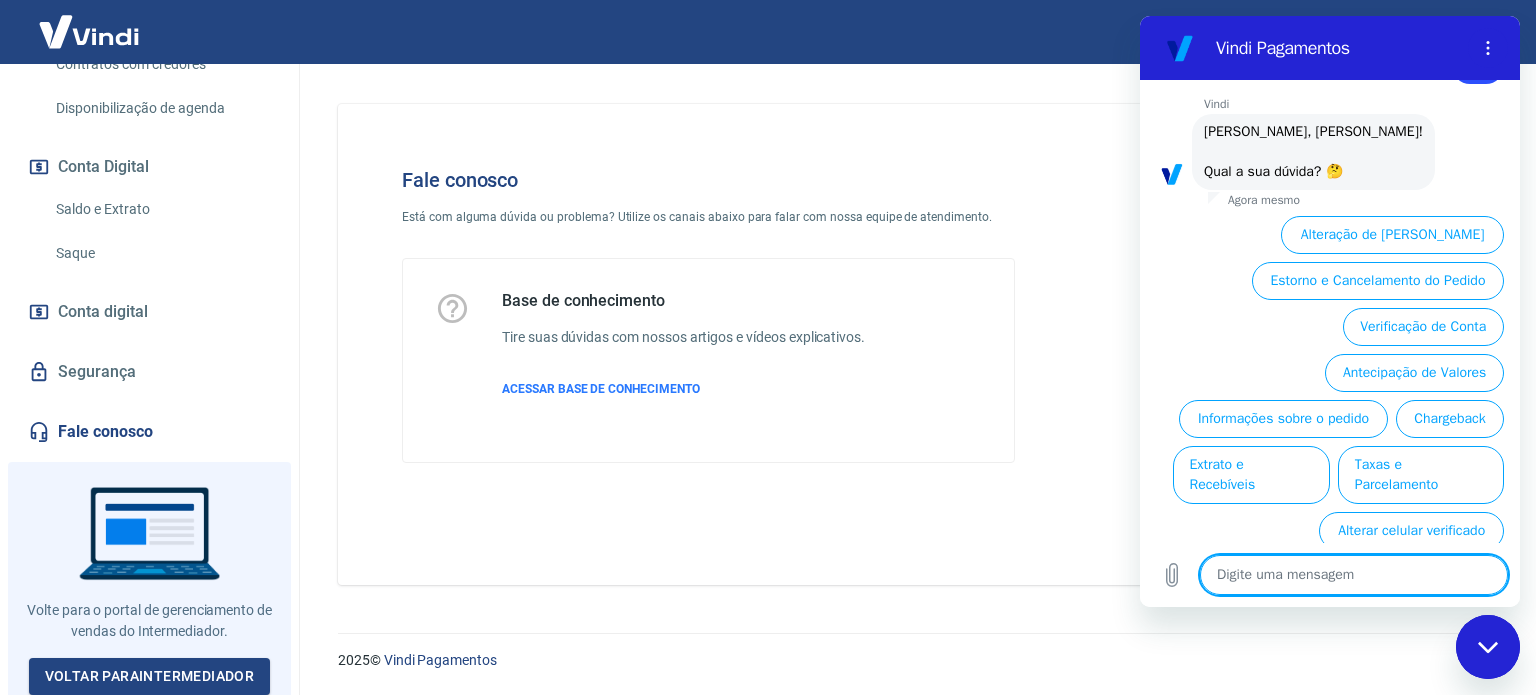 scroll, scrollTop: 106, scrollLeft: 0, axis: vertical 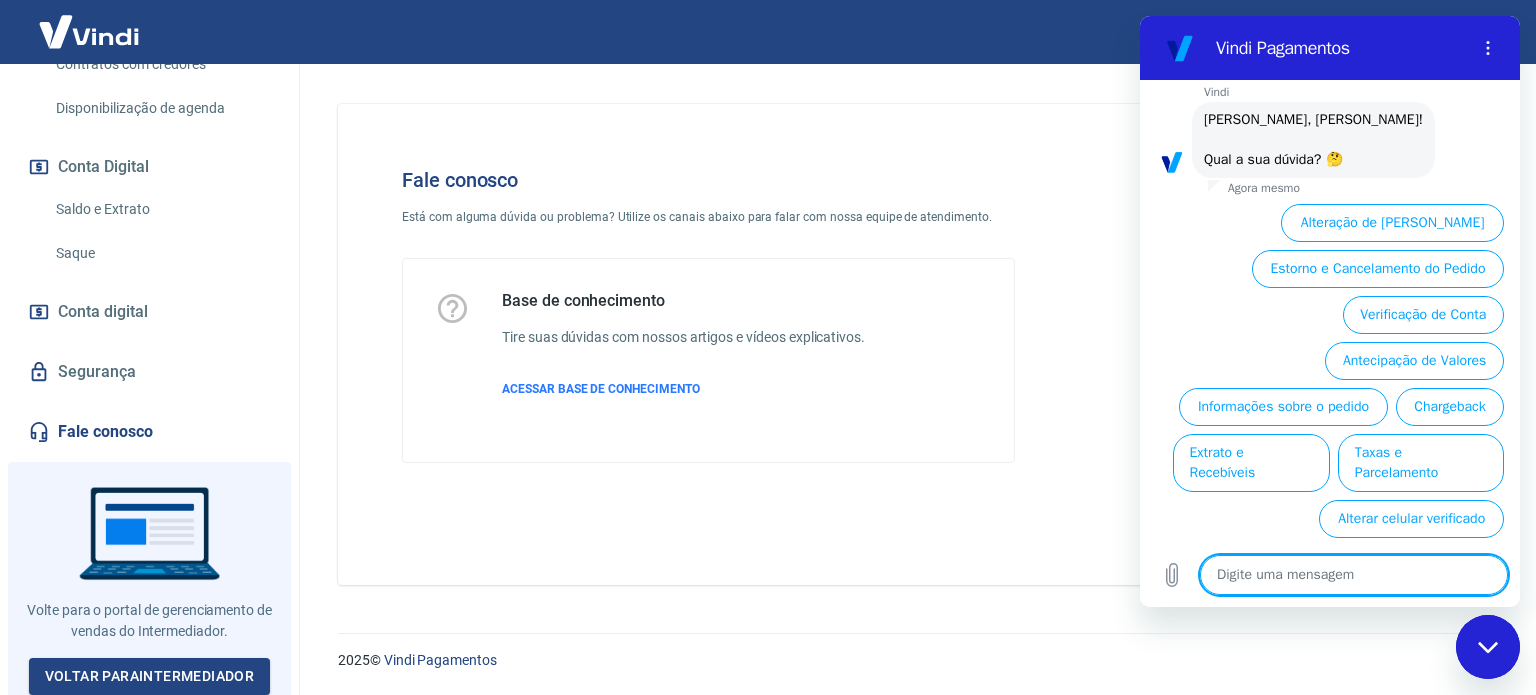 click at bounding box center (1354, 575) 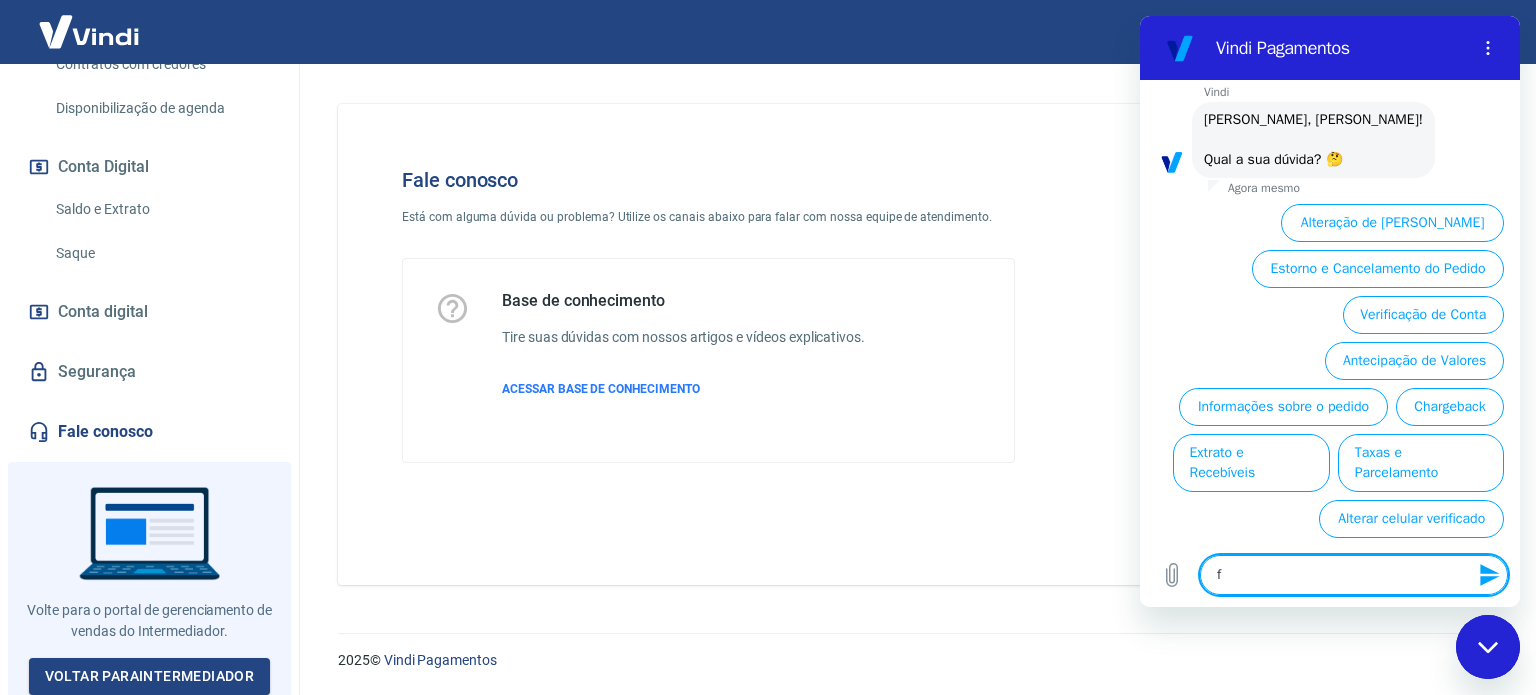 type on "fa" 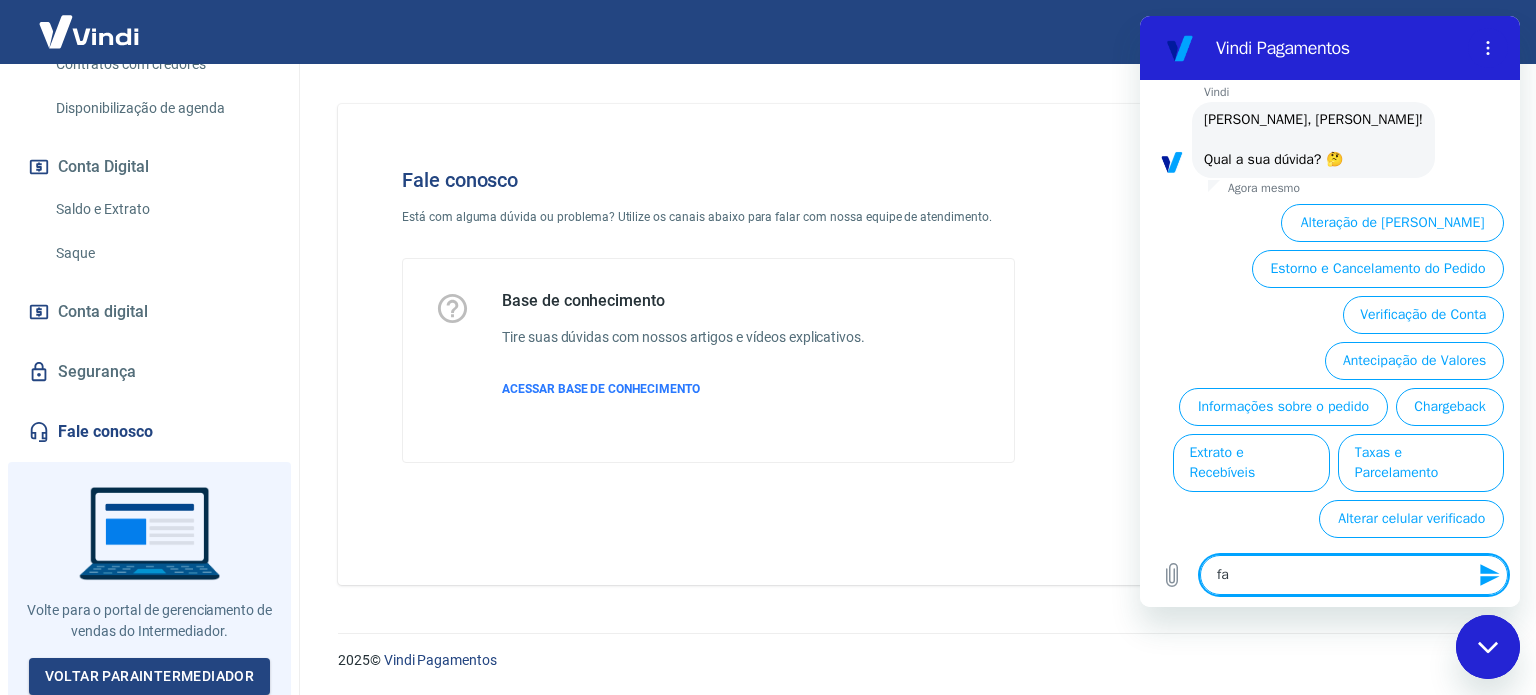 type on "fal" 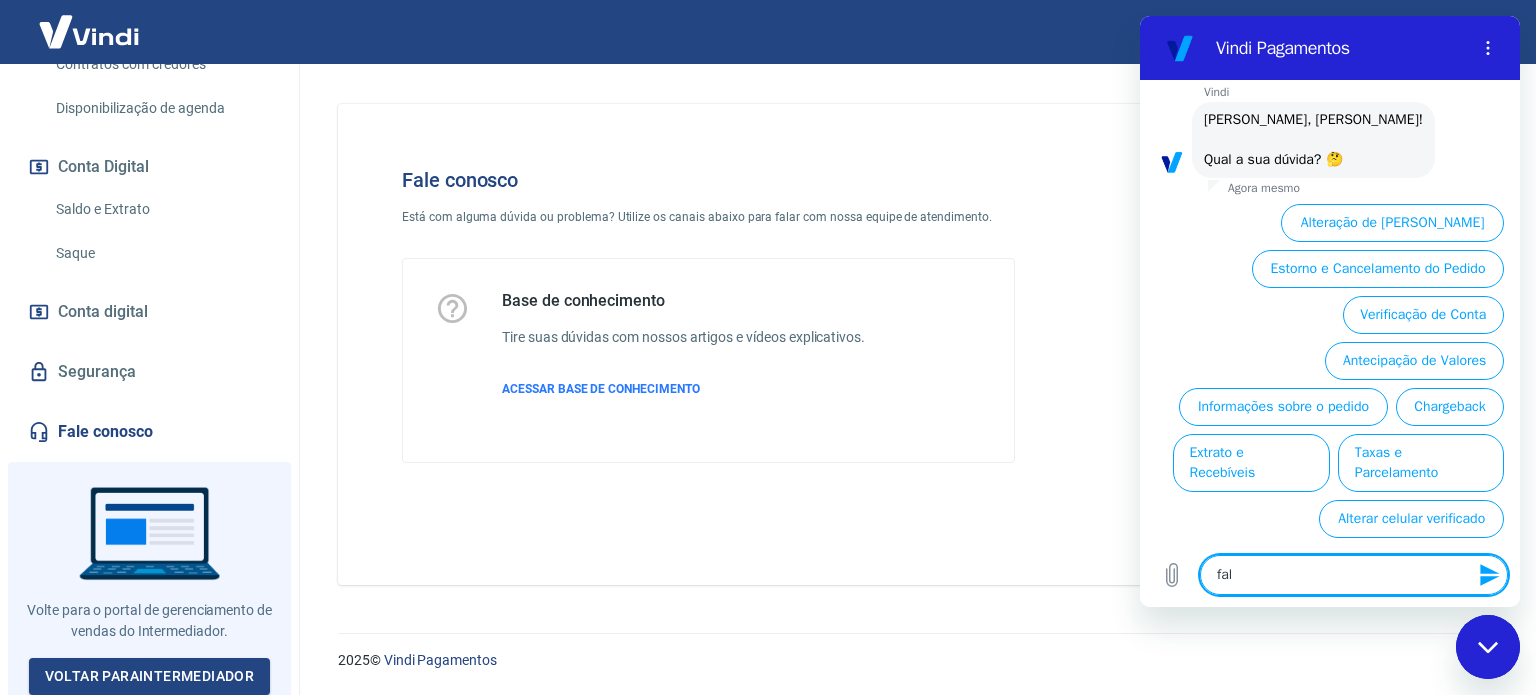 type on "fala" 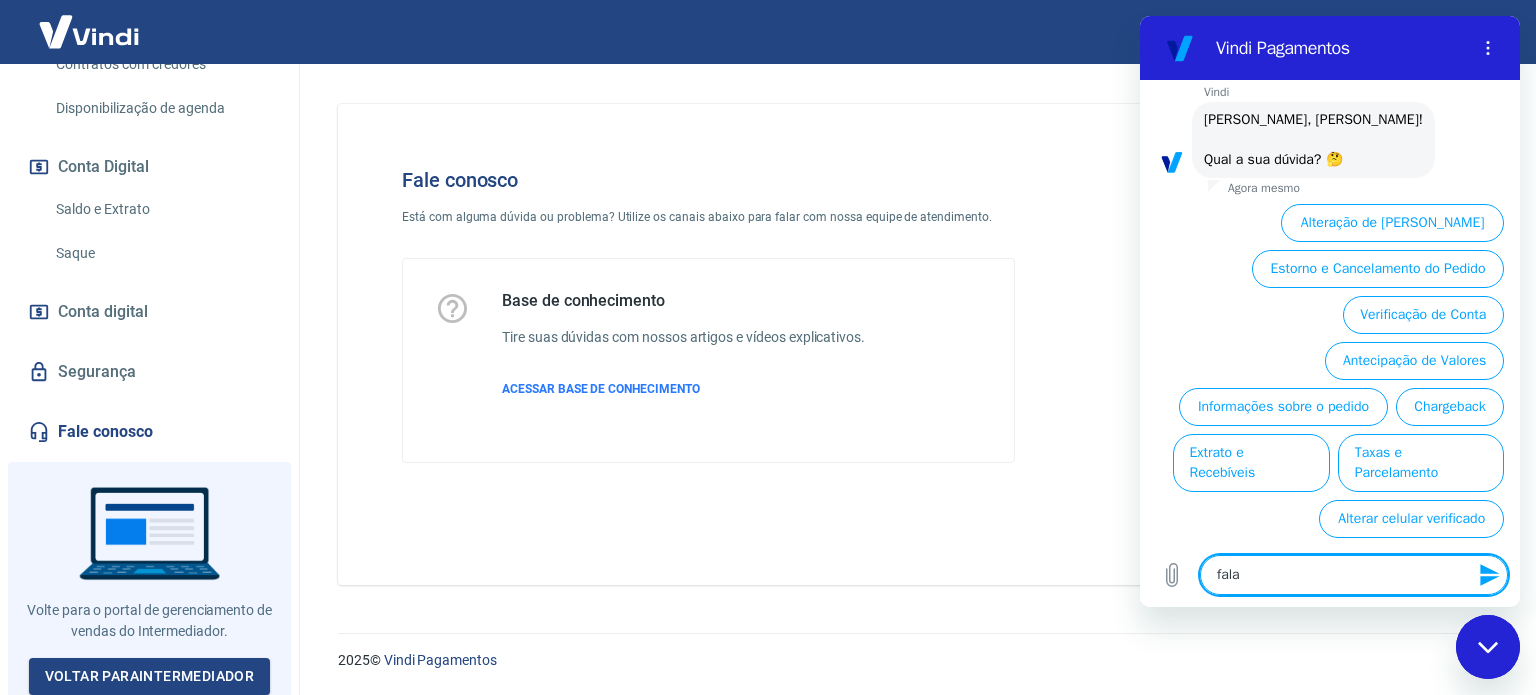 type on "falar" 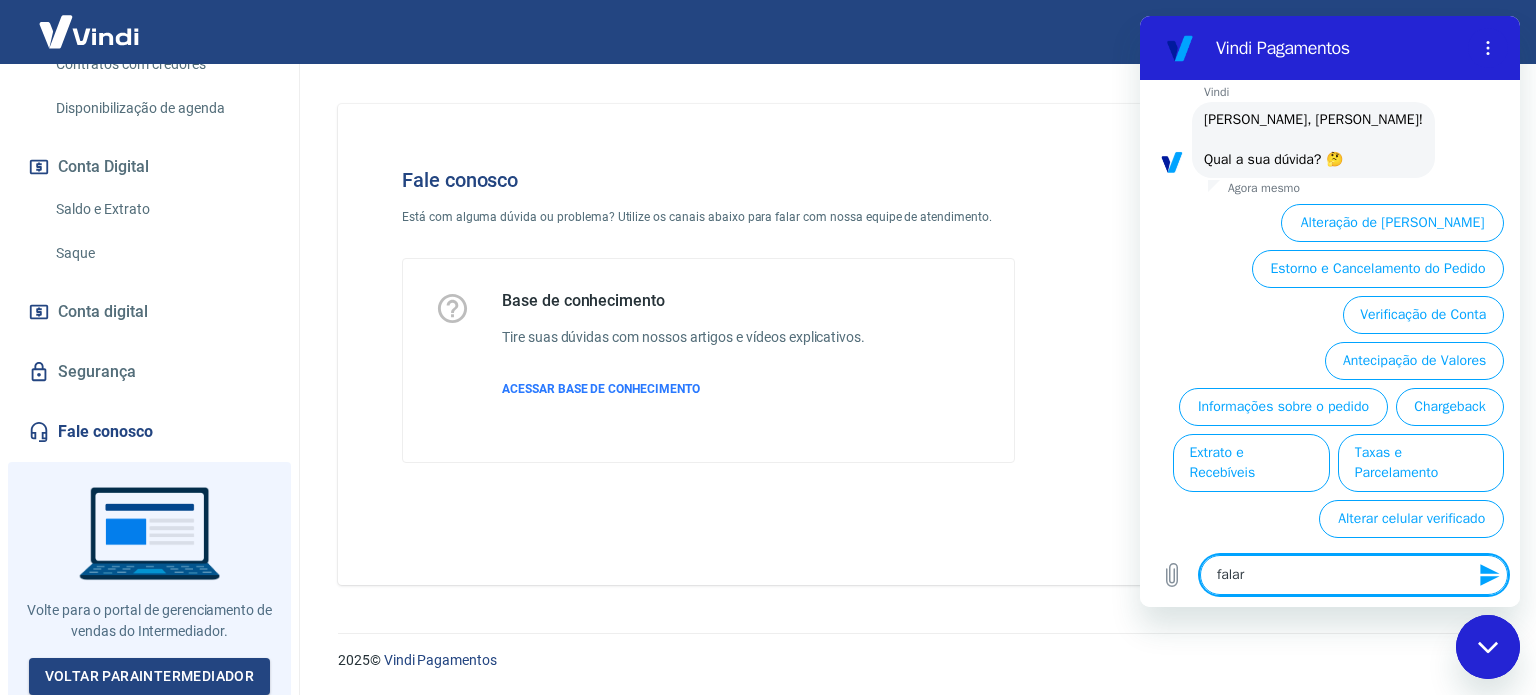 type on "falar" 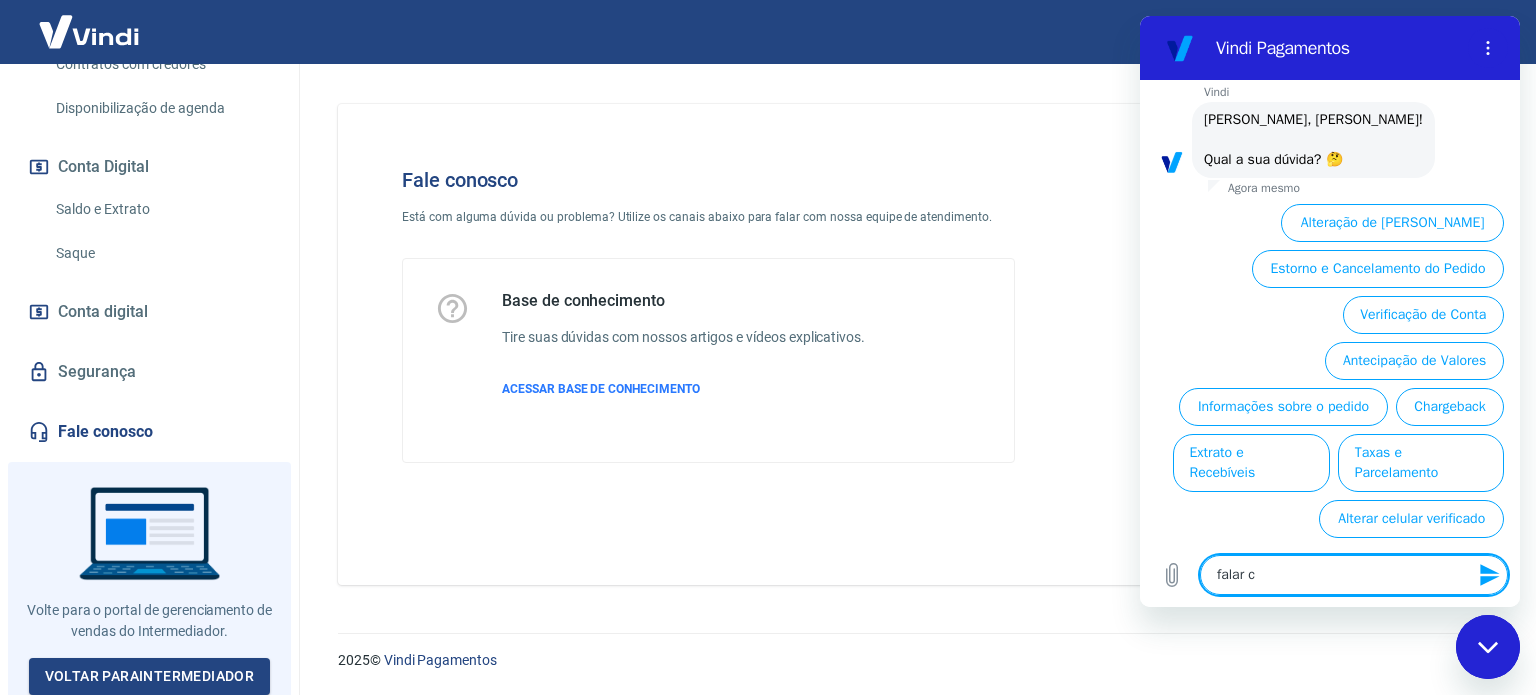 type on "falar co" 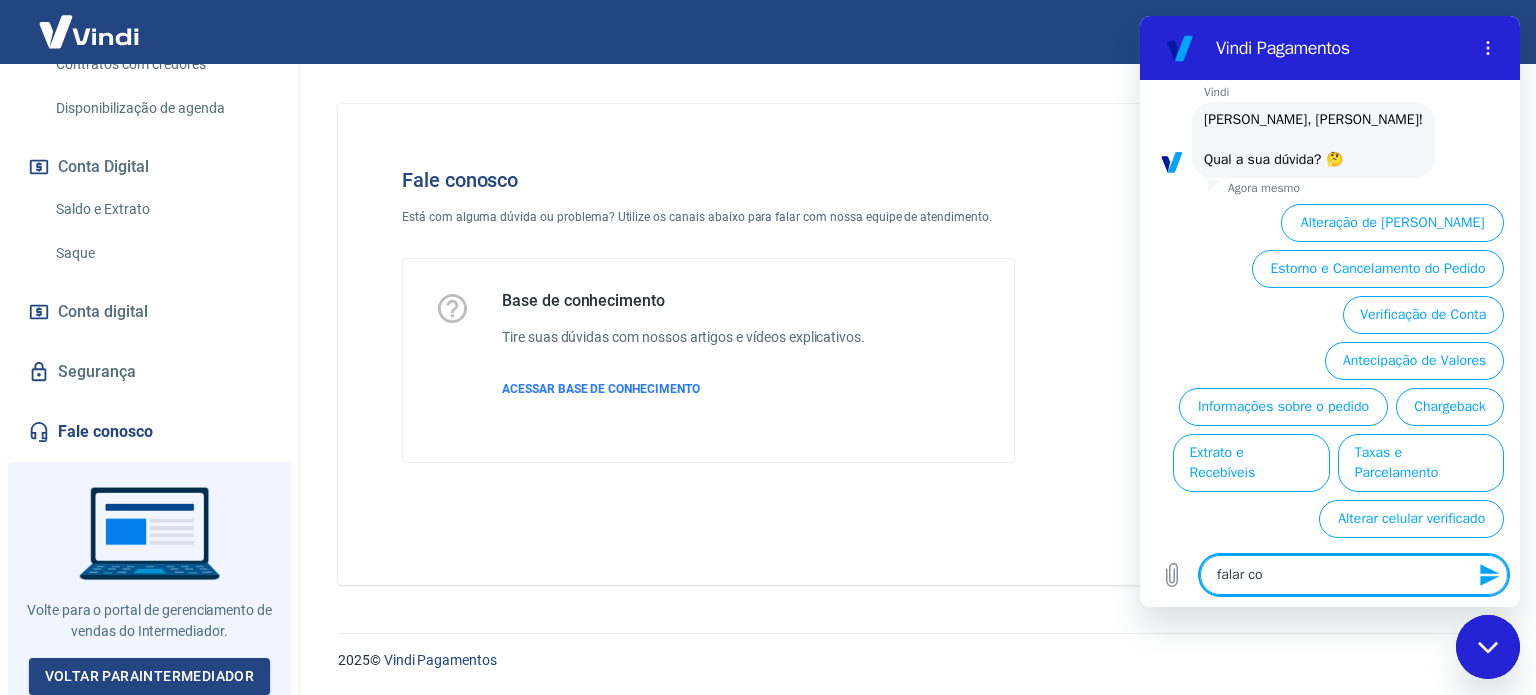 type on "falar com" 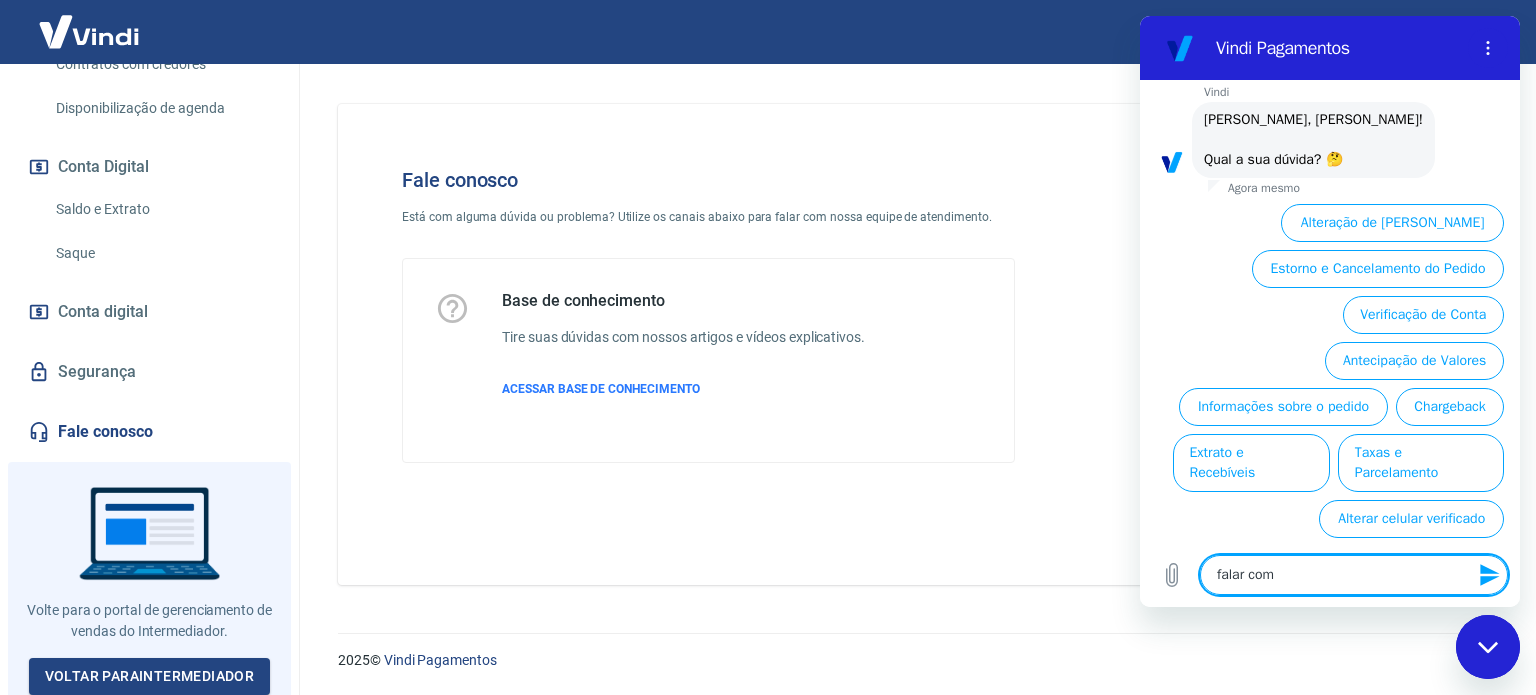 type on "falar com" 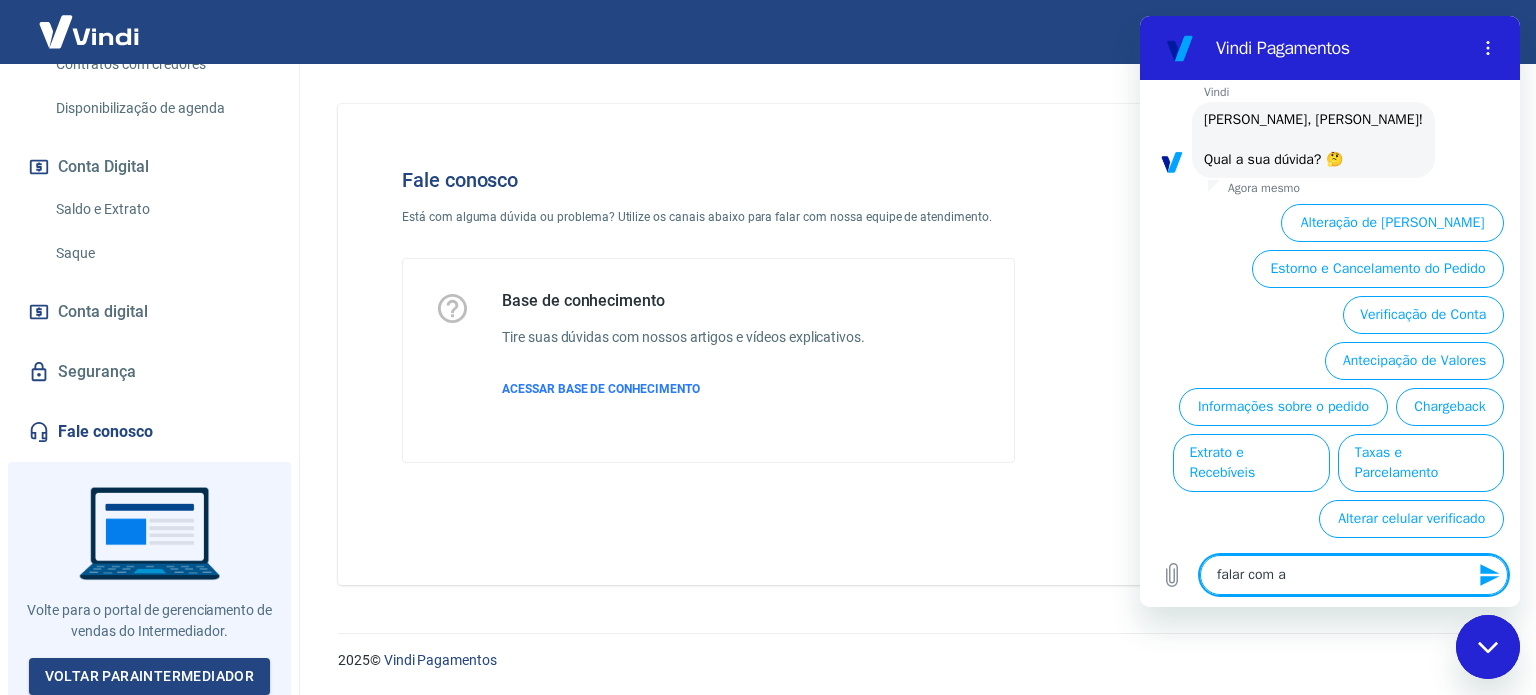 type on "falar com at" 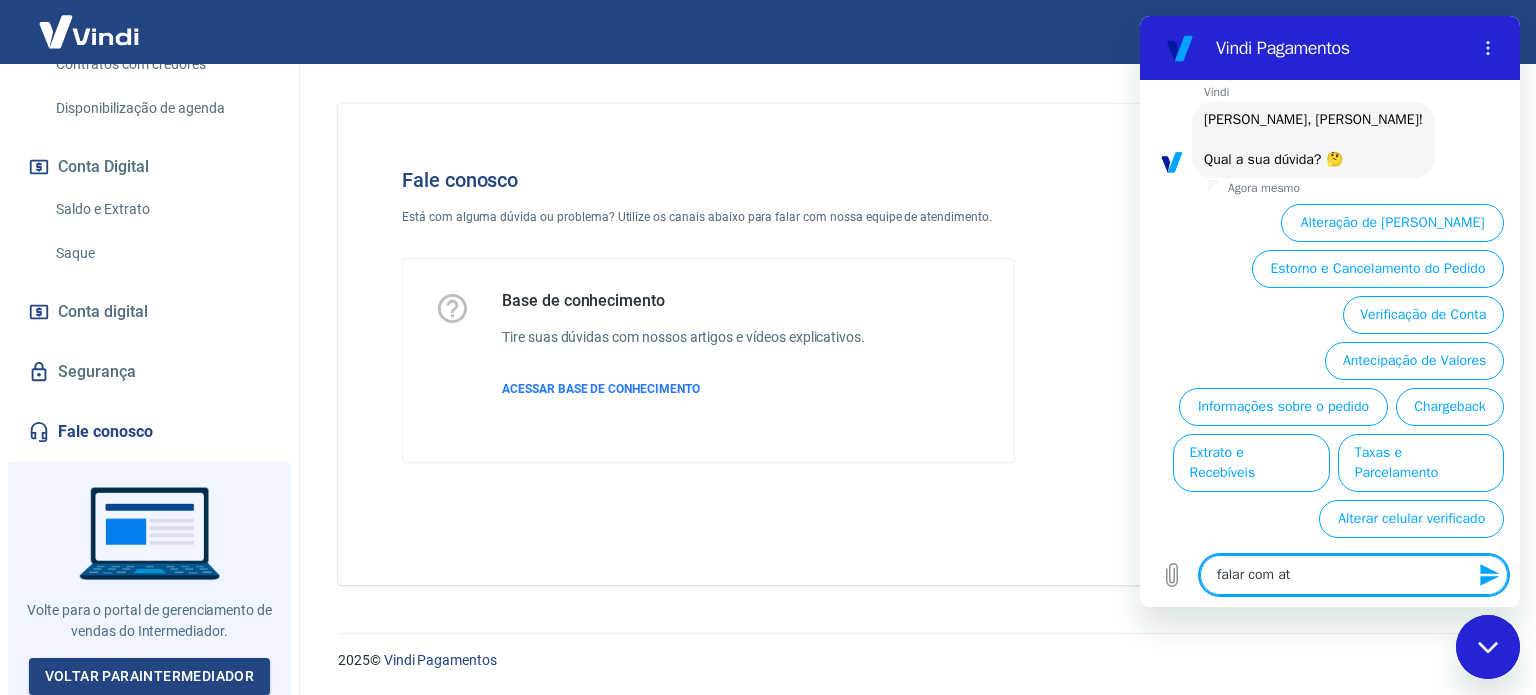 type on "falar com ate" 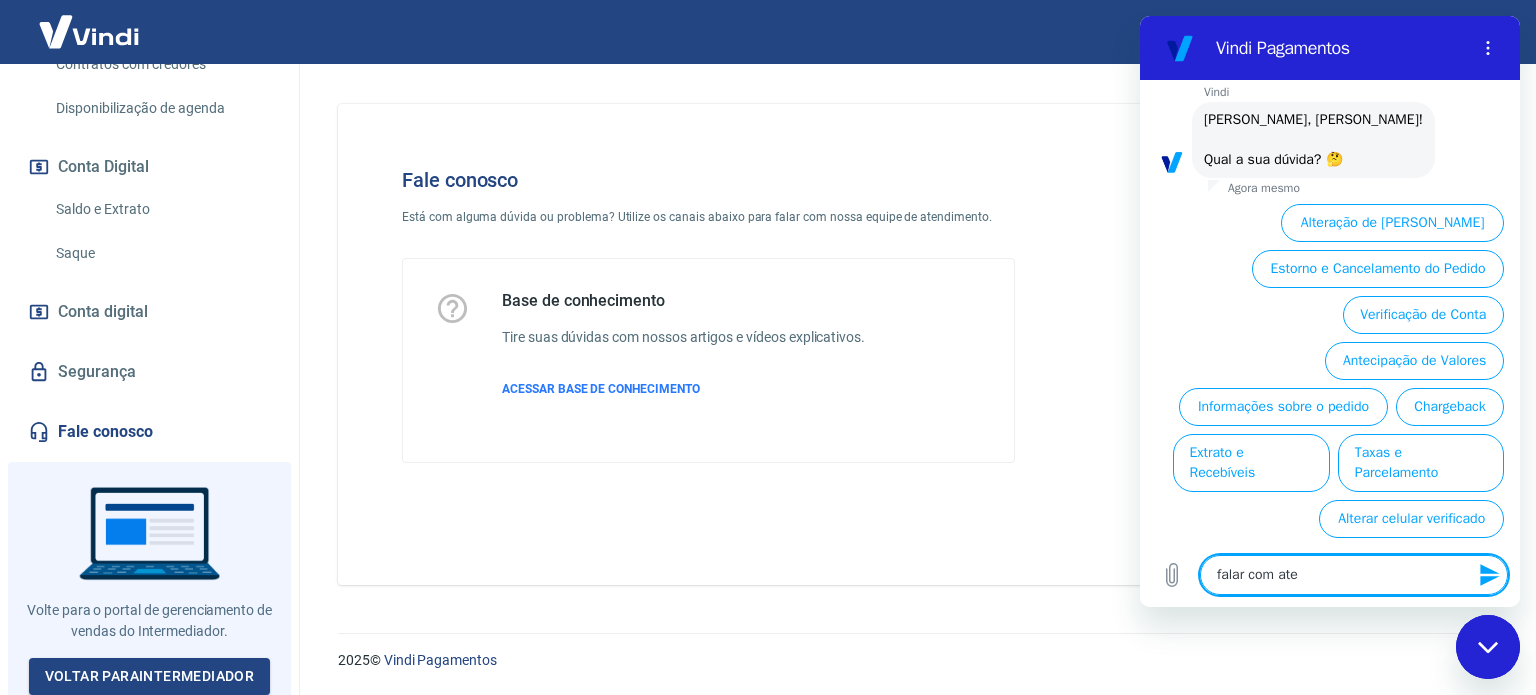 type on "falar com aten" 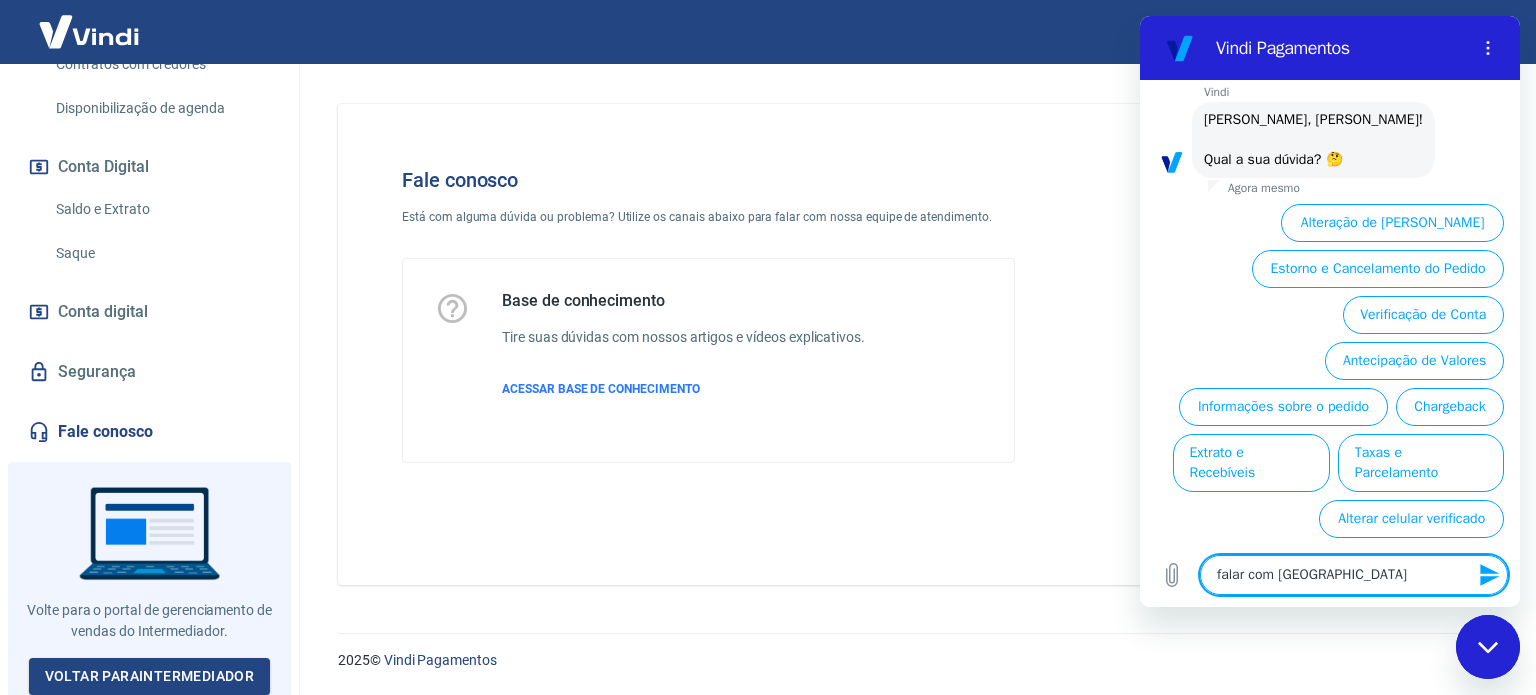 type on "falar com atend" 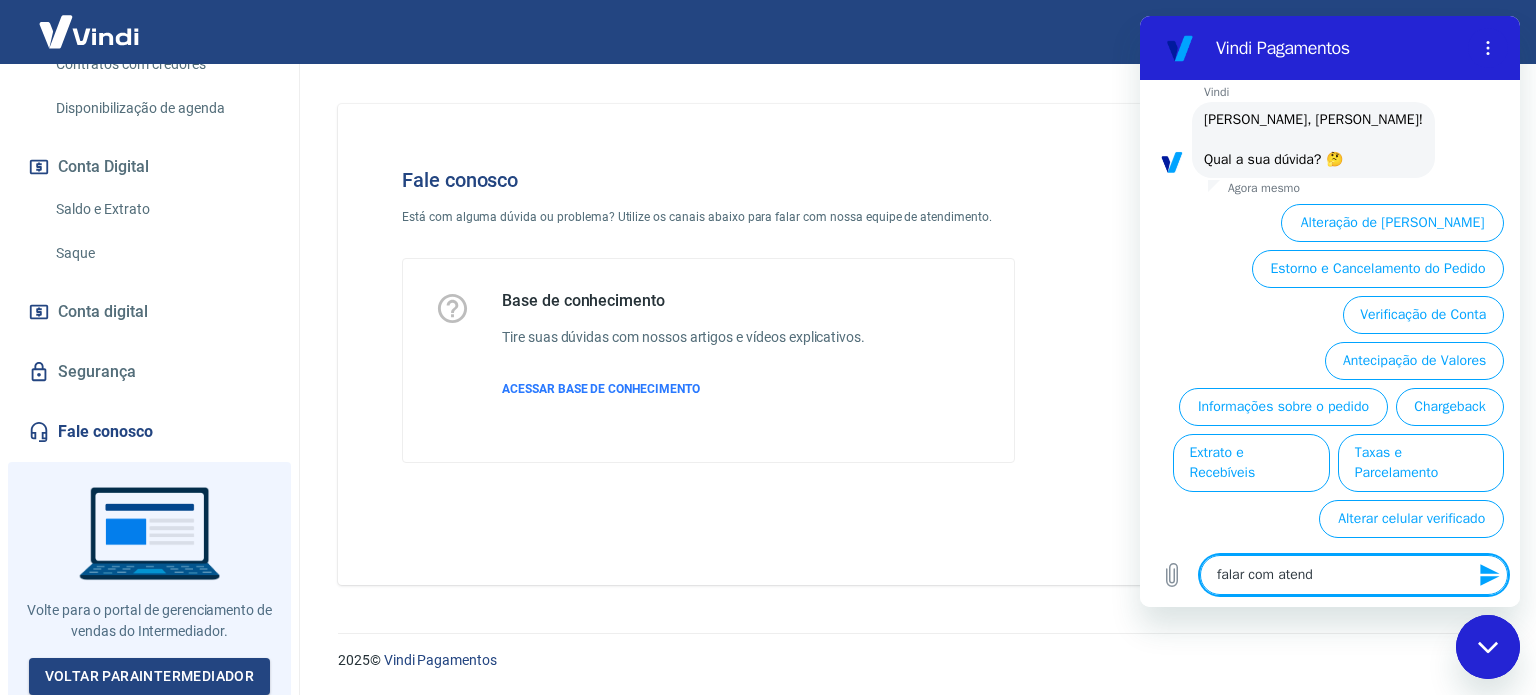 type on "falar com atende" 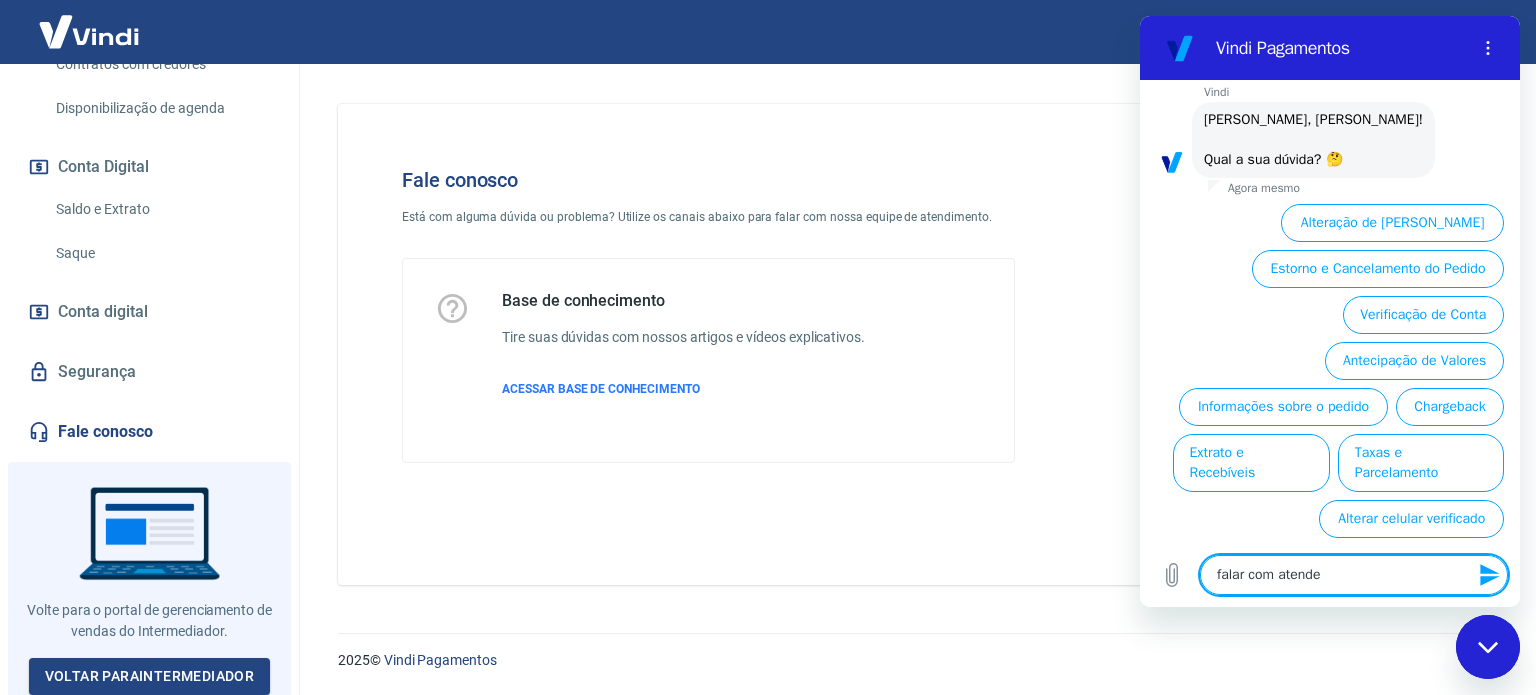 type on "x" 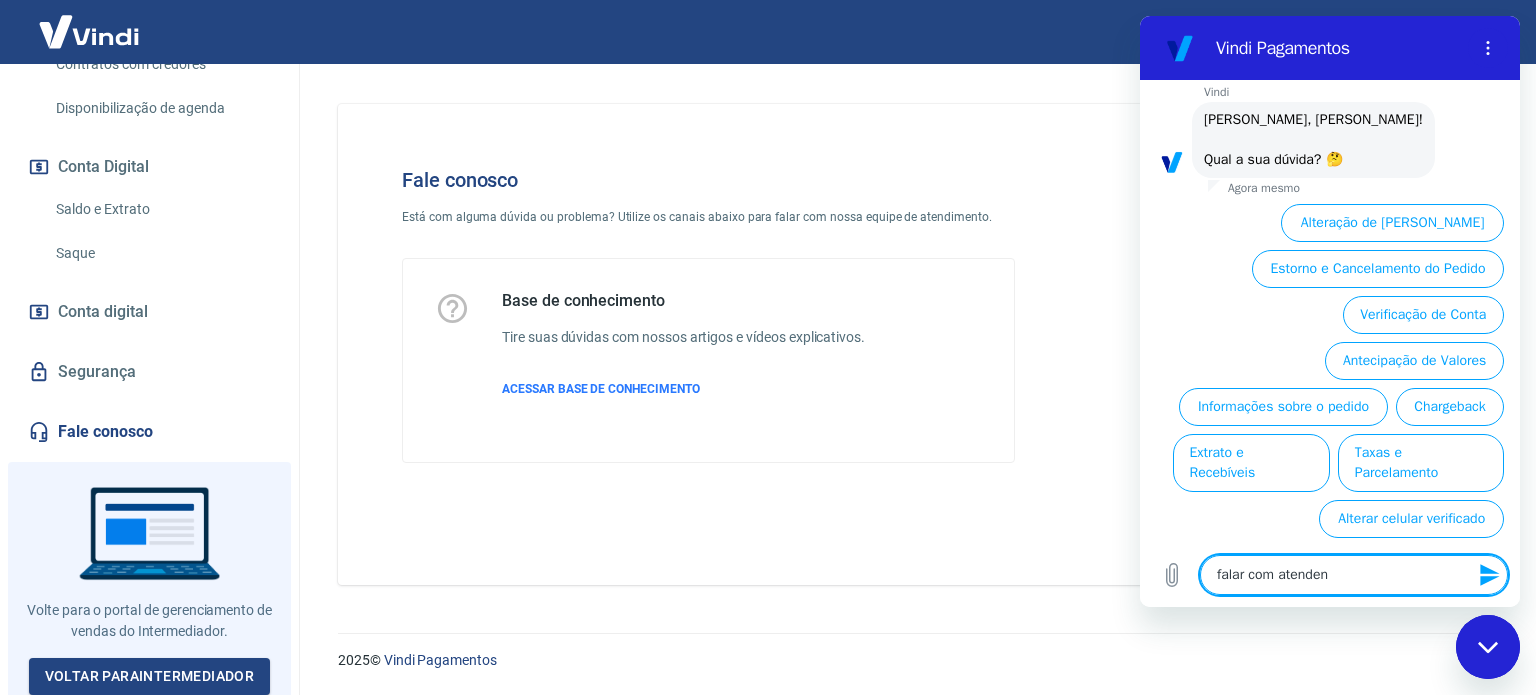 type on "falar com atendent" 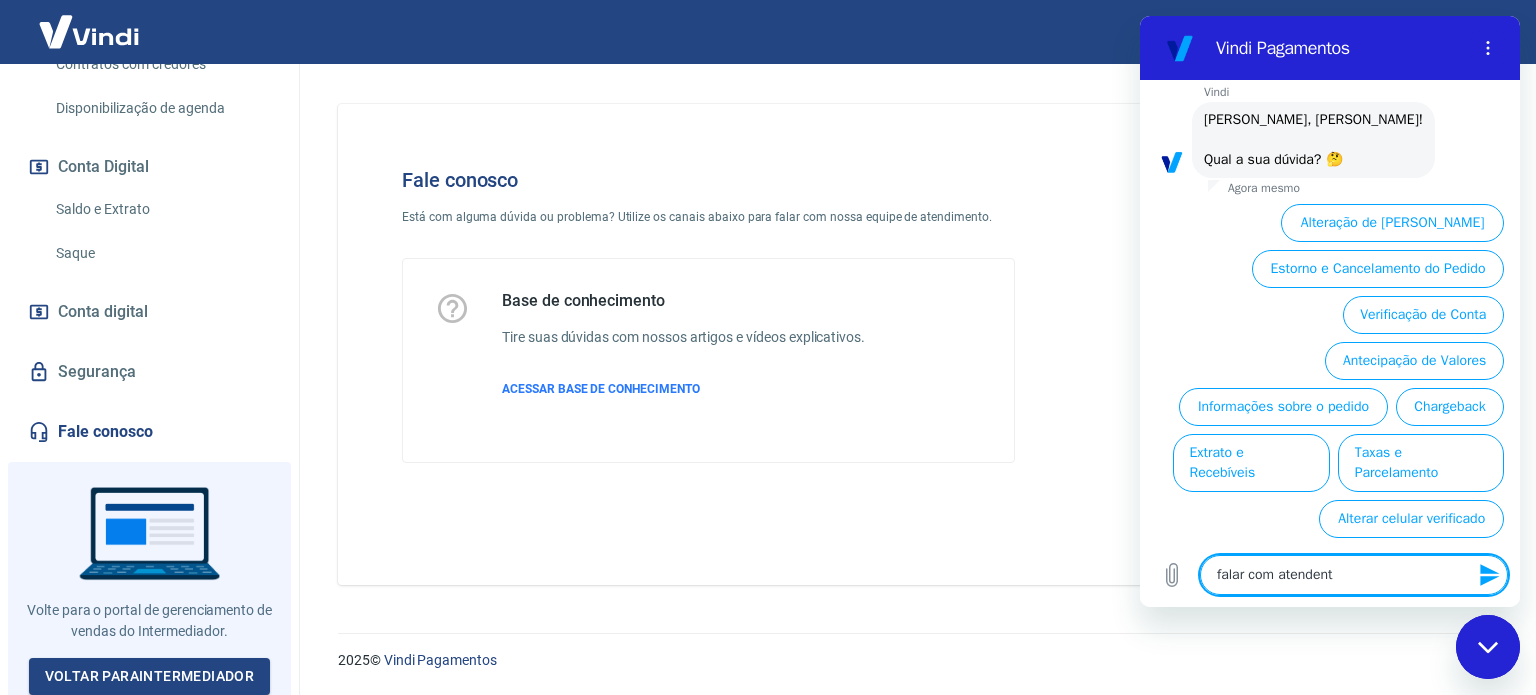 type on "falar com atendente" 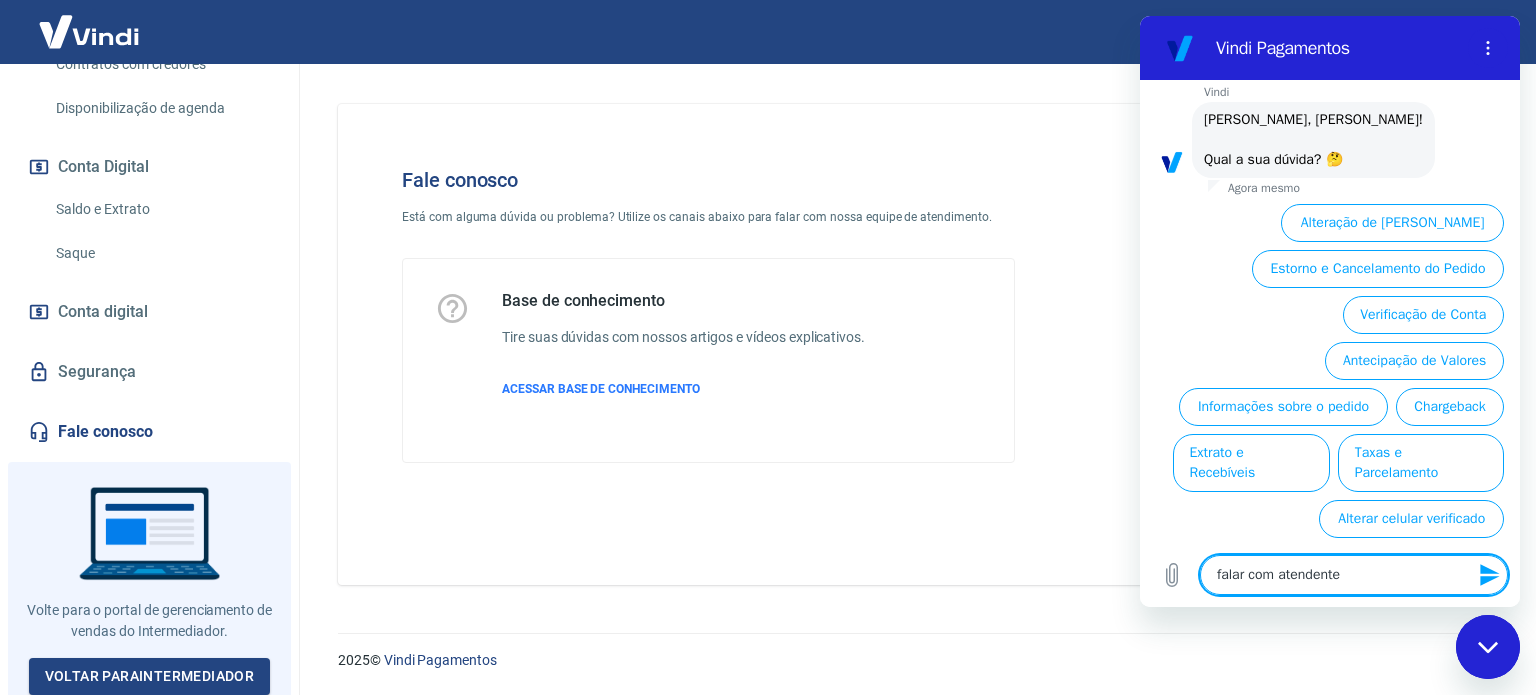 type 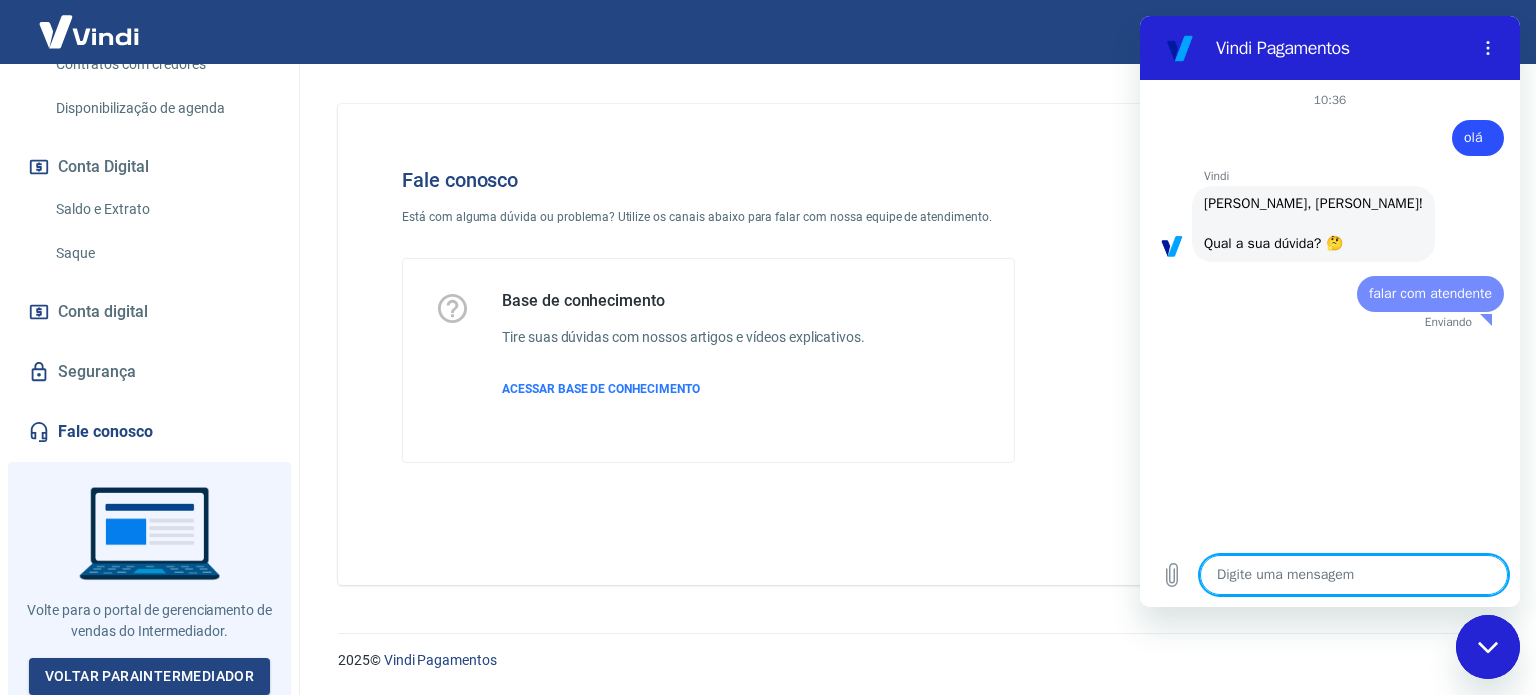 scroll, scrollTop: 0, scrollLeft: 0, axis: both 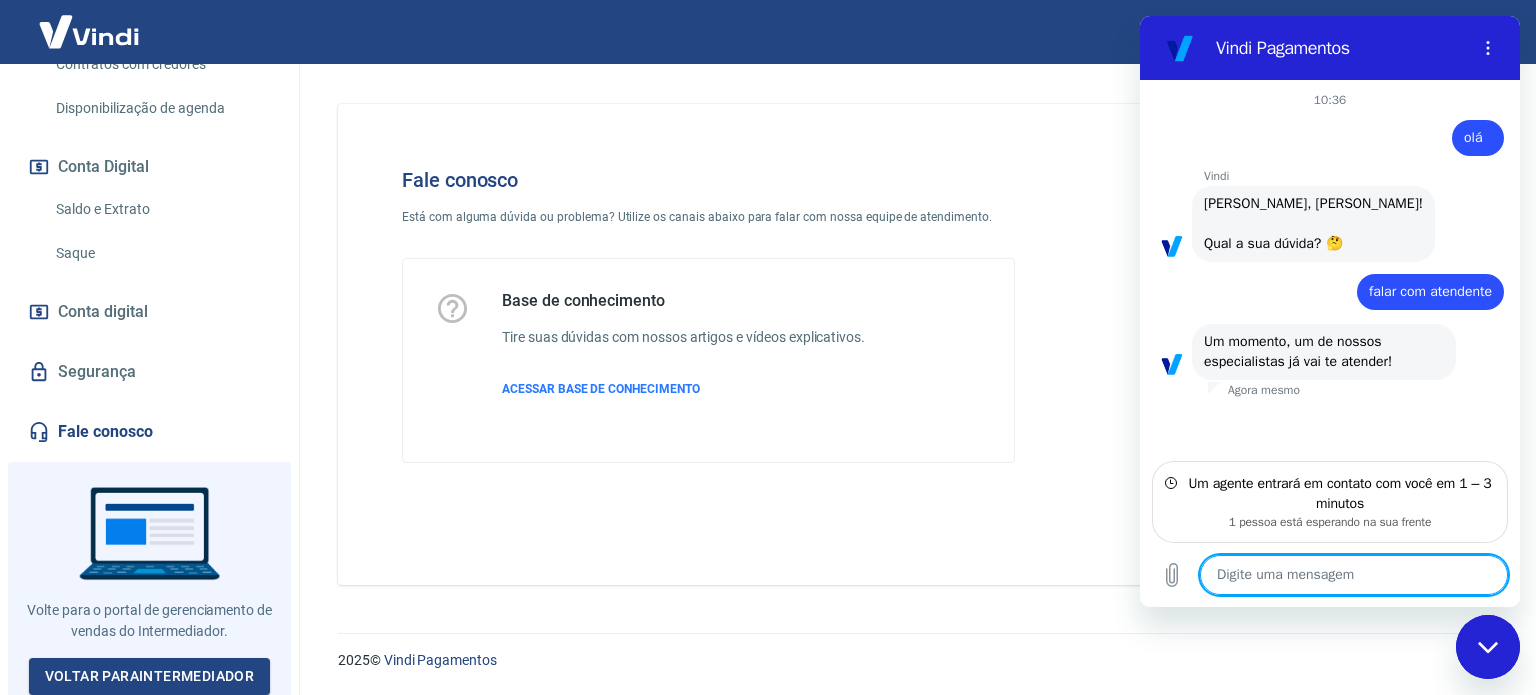 type on "x" 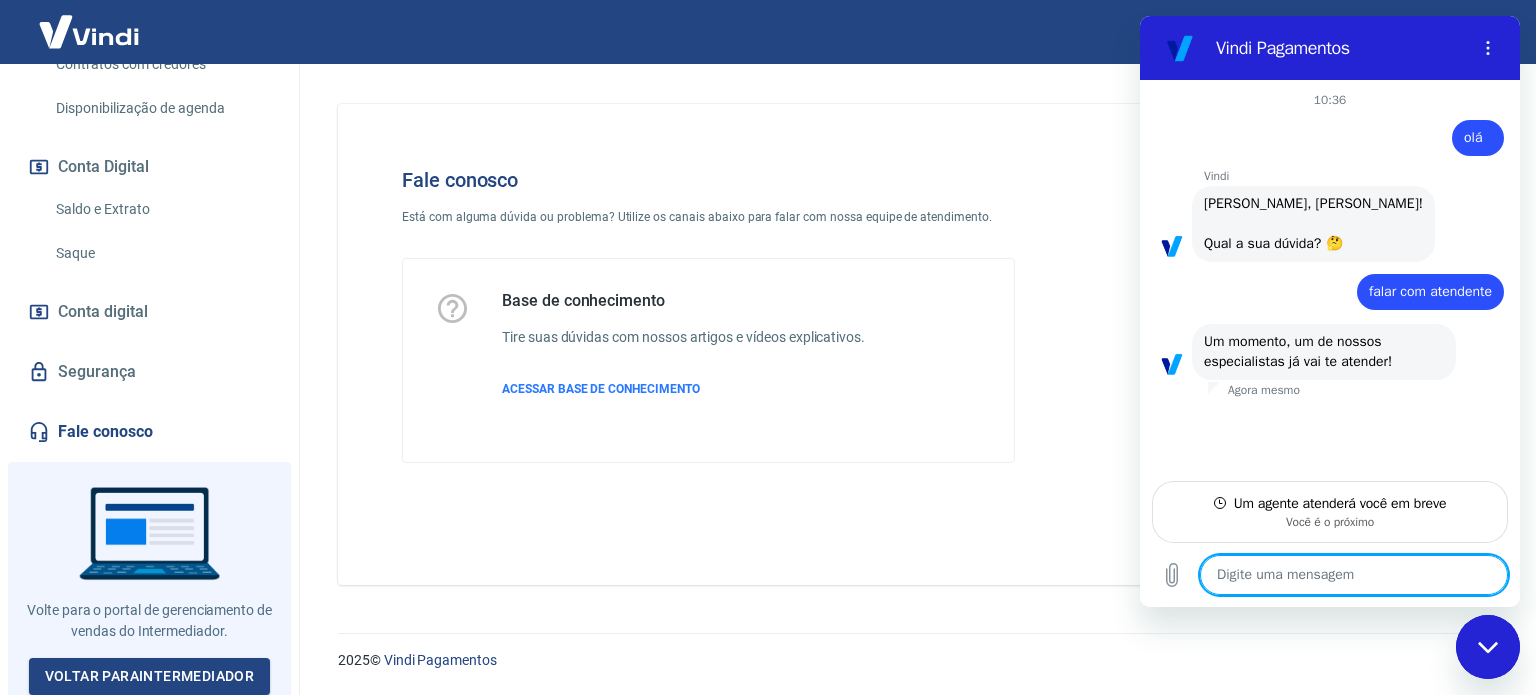 click at bounding box center [1354, 575] 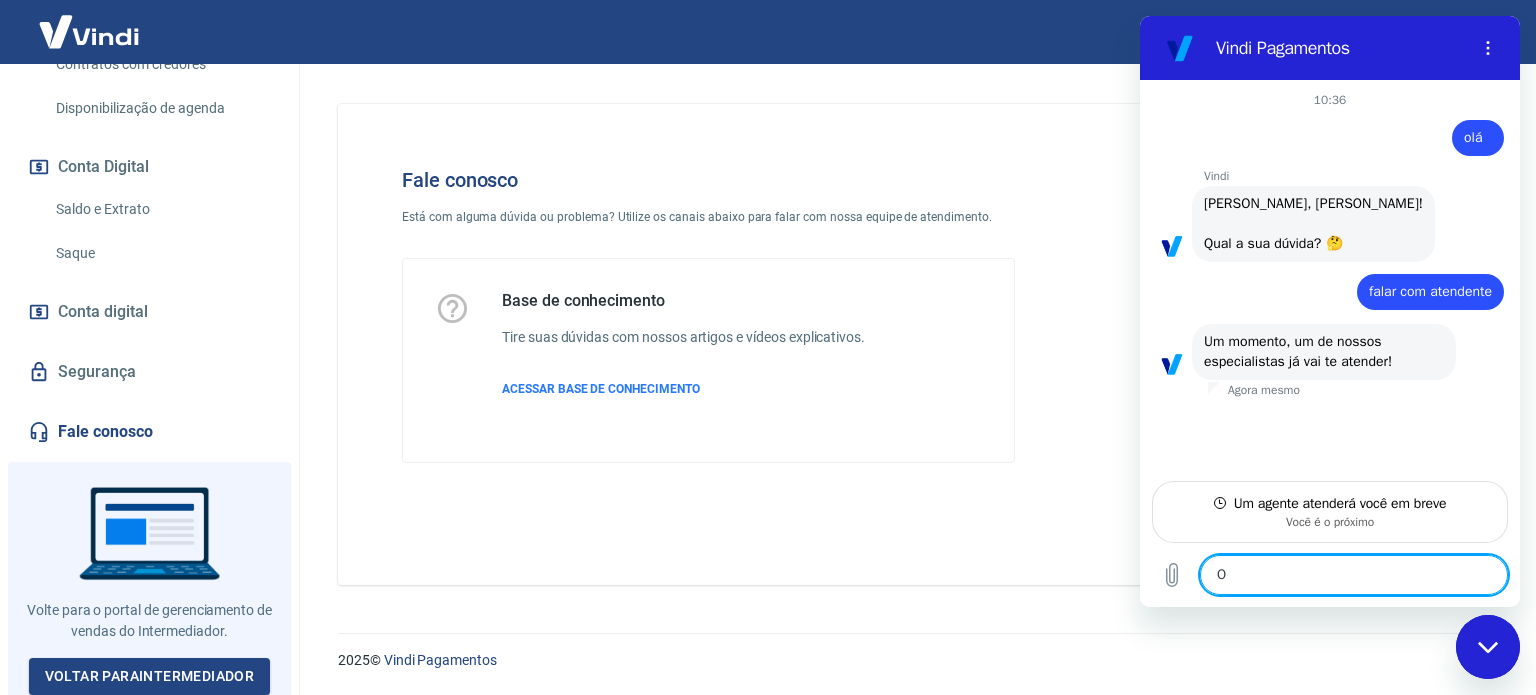 type on "Ol" 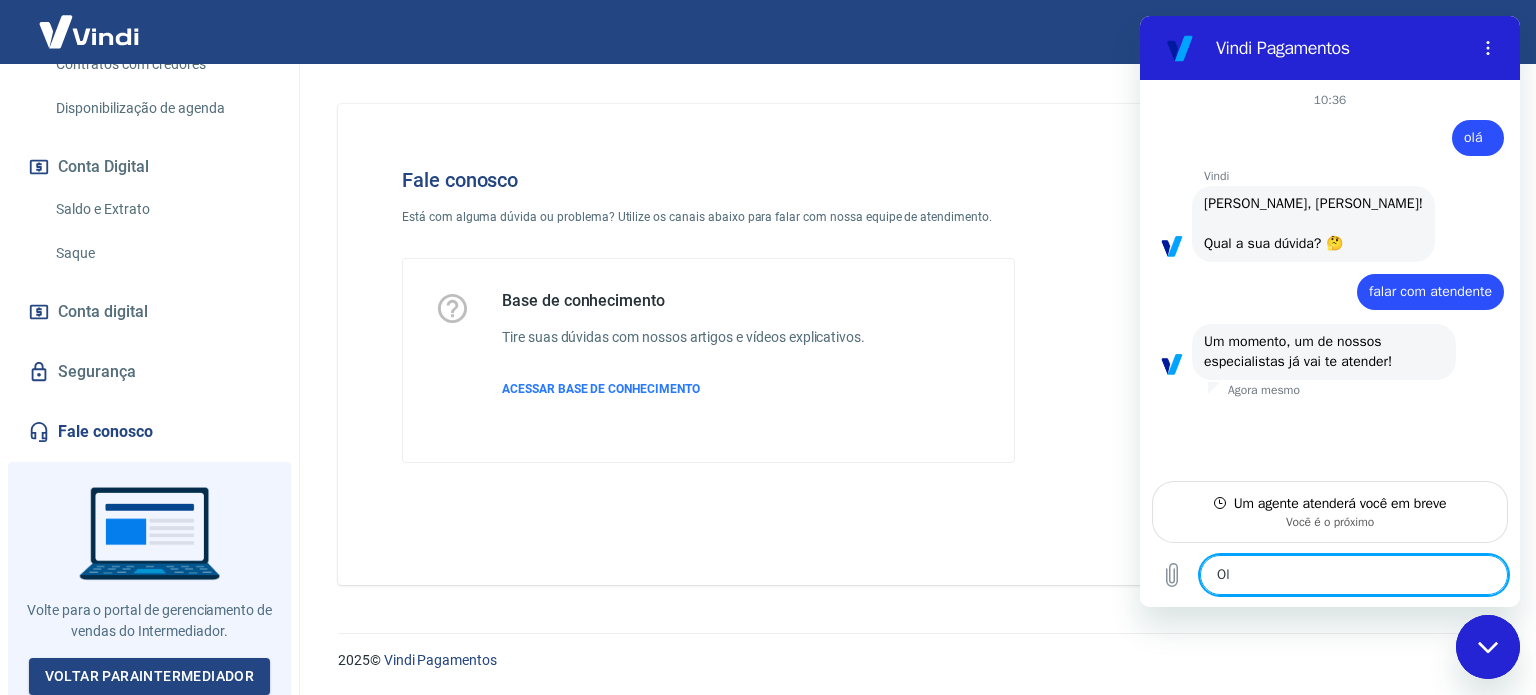 type on "x" 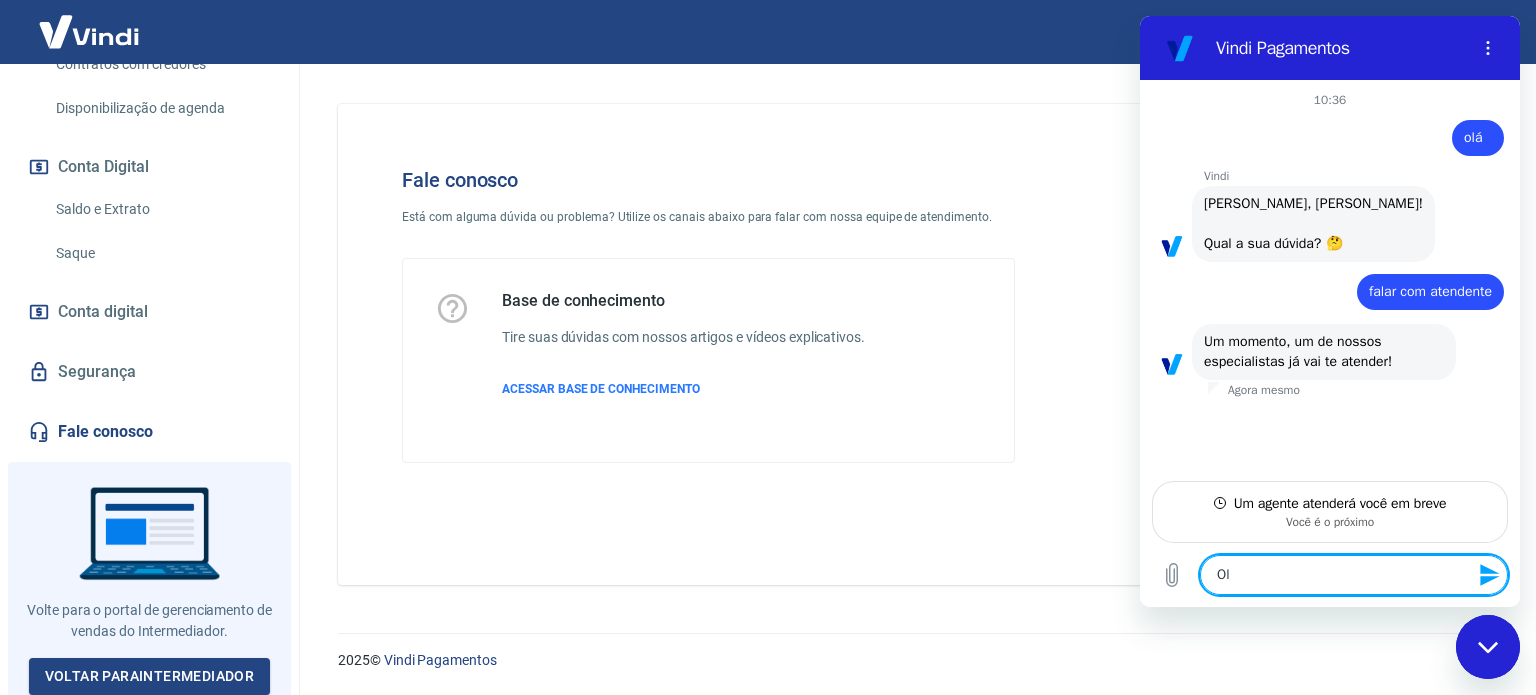 type on "Olá" 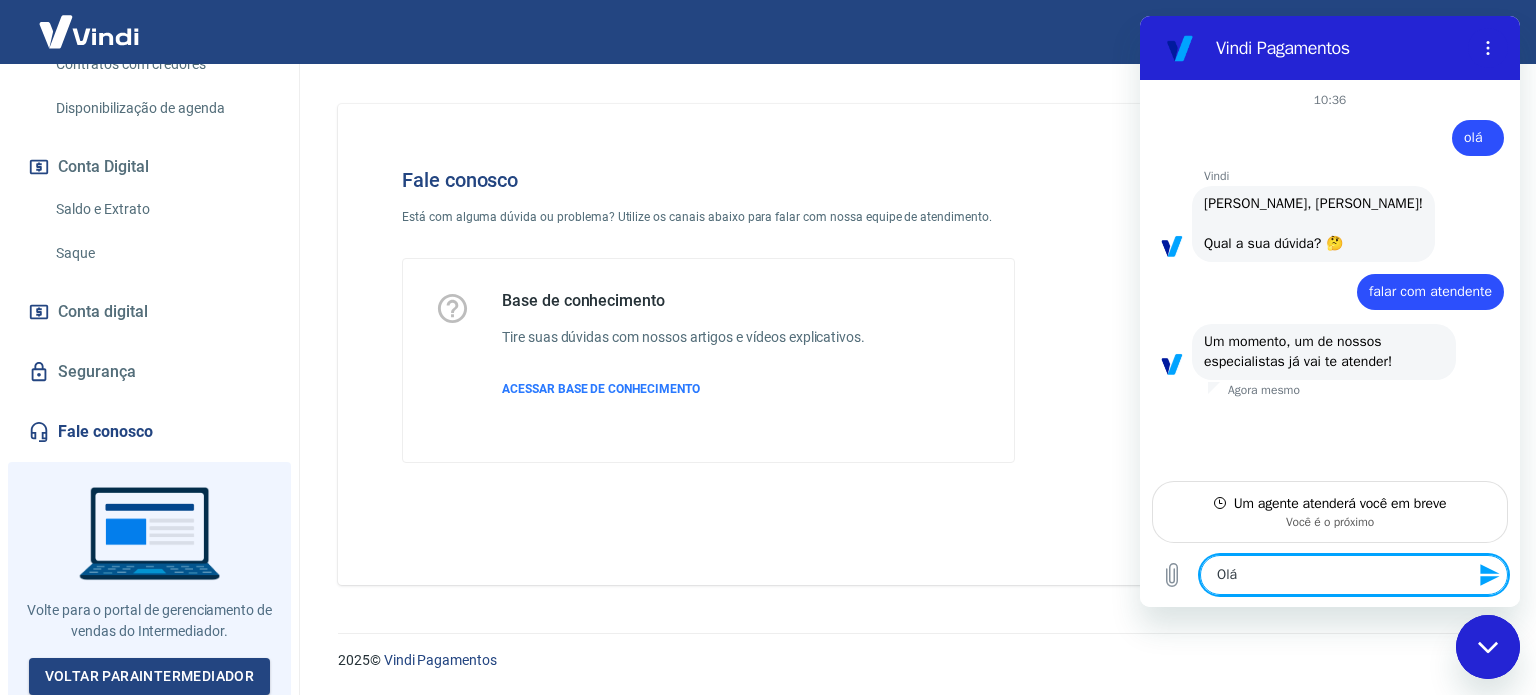 type on "Olá," 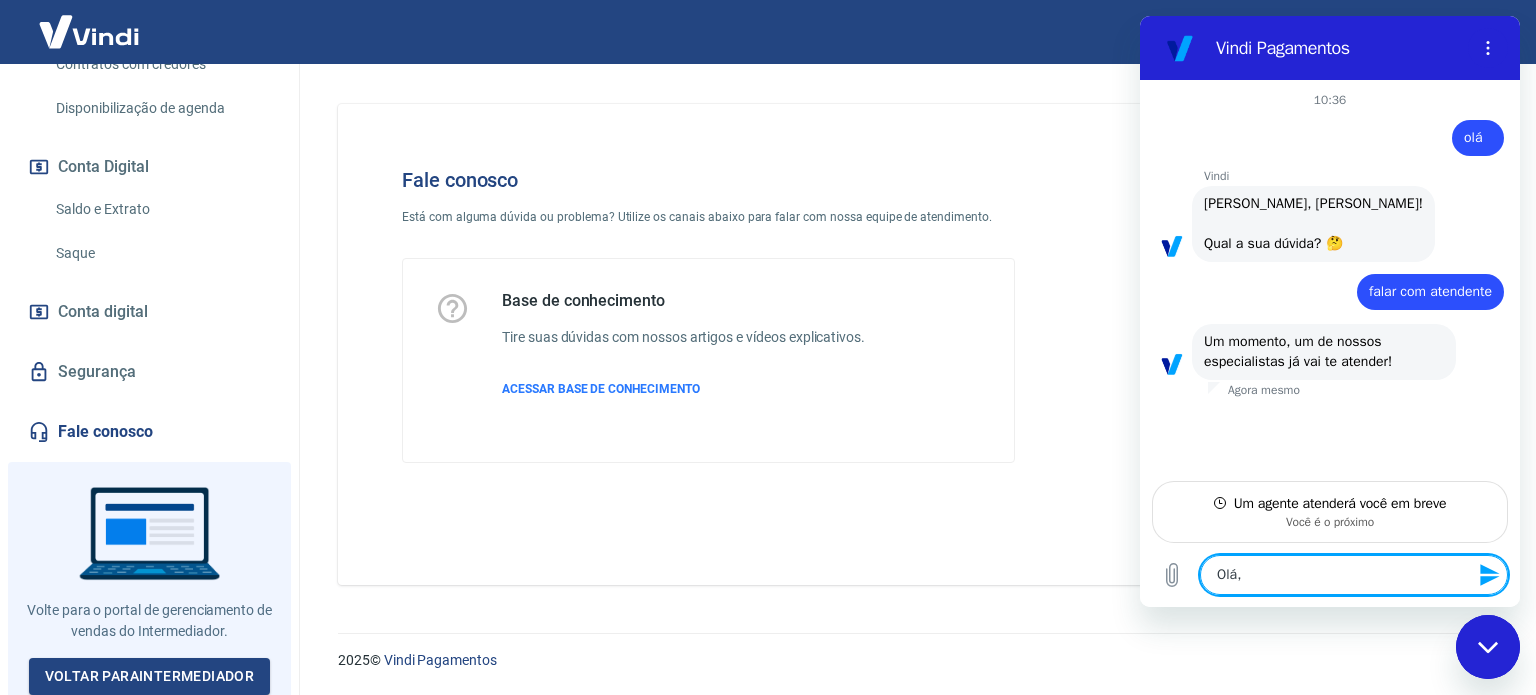 type on "Olá," 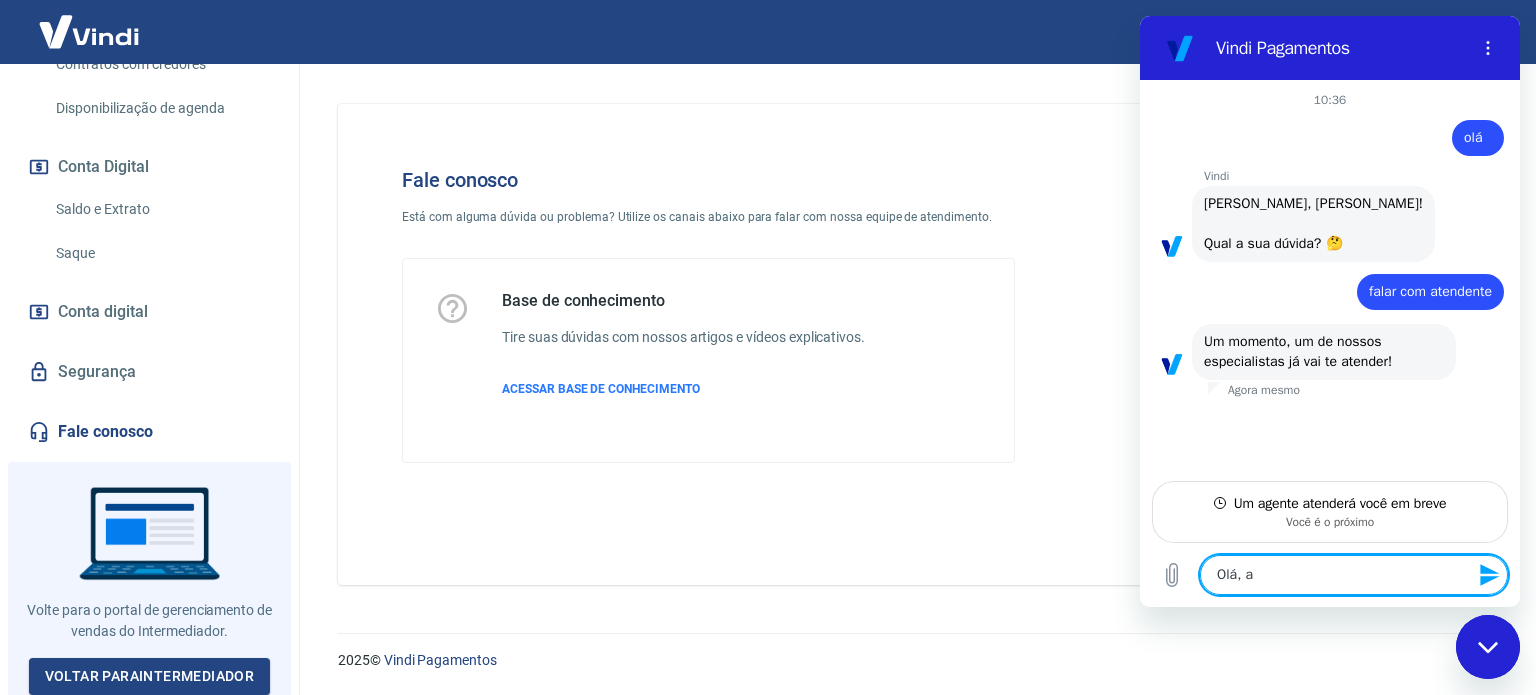 type on "Olá, al" 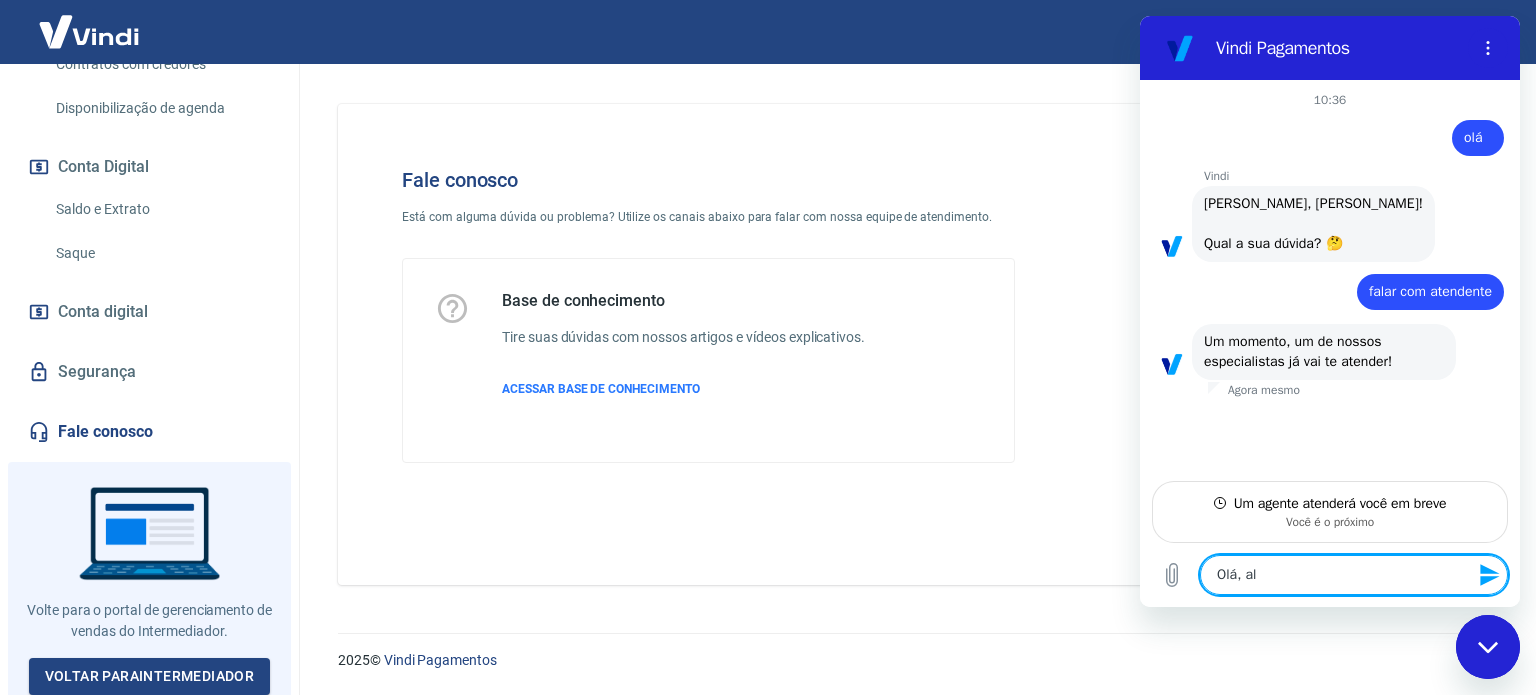 type on "Olá, alg" 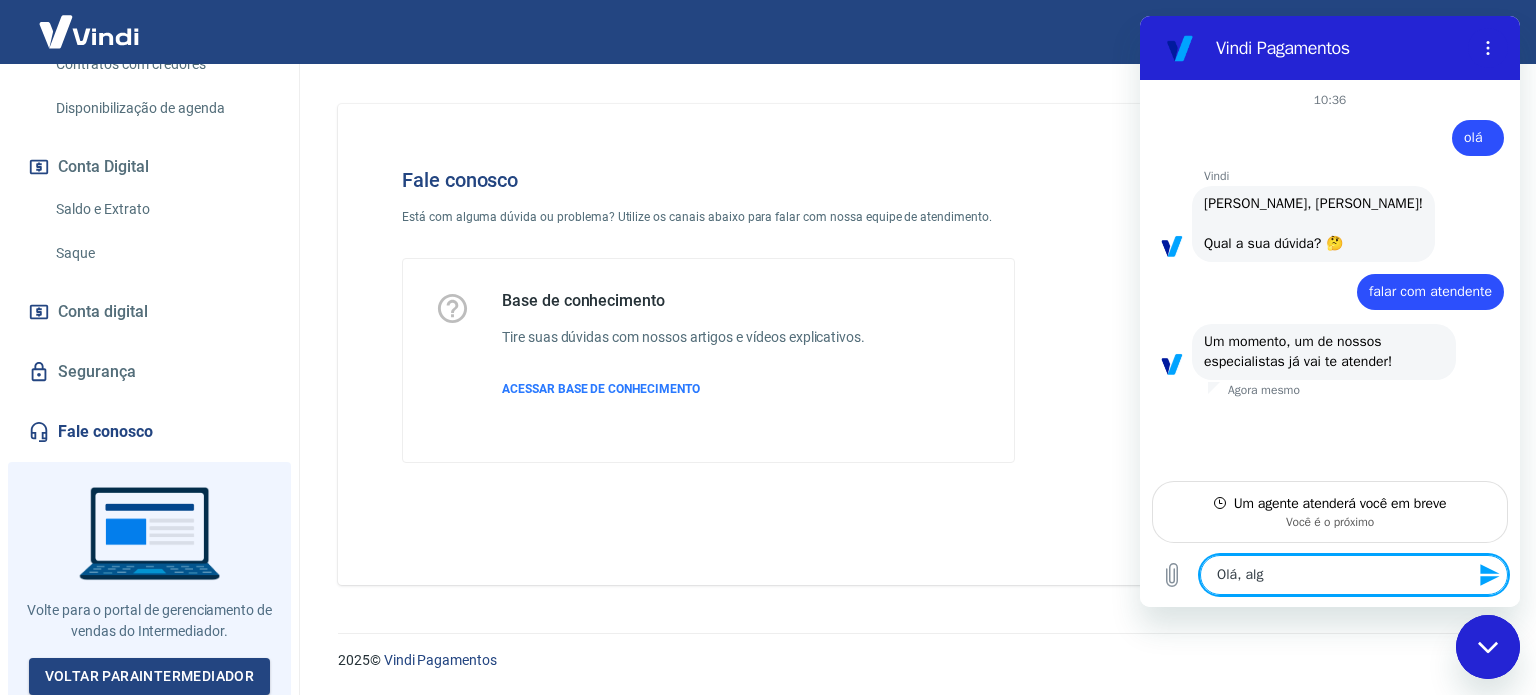 type on "Olá, algu" 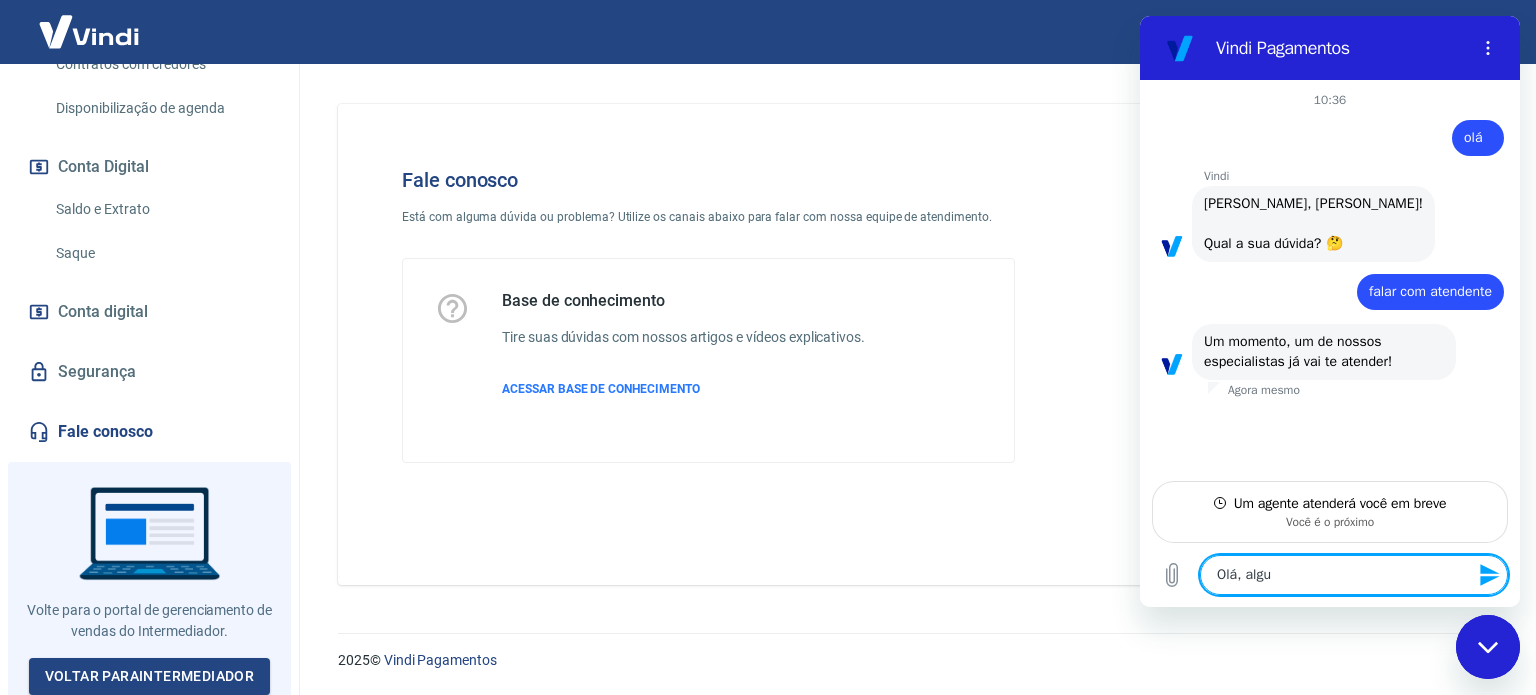 type on "Olá, algun" 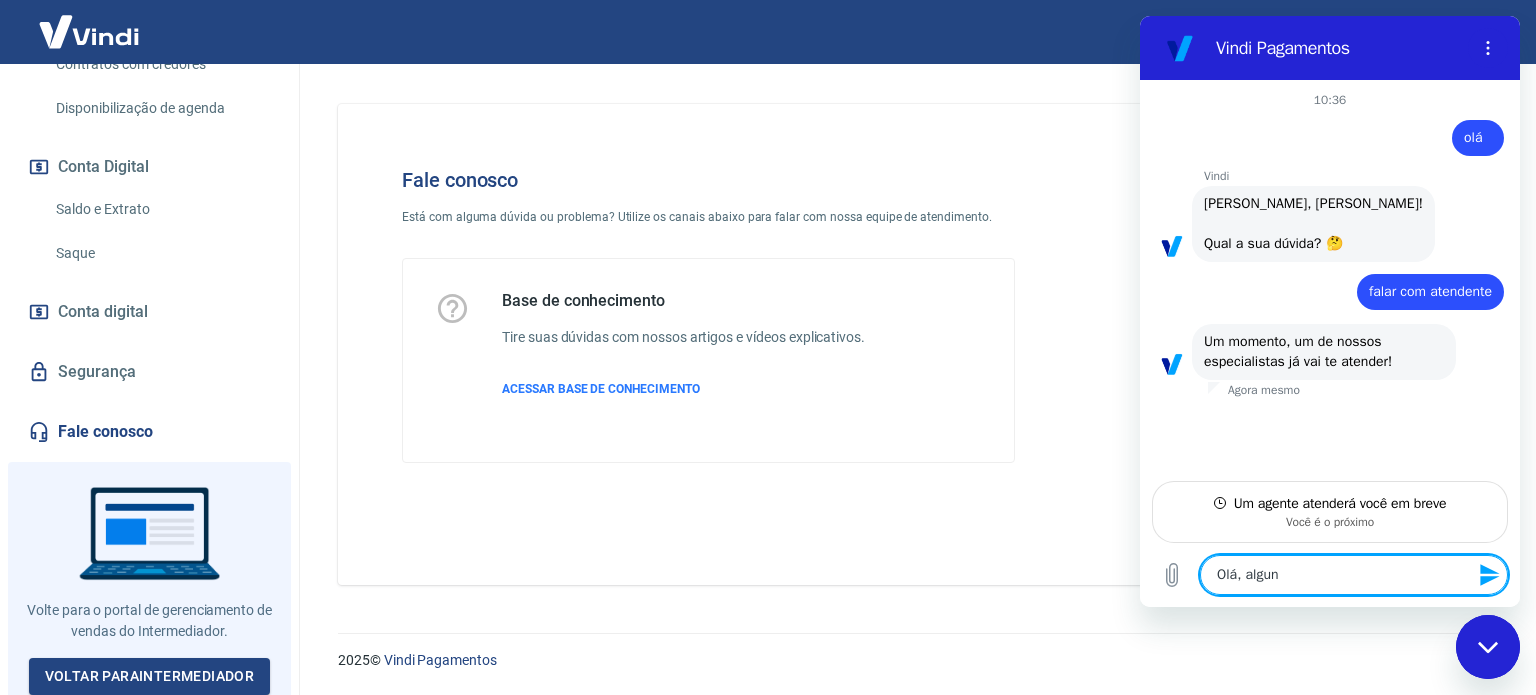 type on "Olá, alguns" 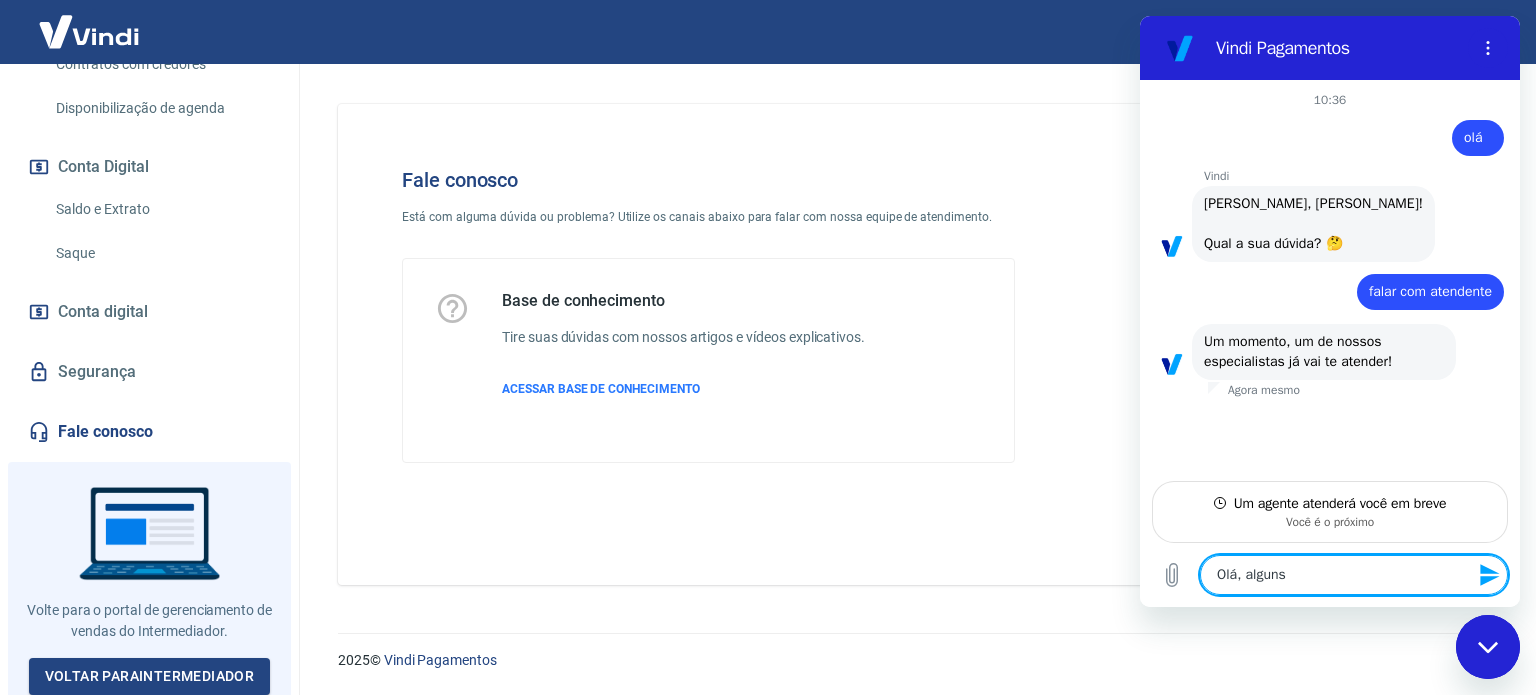 type on "Olá, algun" 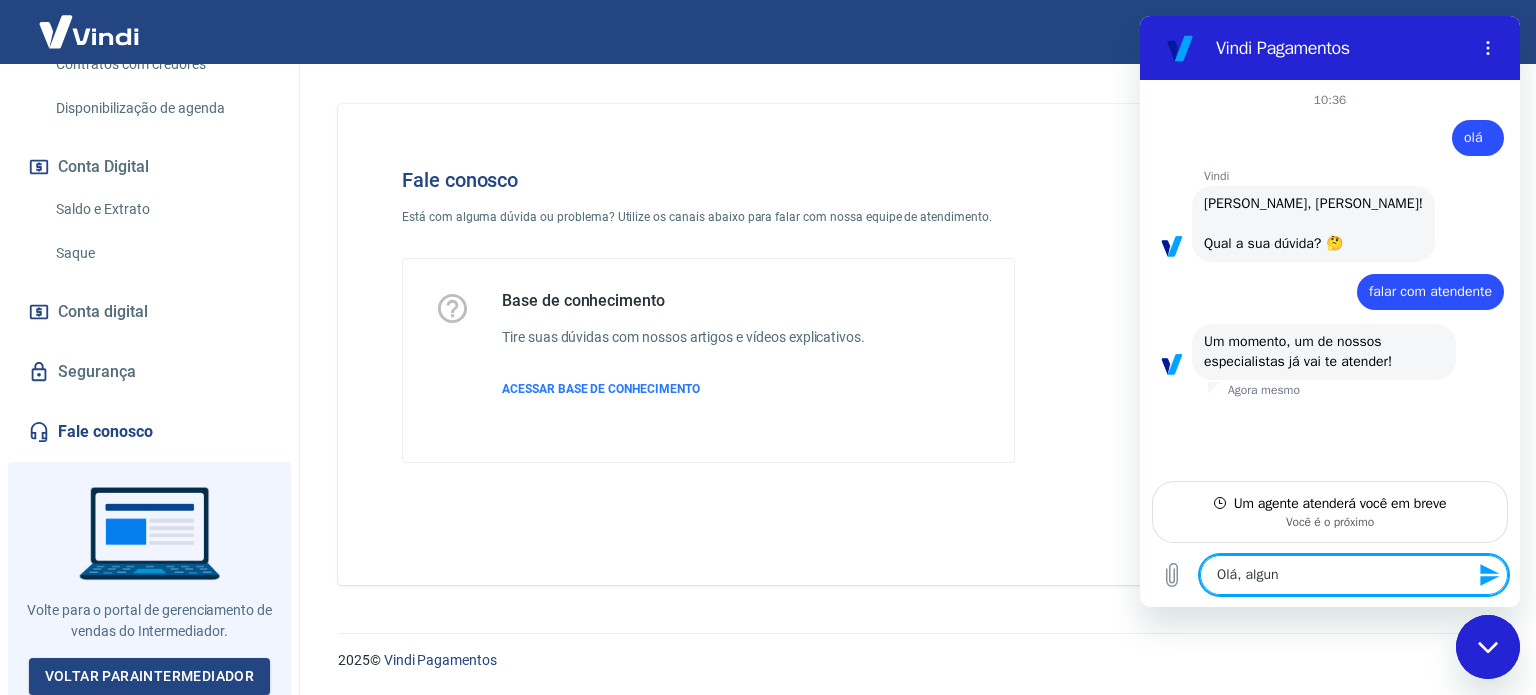 type on "Olá, algu" 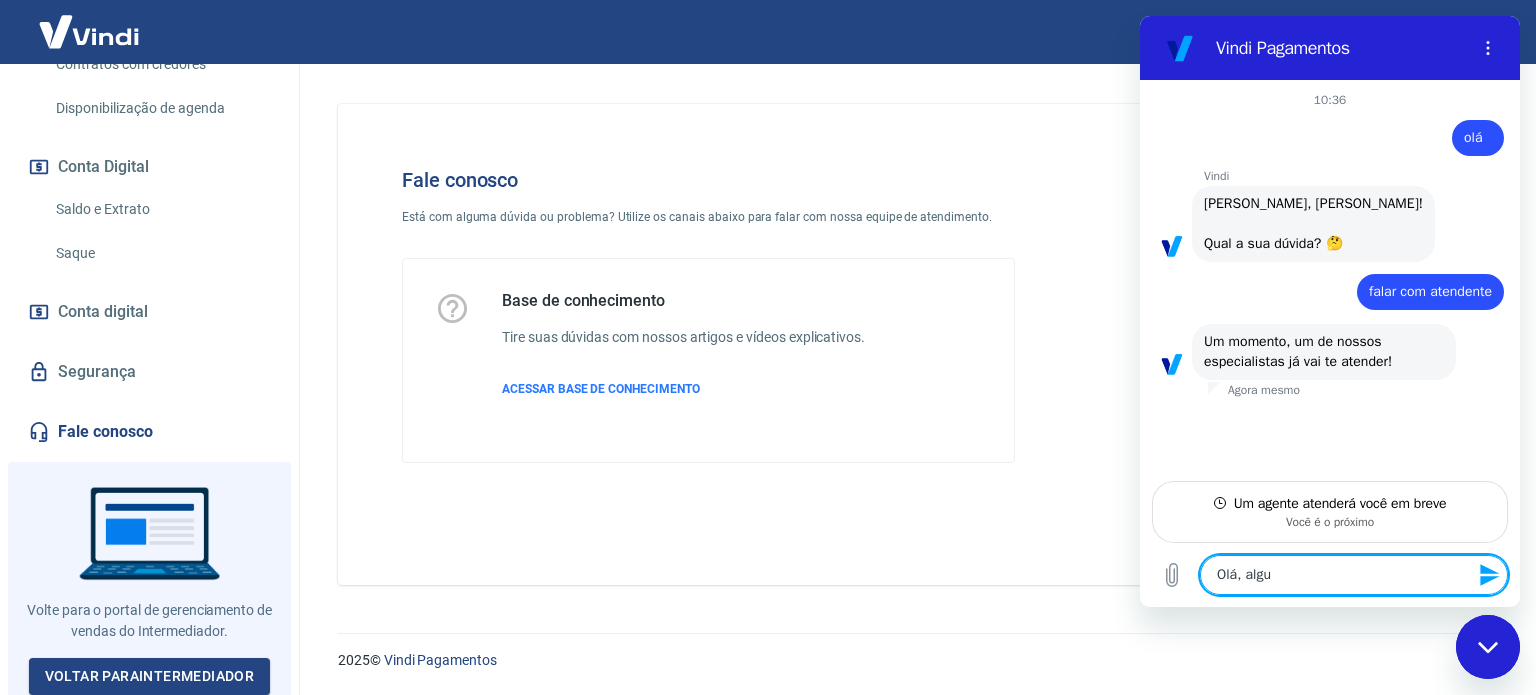 type on "Olá, alg" 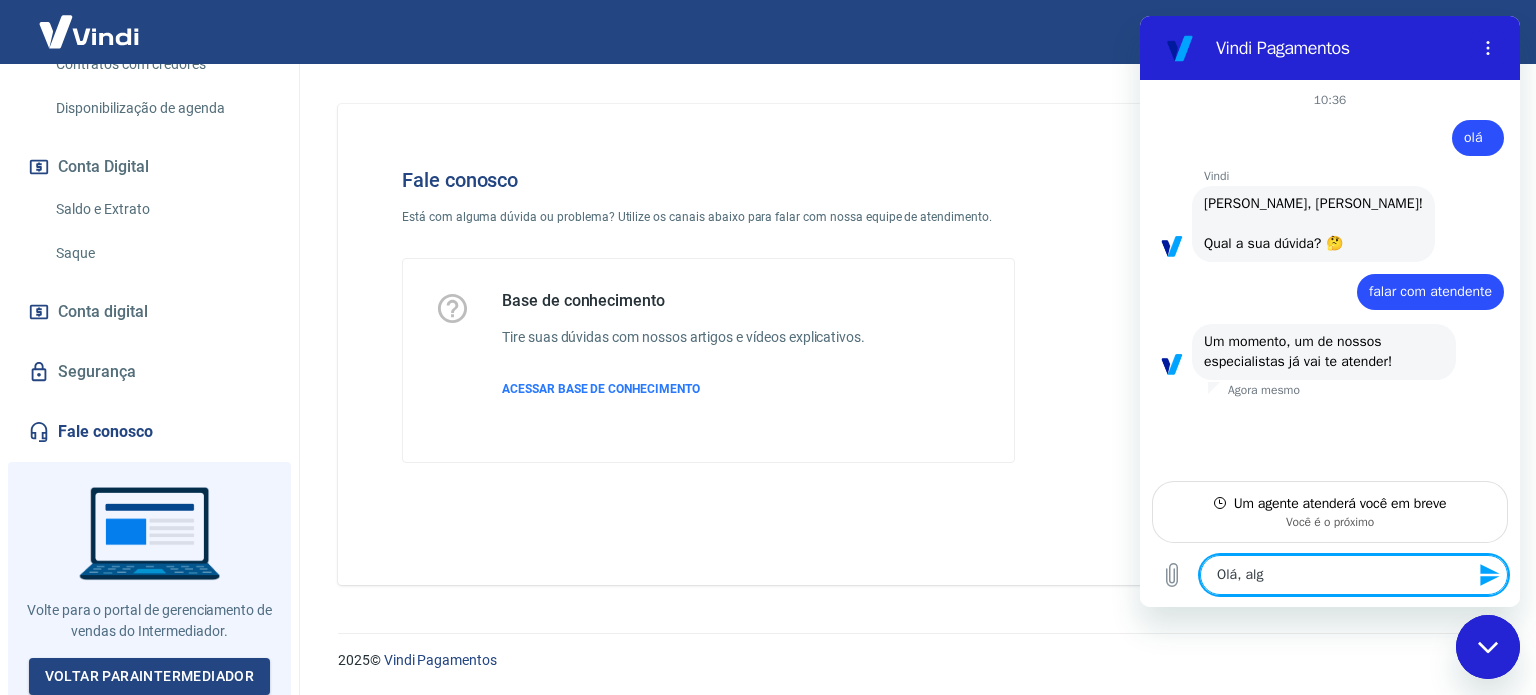 type on "Olá, al" 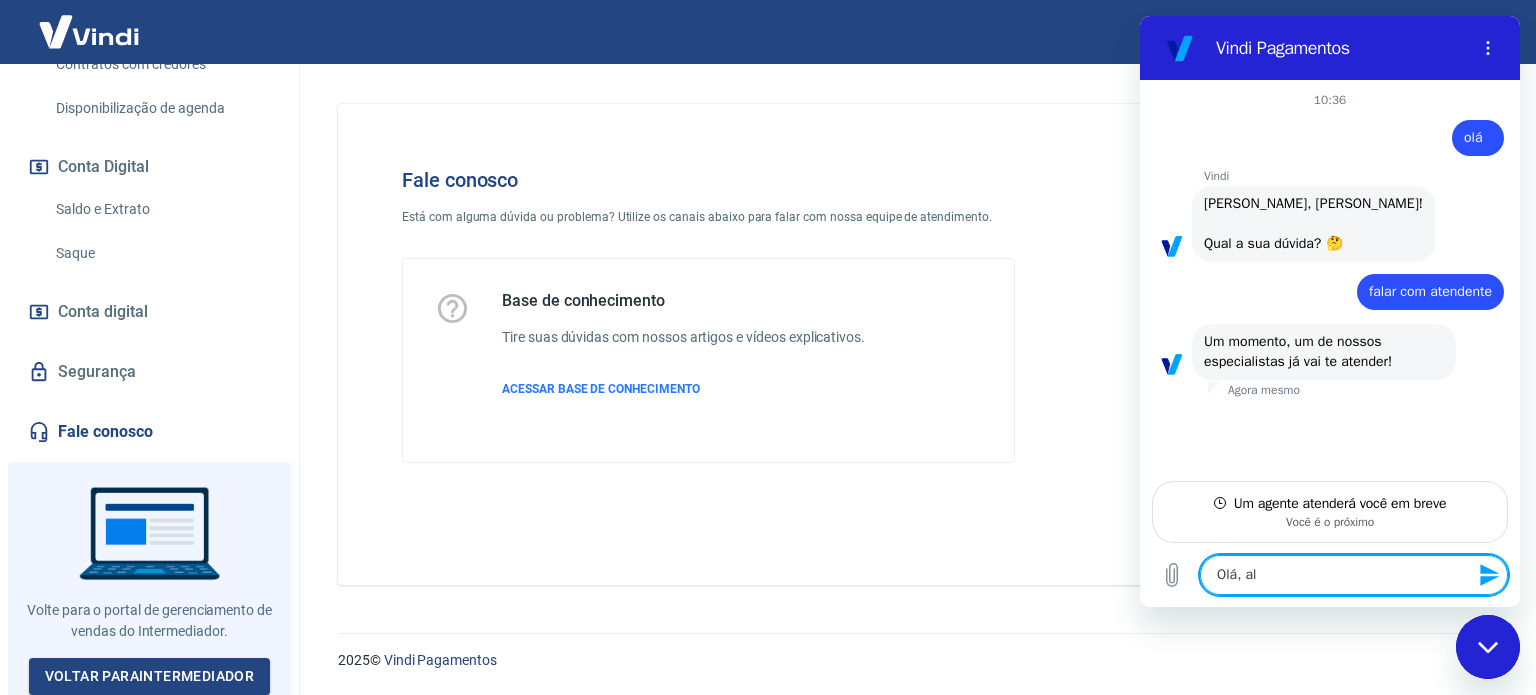 type on "Olá, a" 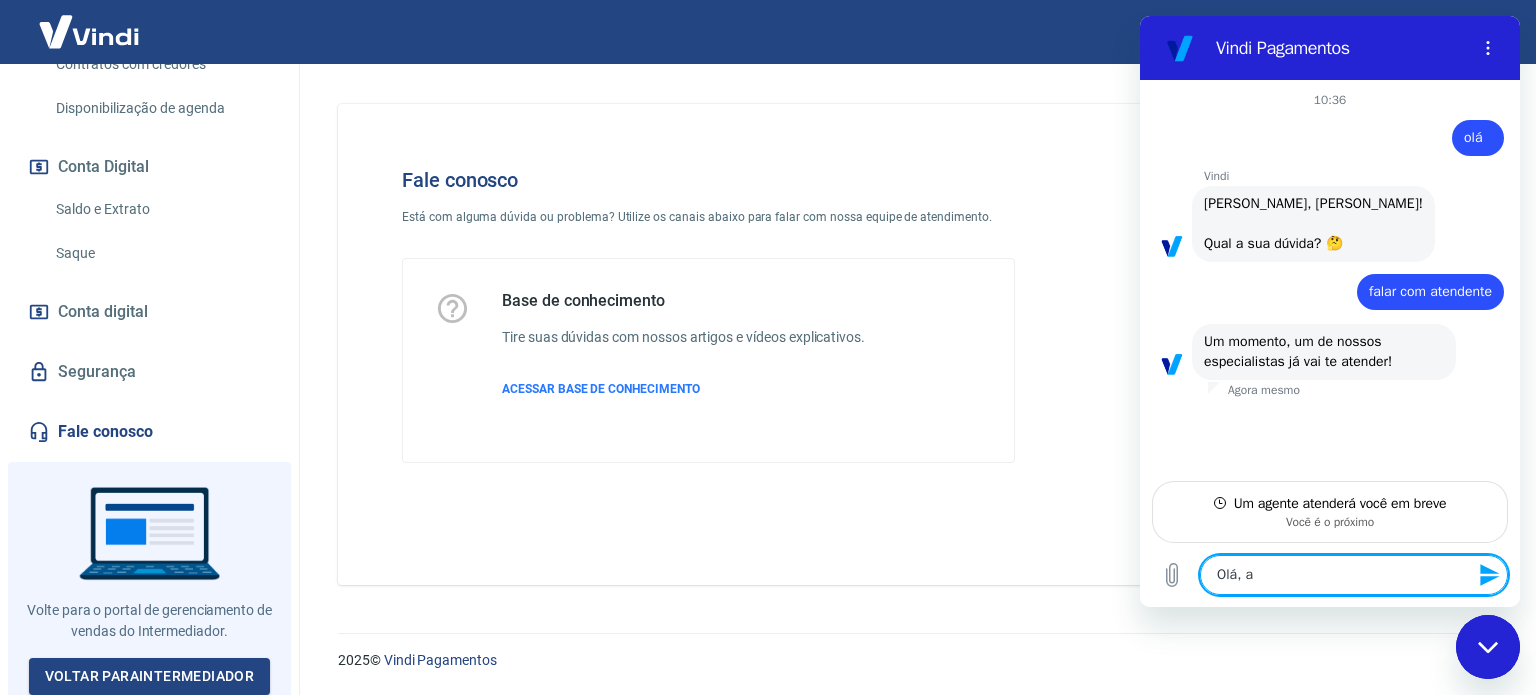 type on "Olá," 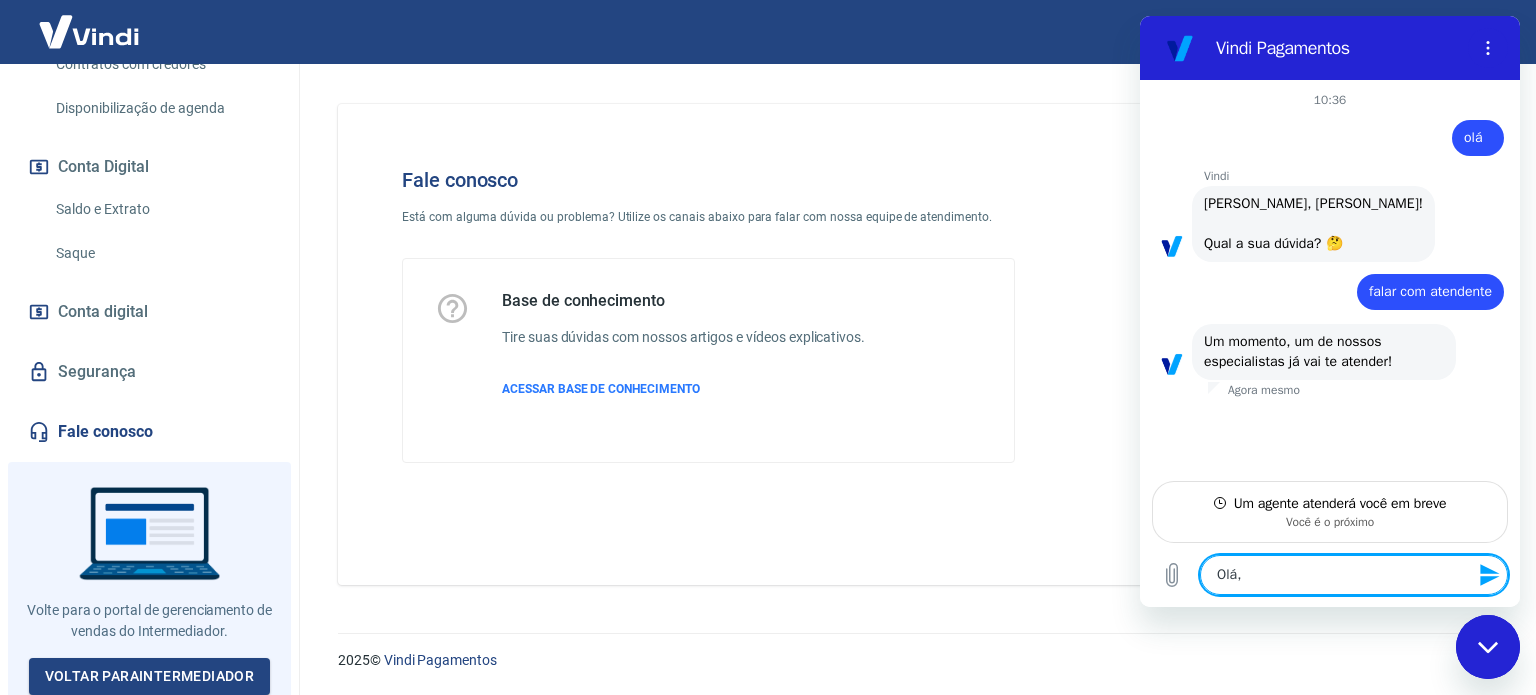 type on "Olá, o" 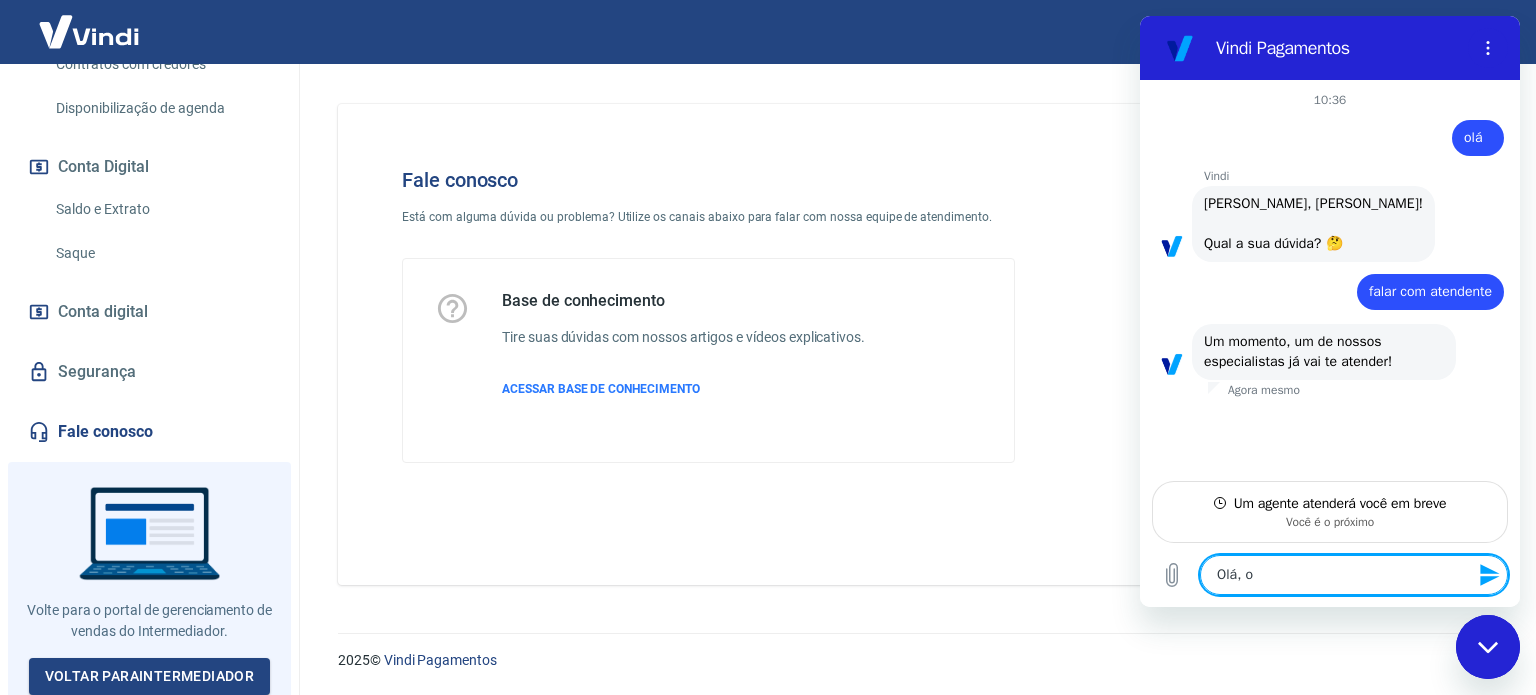 type on "Olá, oc" 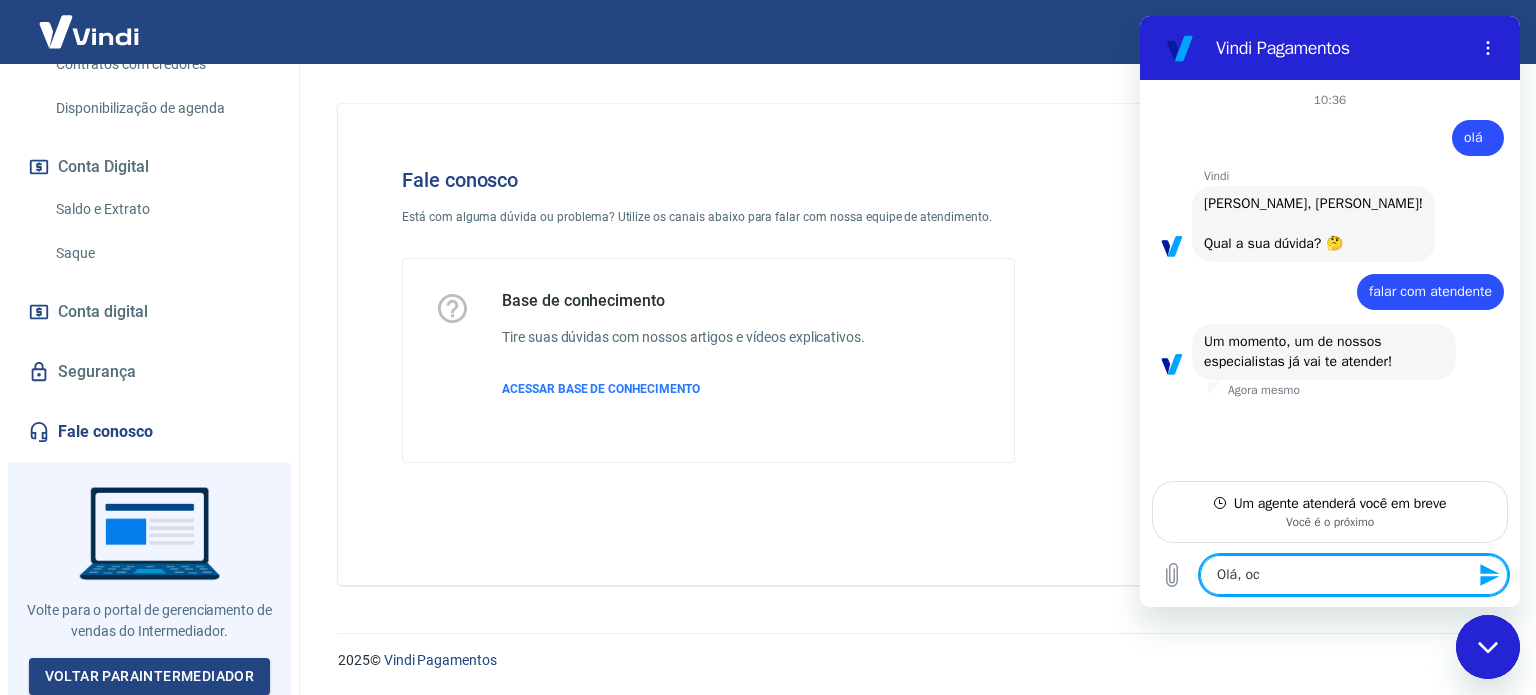 type on "Olá, oco" 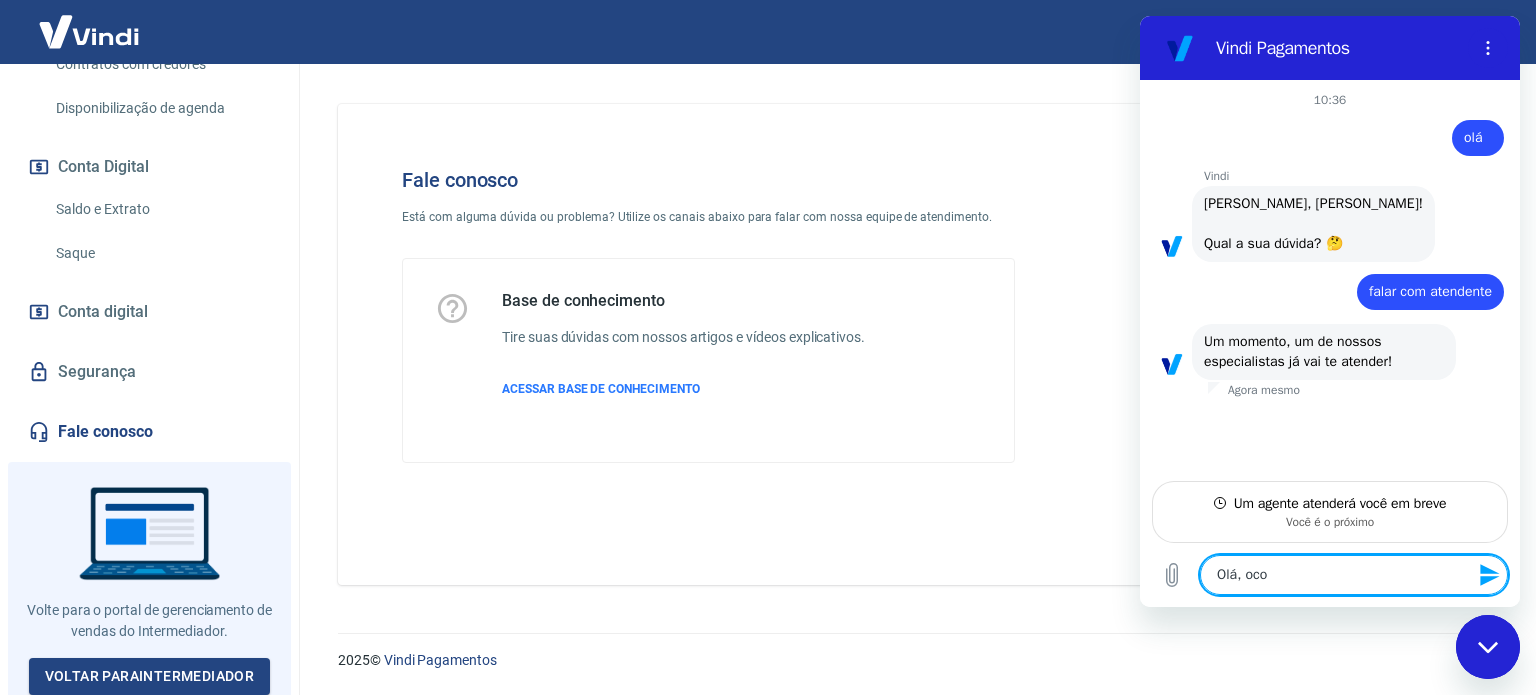 type on "Olá, ocor" 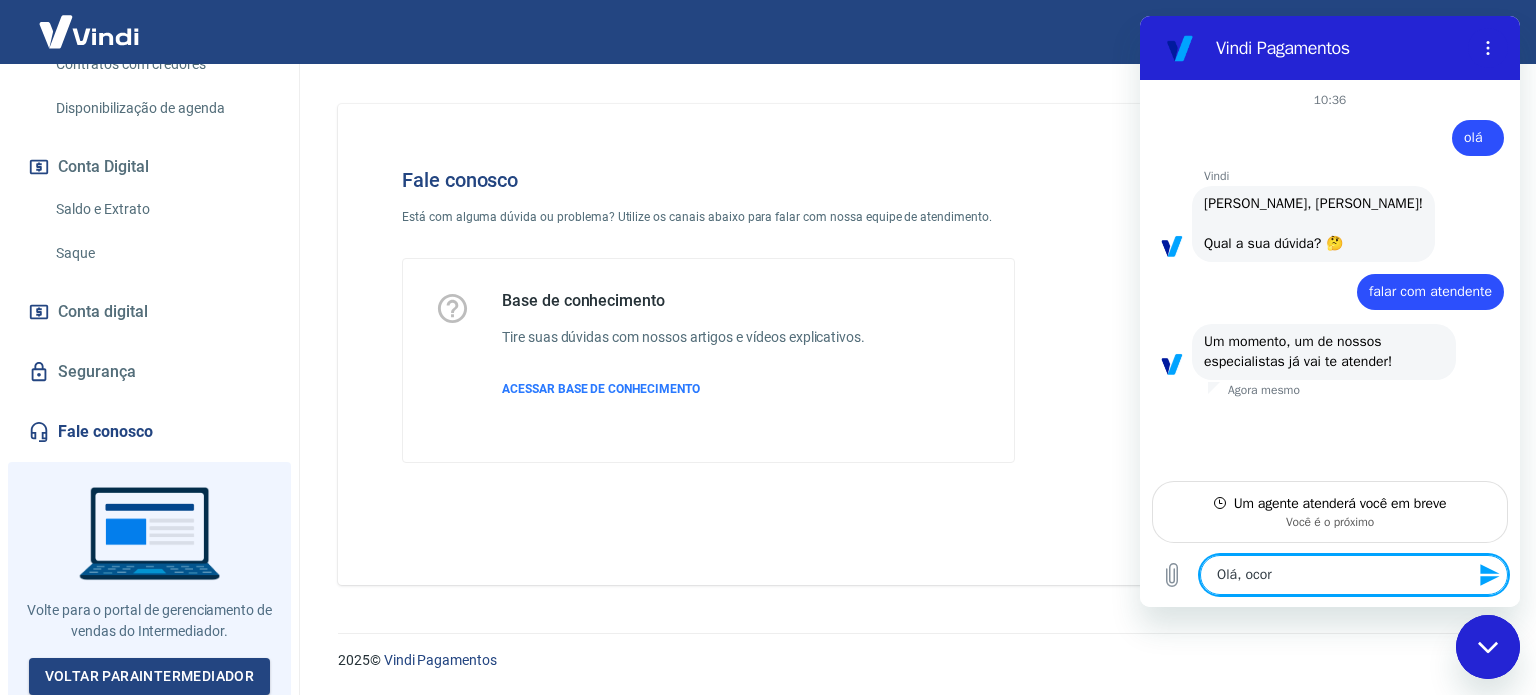 type on "x" 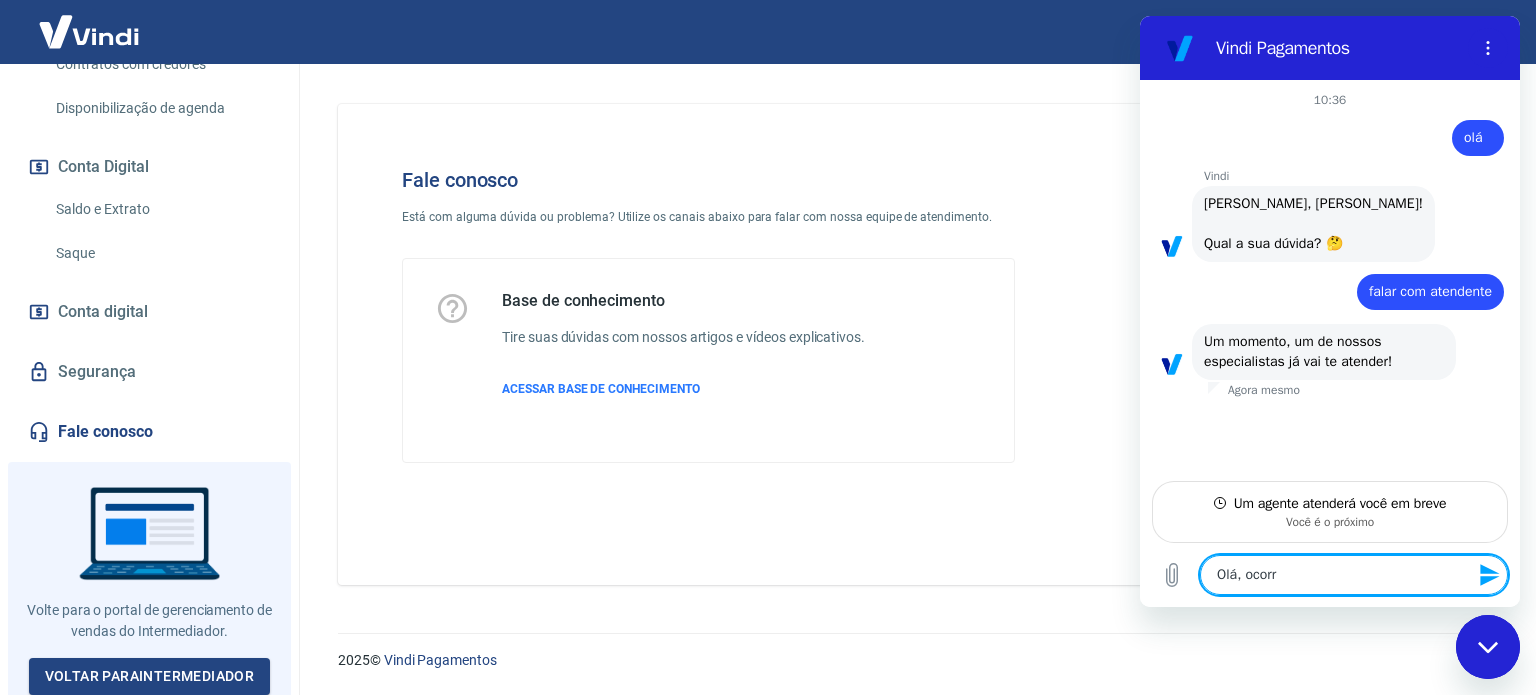 type on "Olá, ocorre" 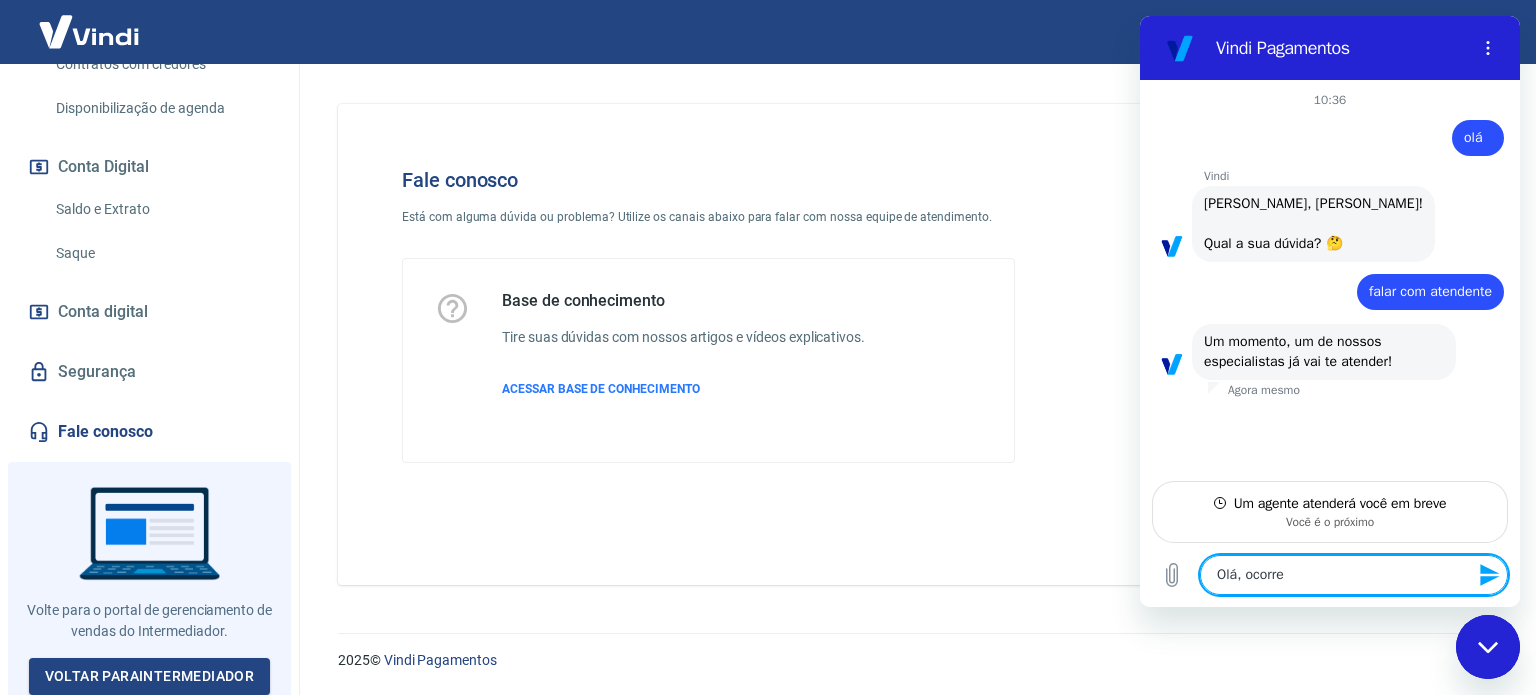type on "Olá, ocorre" 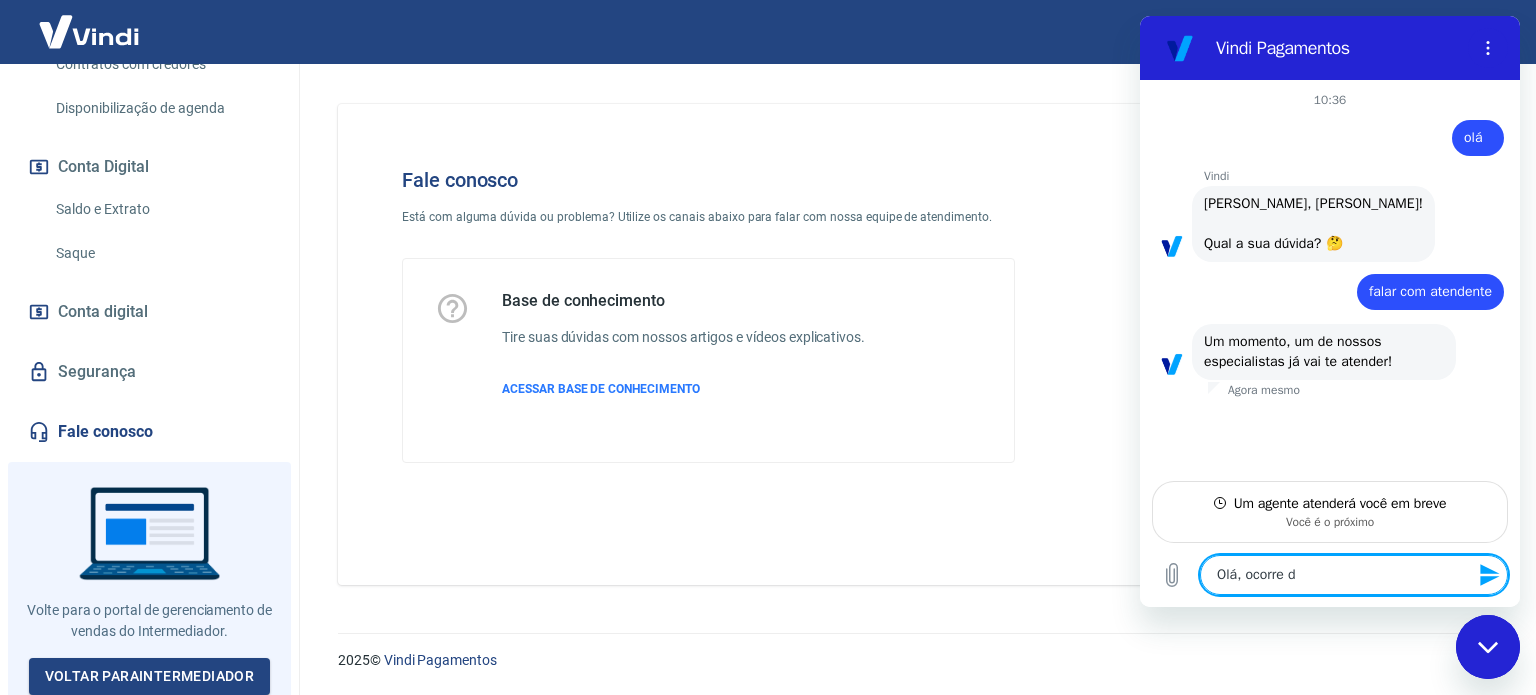 type on "x" 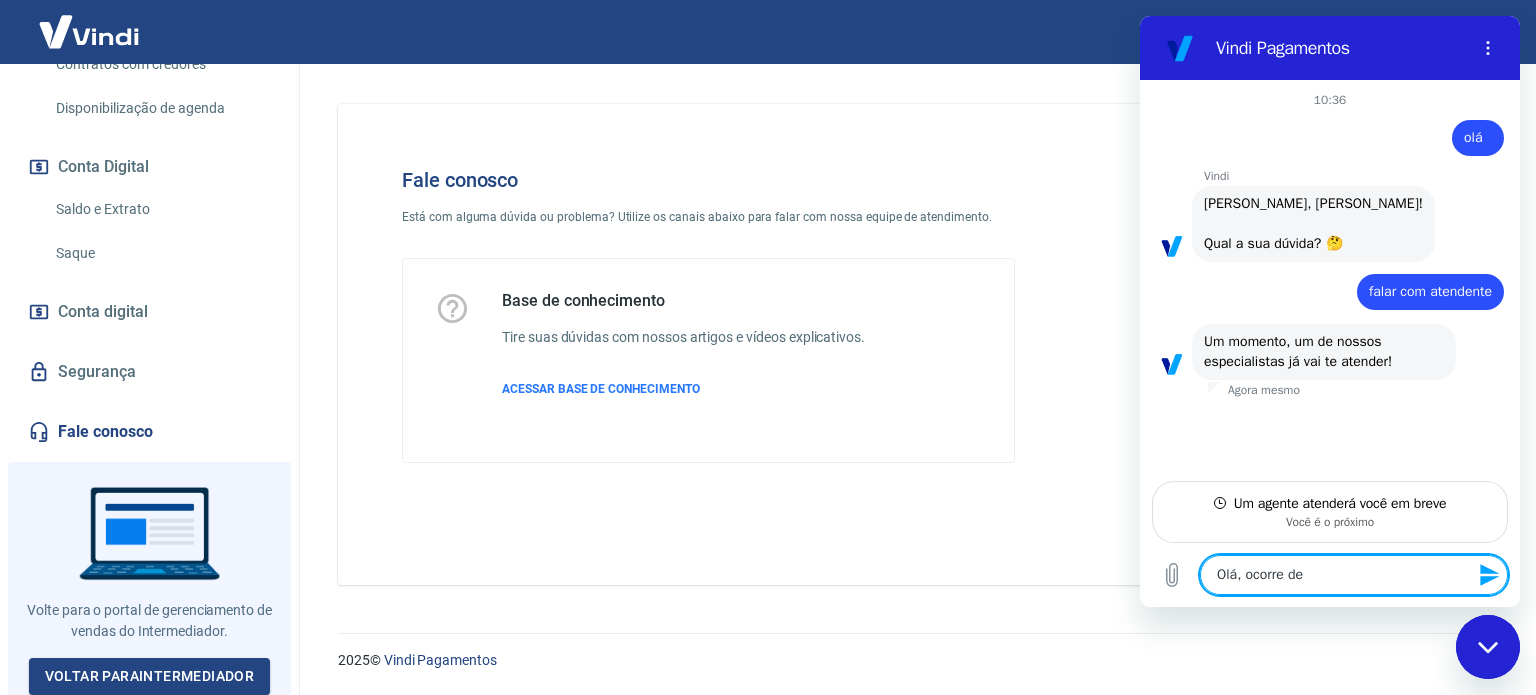 type on "Olá, ocorre de" 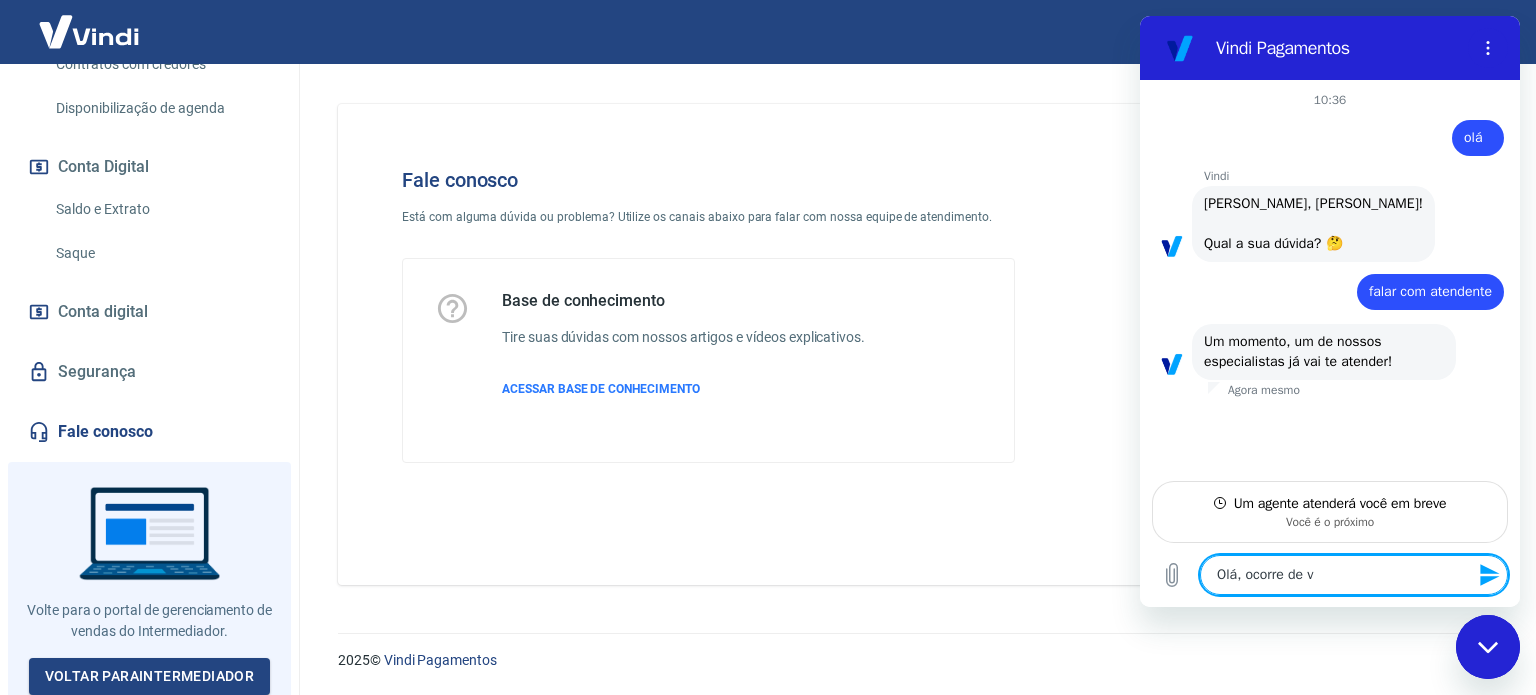 type on "Olá, ocorre de ve" 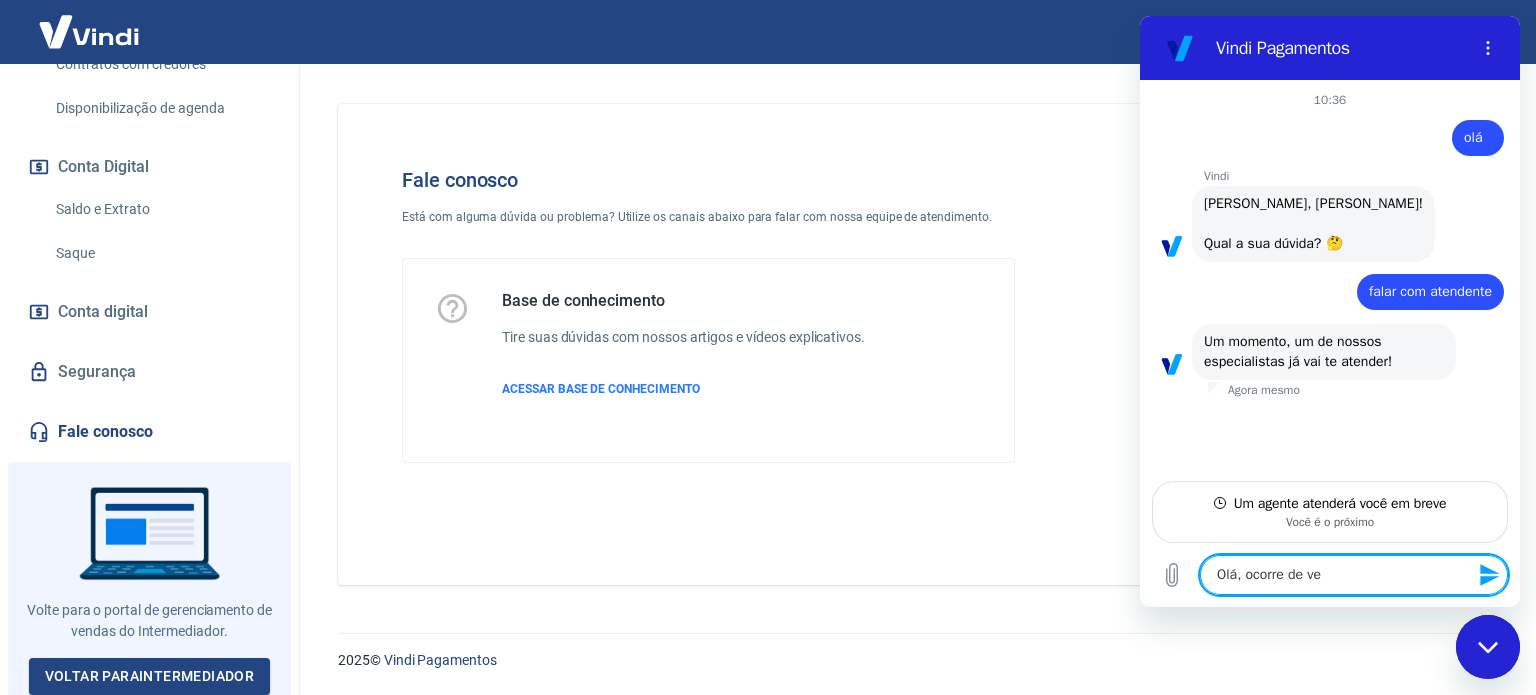 type on "Olá, ocorre de vez" 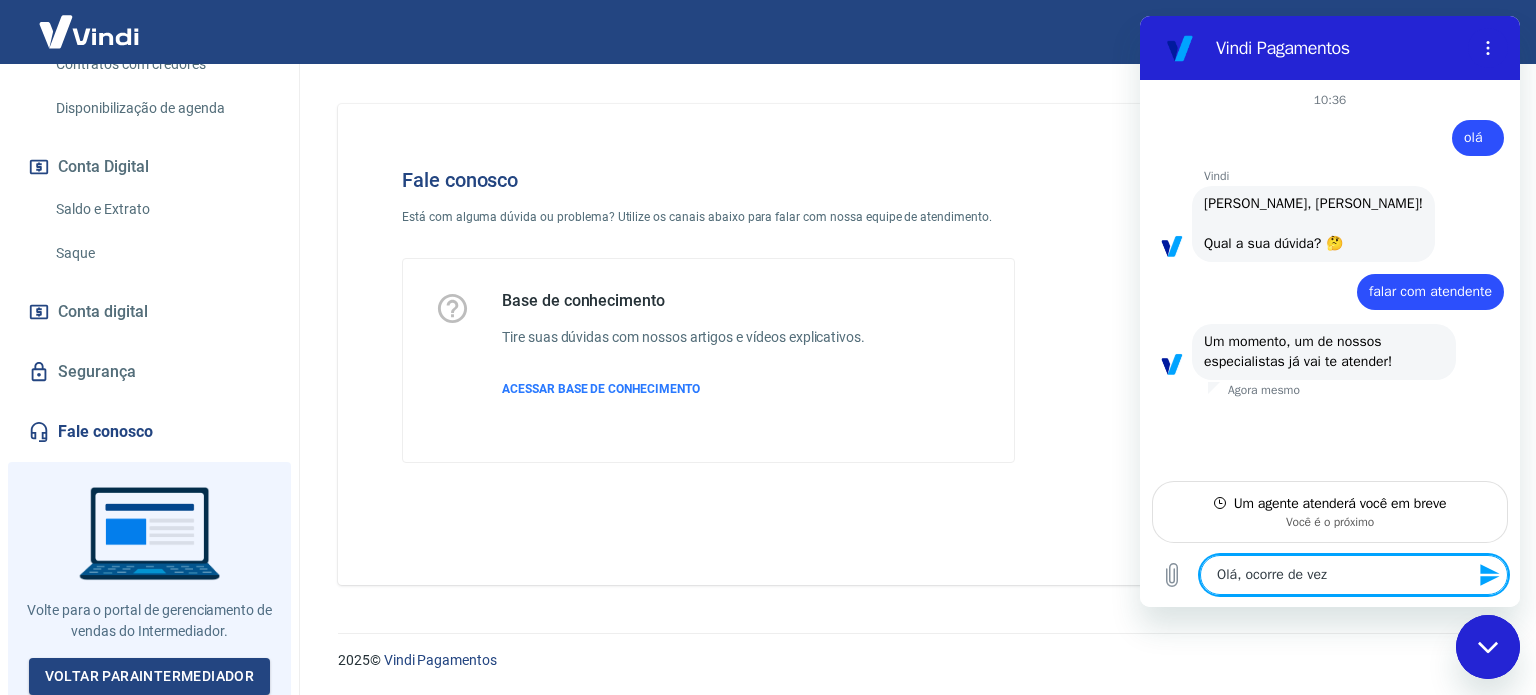 type on "Olá, ocorre de vez" 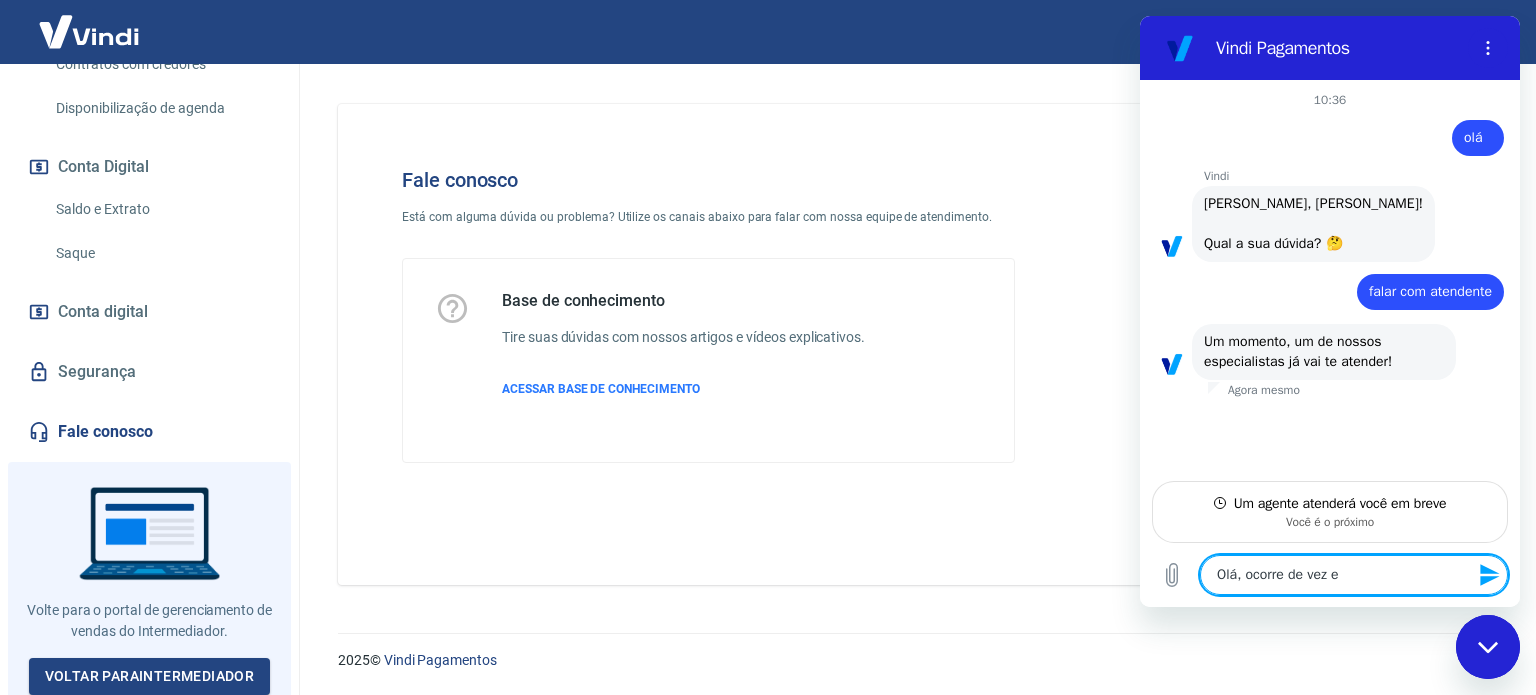 type on "Olá, ocorre de vez em" 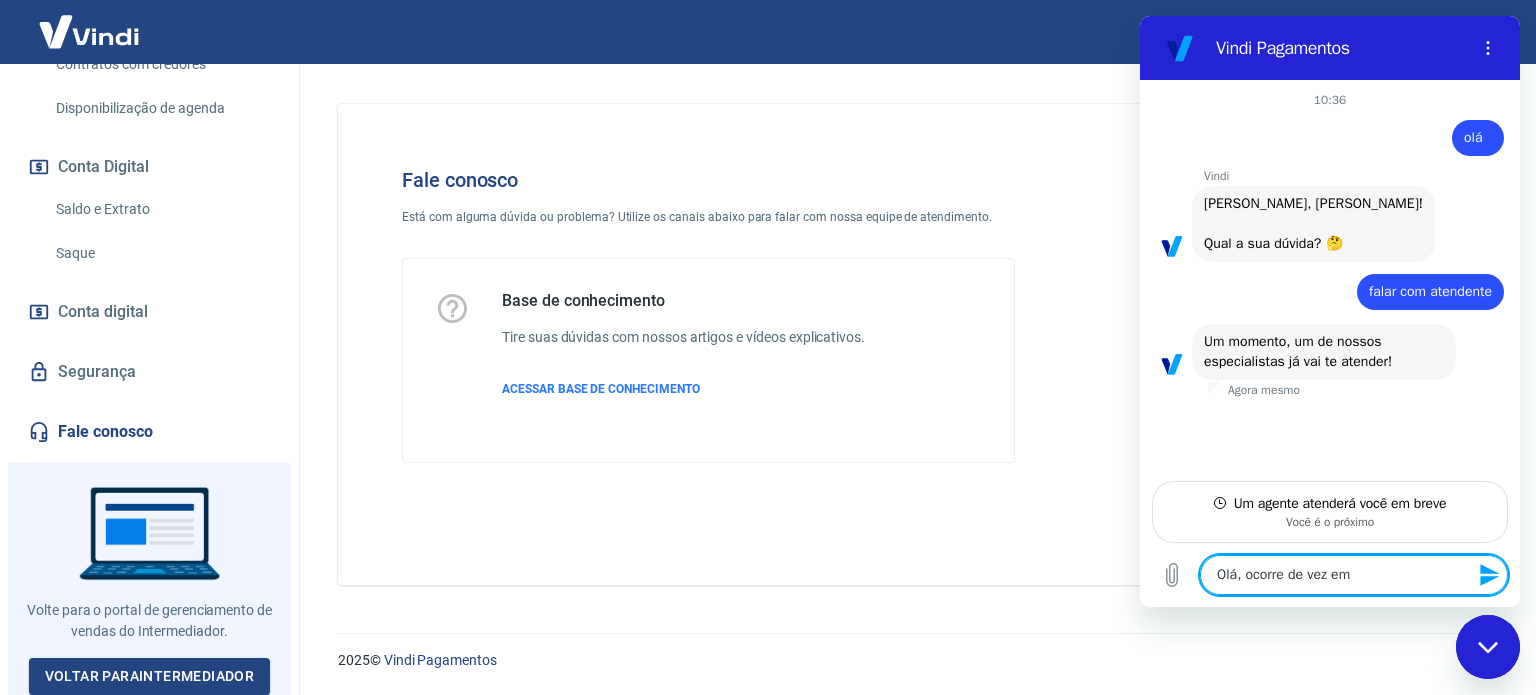 type on "Olá, ocorre de vez em" 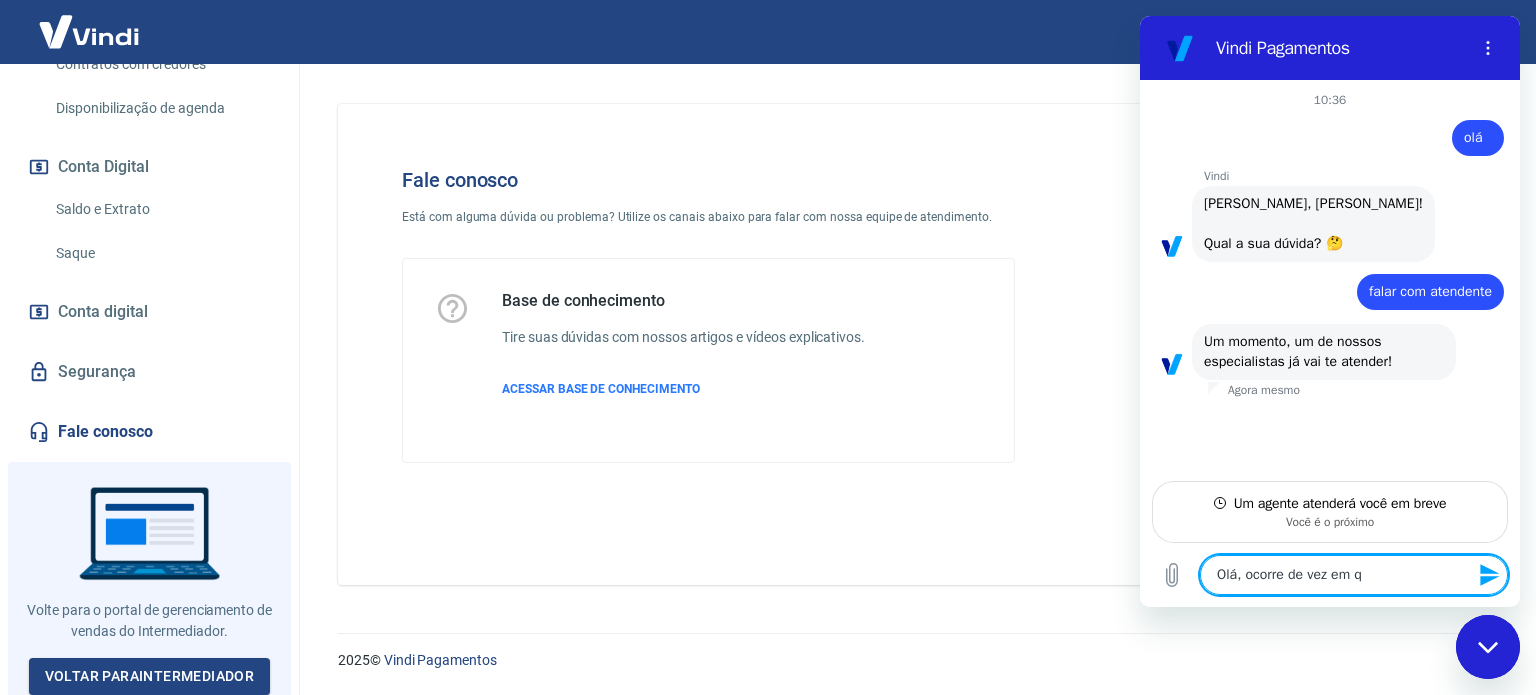 type on "Olá, ocorre de vez em qu" 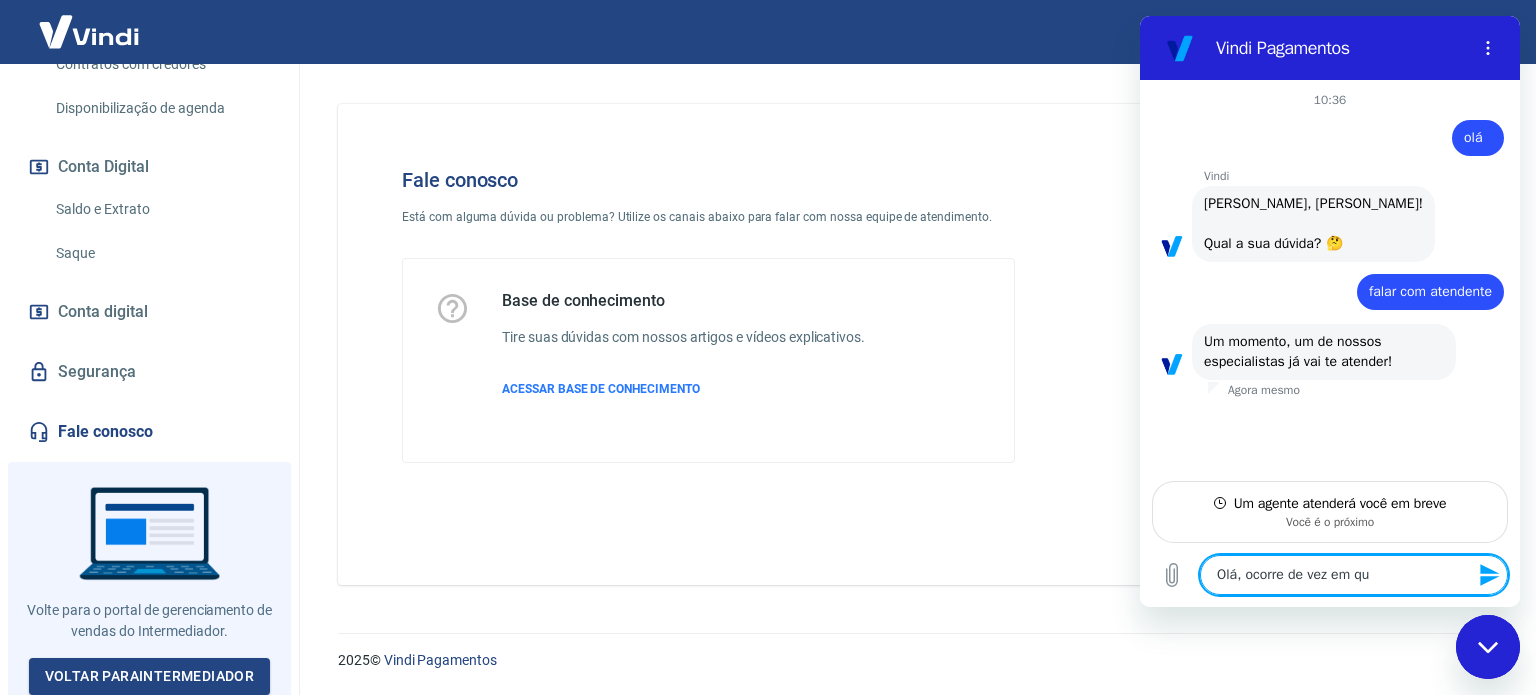 type on "x" 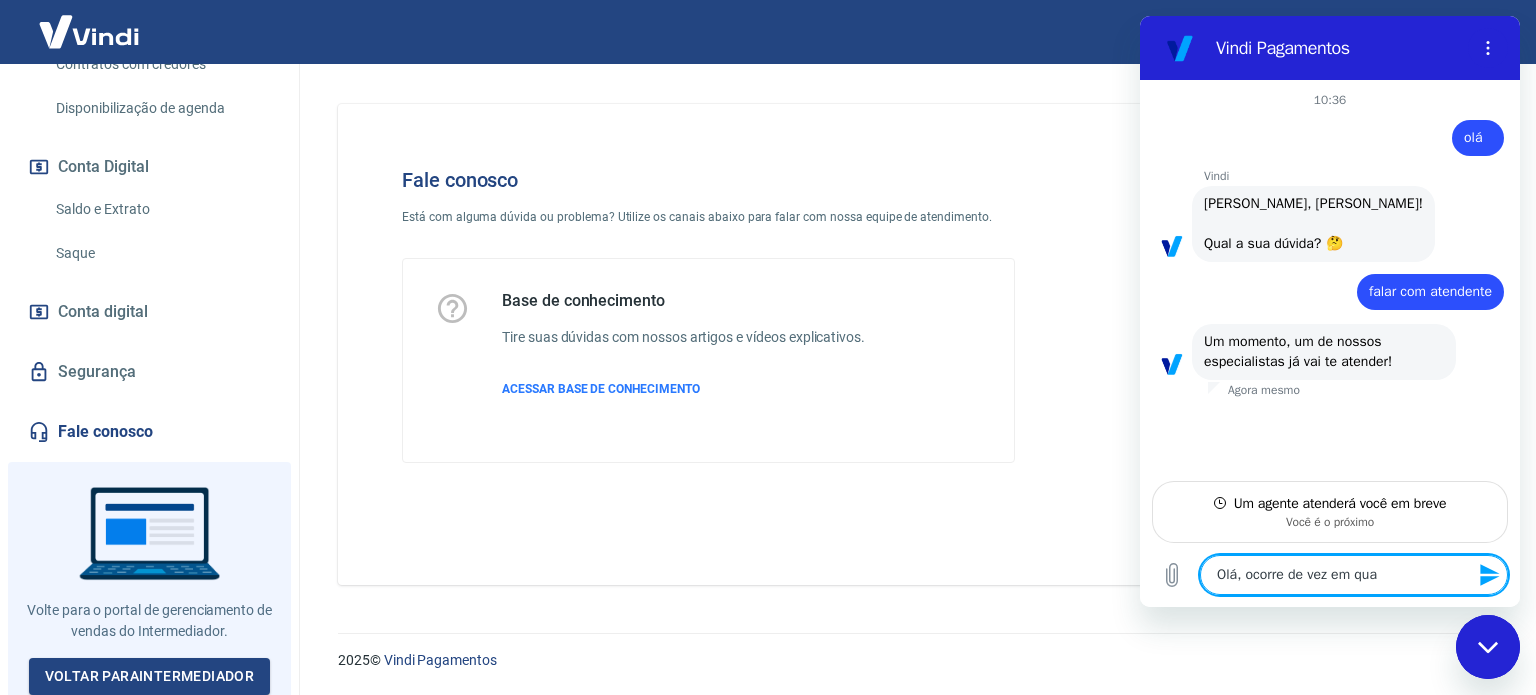 type on "Olá, ocorre de vez em quan" 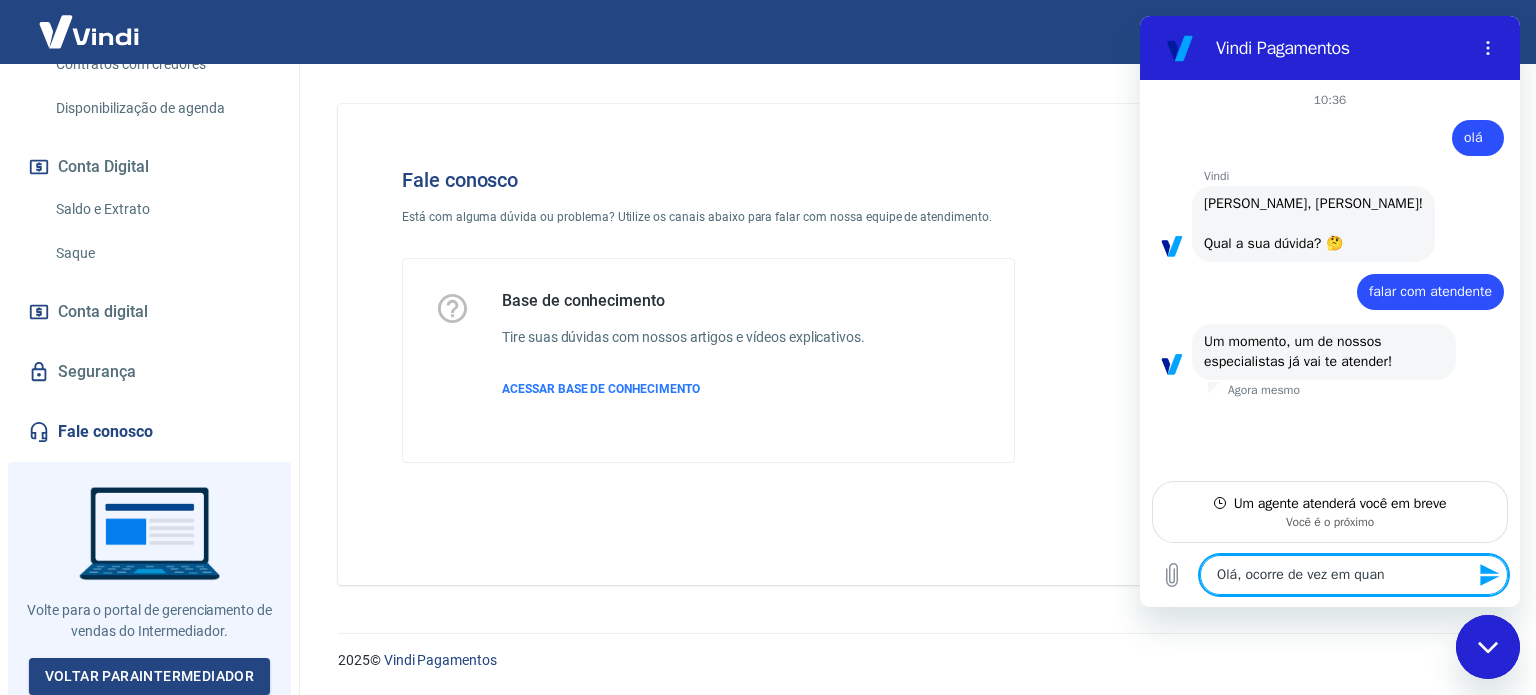 type on "Olá, ocorre de vez em quand" 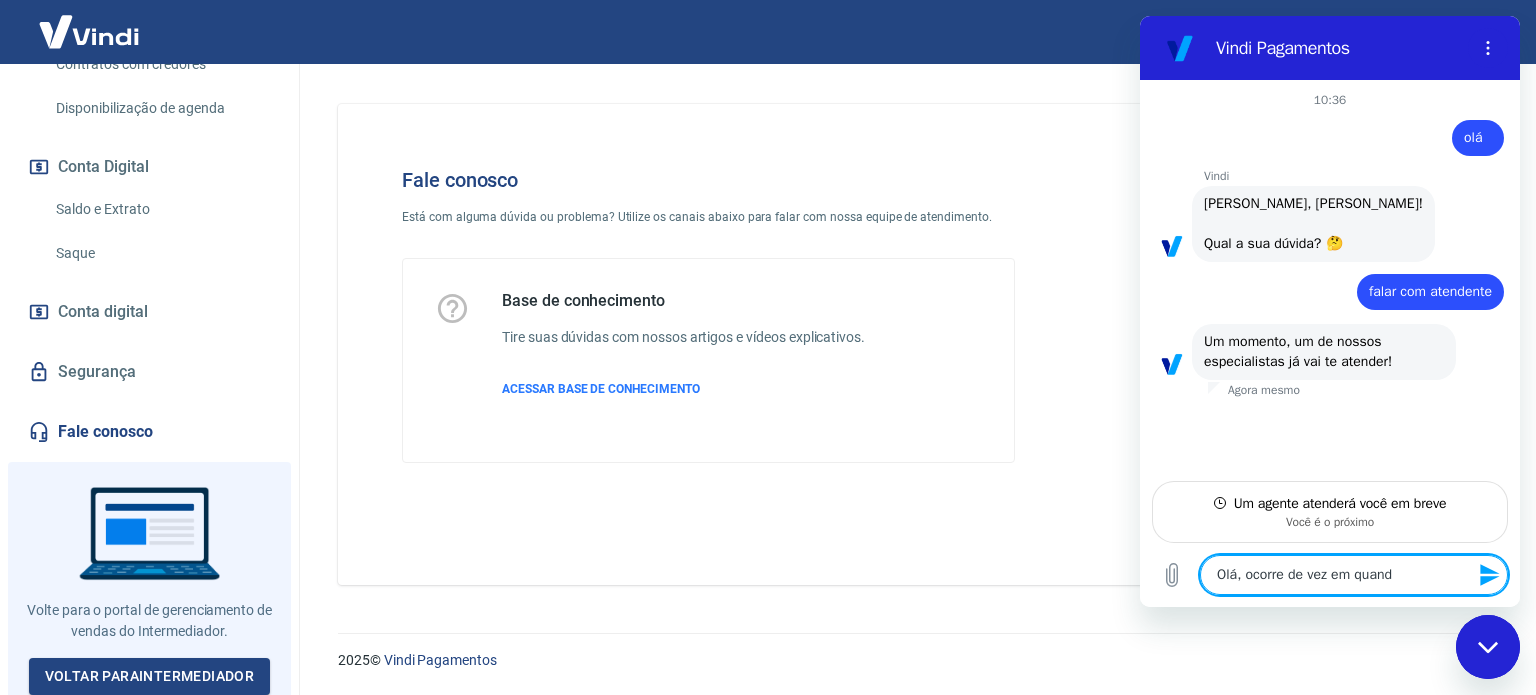 type on "Olá, ocorre de vez em quando" 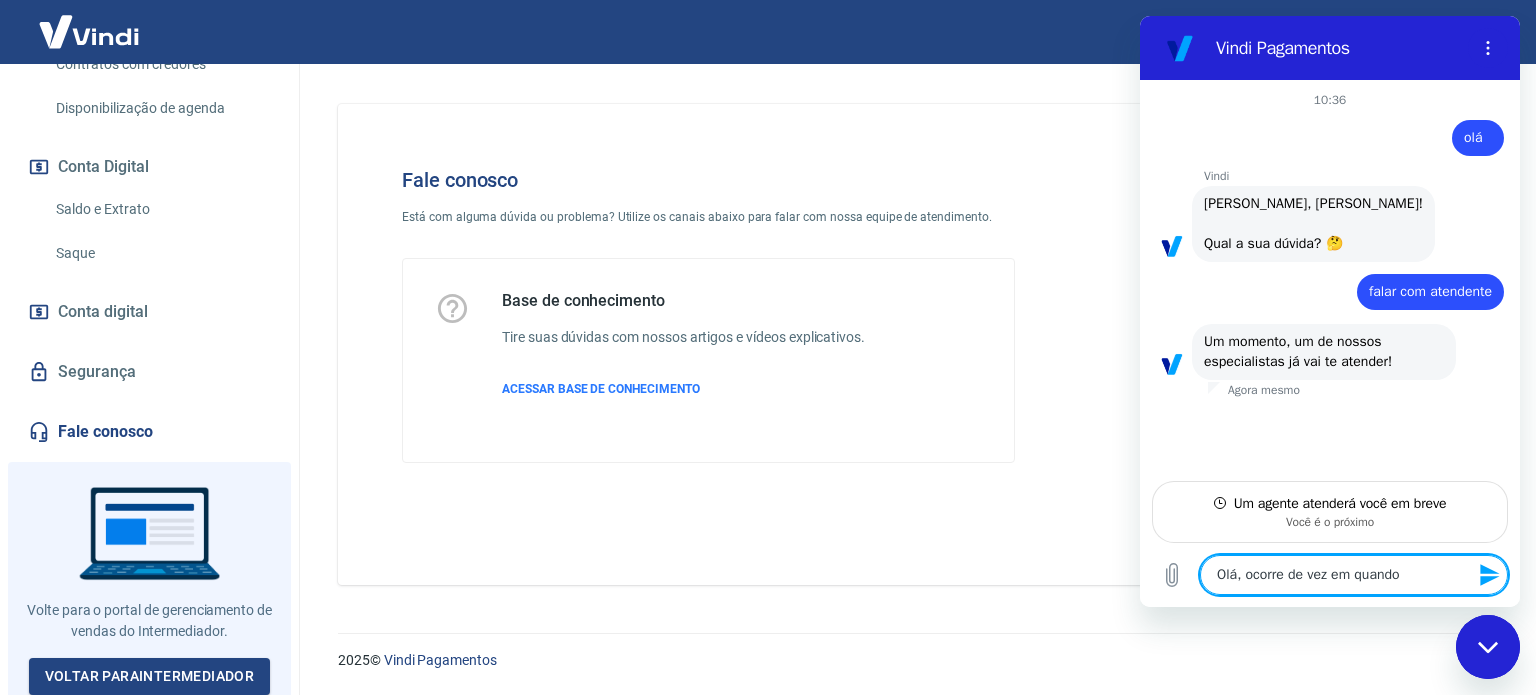 type on "Olá, ocorre de vez em quando" 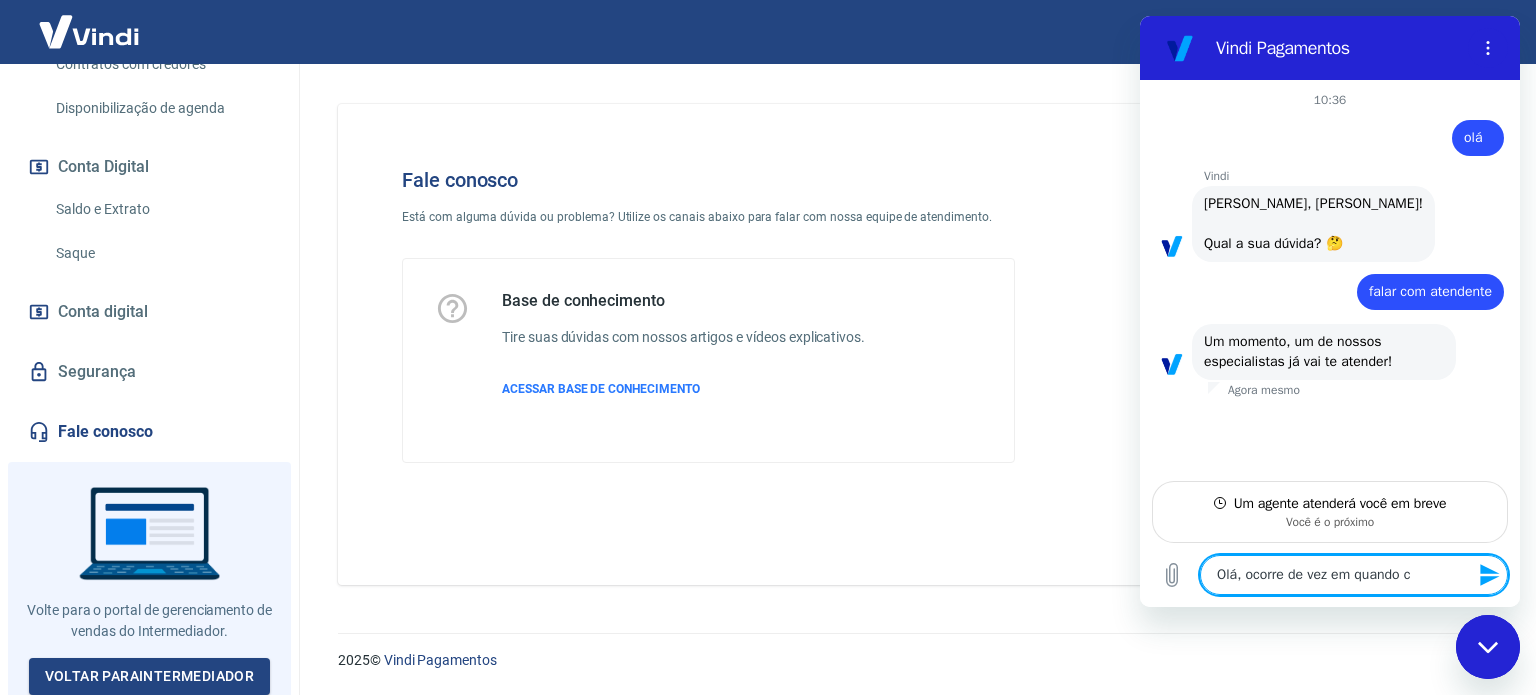 type on "Olá, ocorre de vez em quando cl" 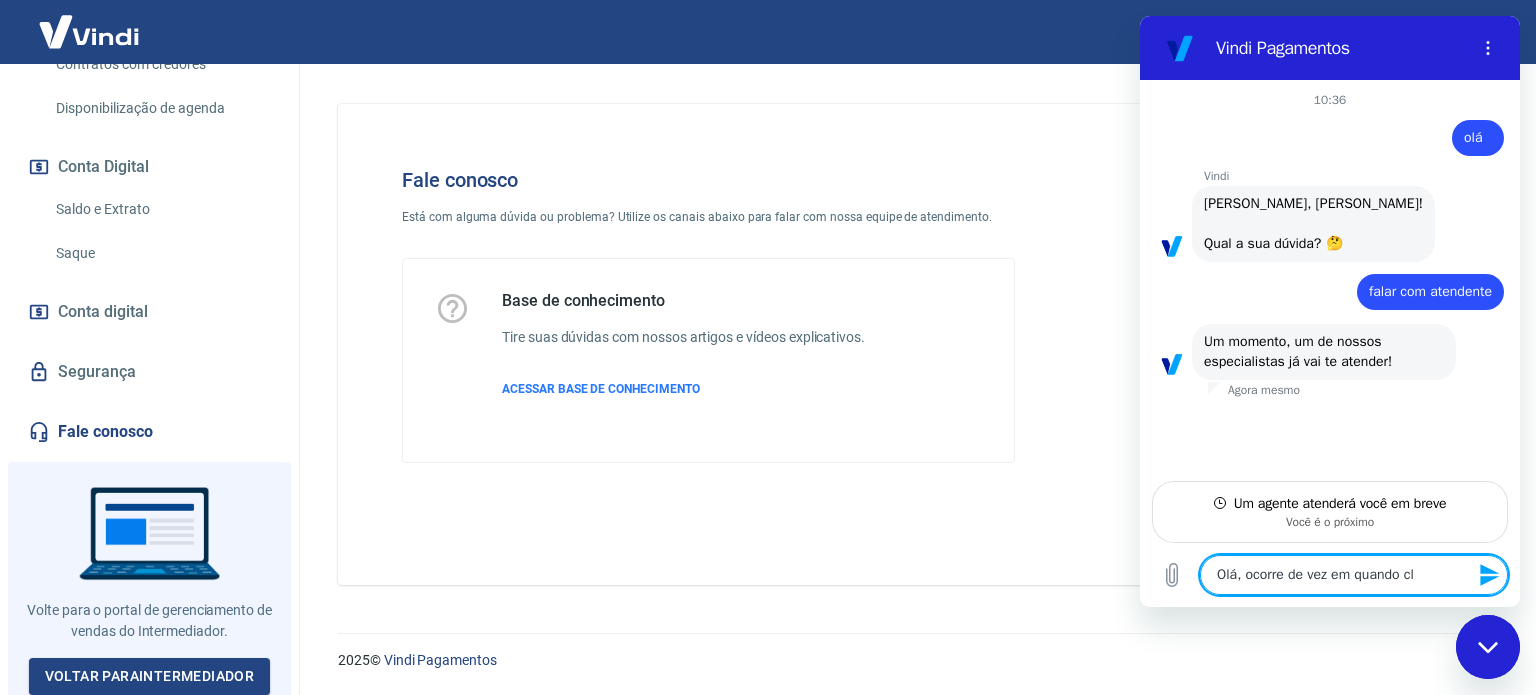type on "Olá, ocorre de vez em quando cli" 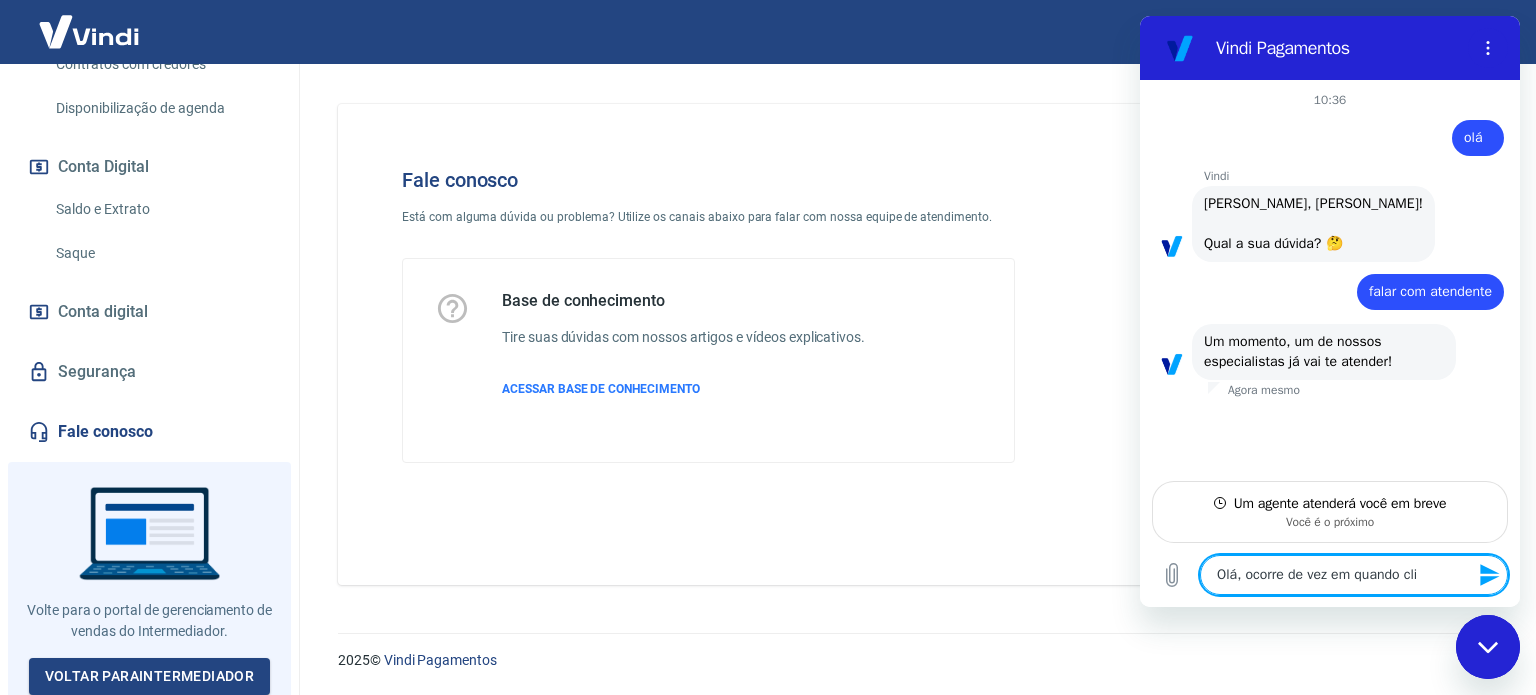 type on "Olá, ocorre de vez em quando clie" 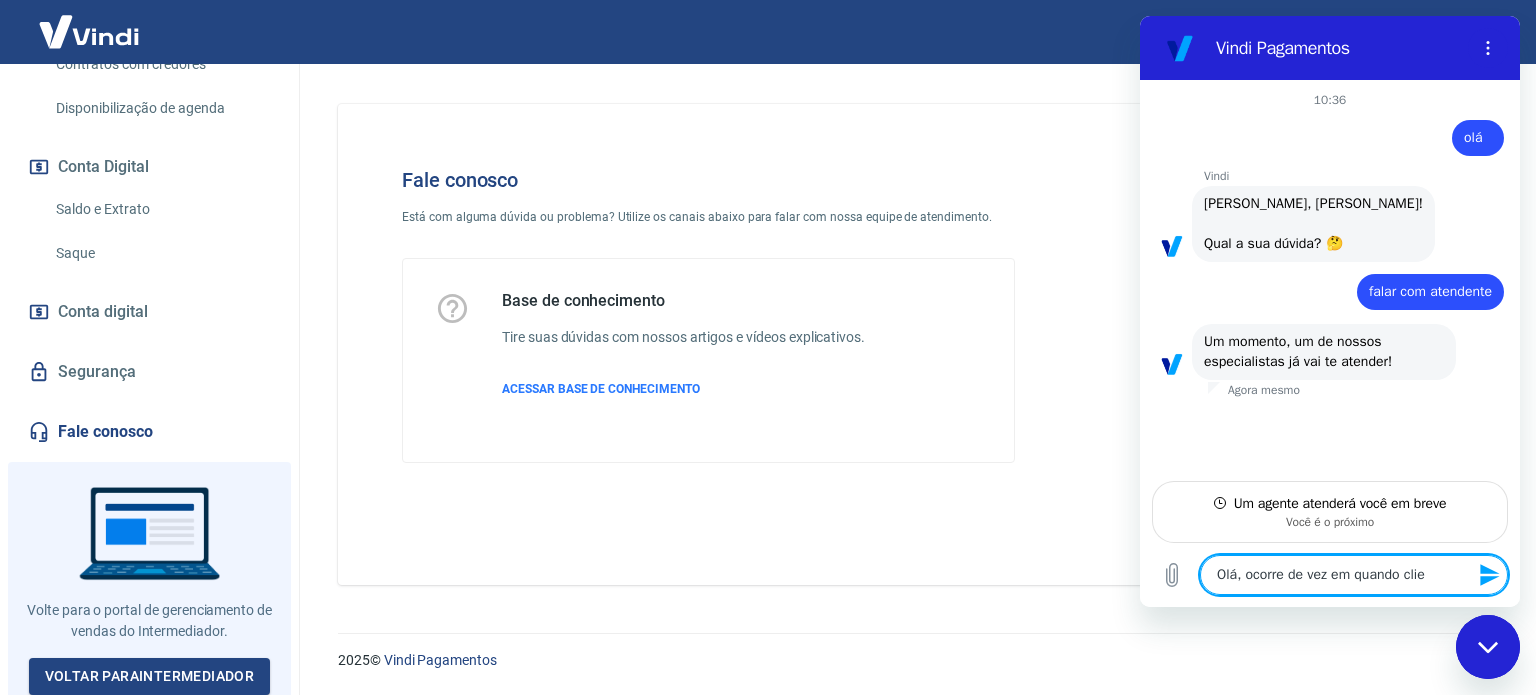 type on "Olá, ocorre de vez em quando clien" 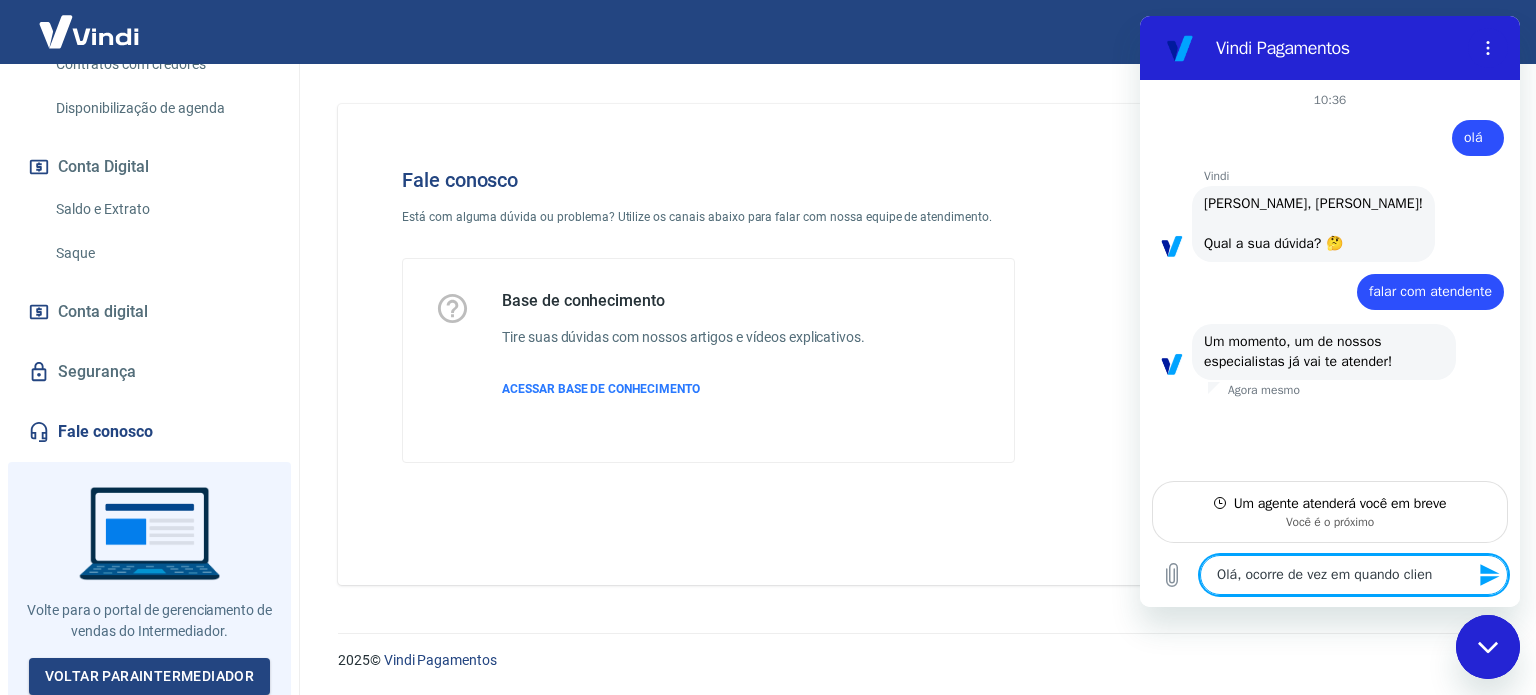 type on "Olá, ocorre de vez em quando client" 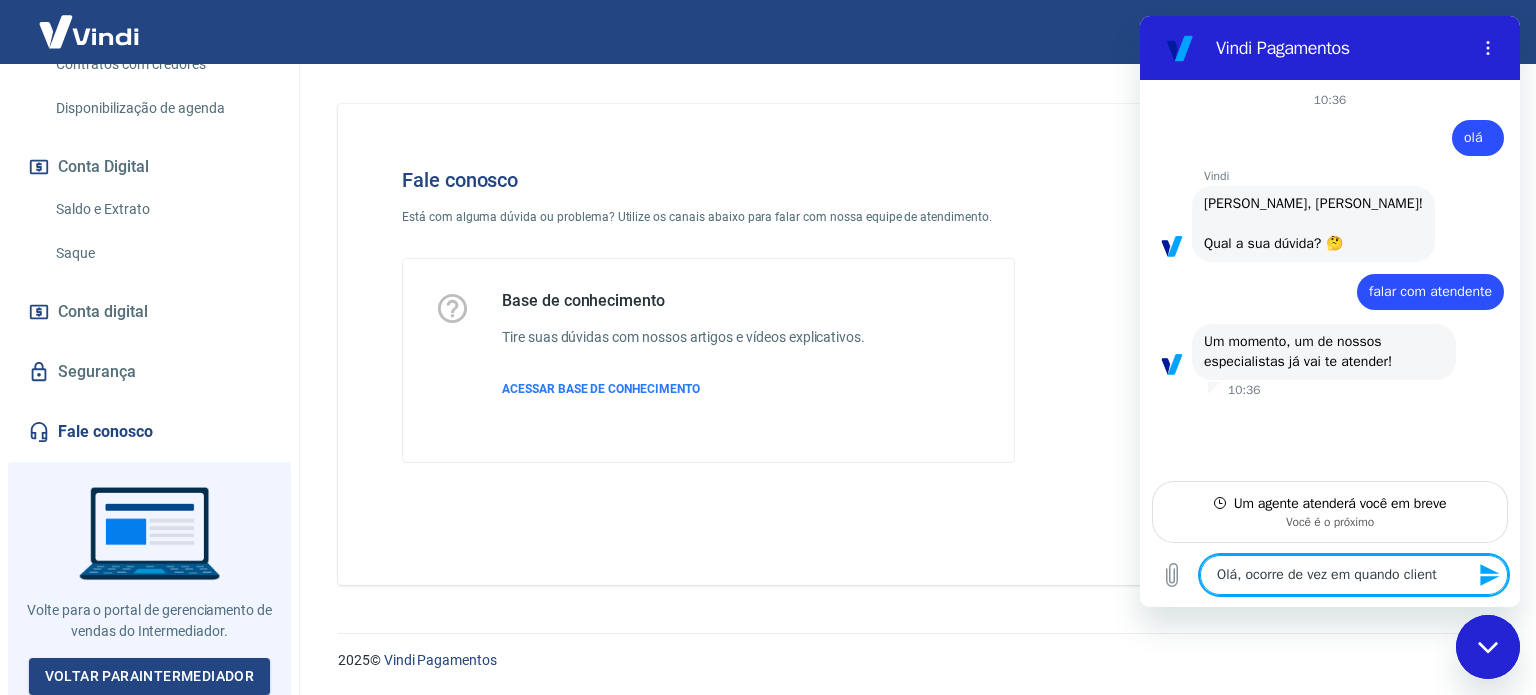 type on "Olá, ocorre de vez em quando cliente" 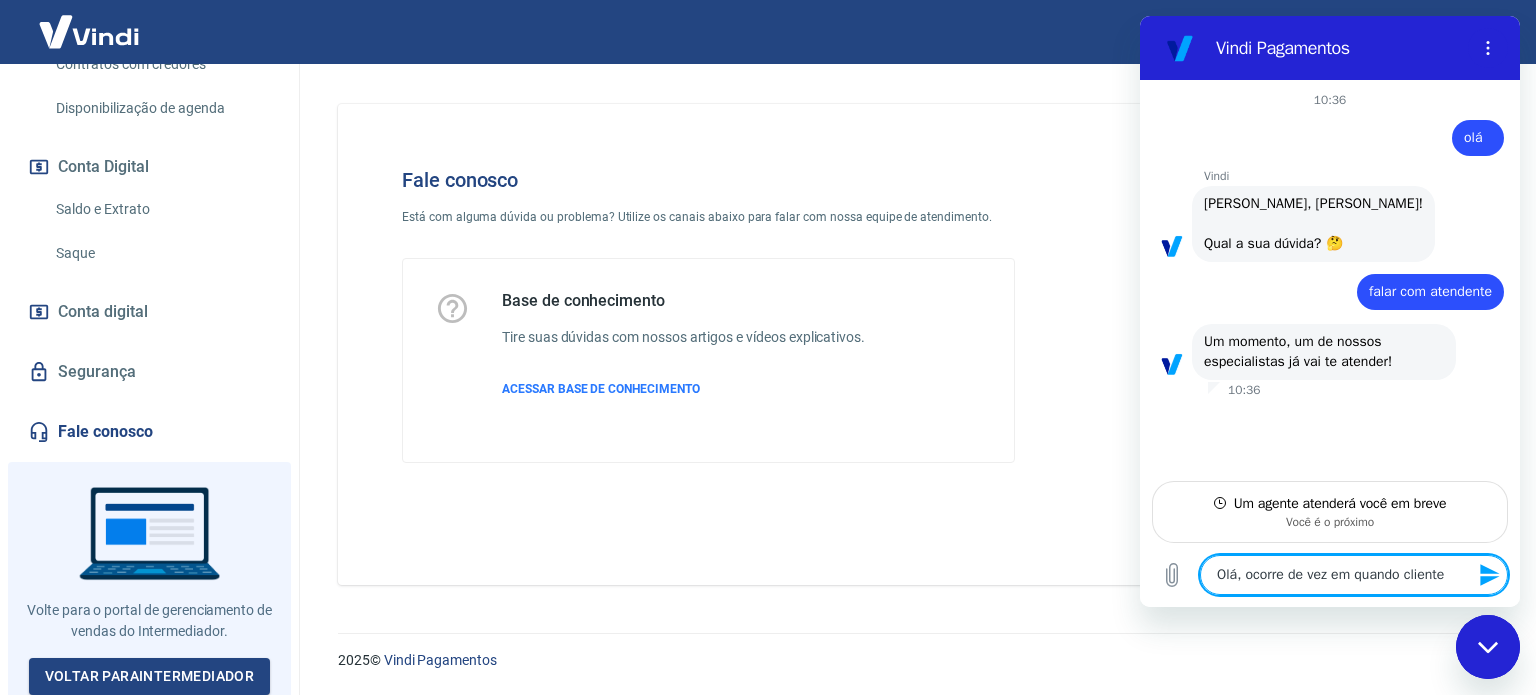type on "Olá, ocorre de vez em quando cliente" 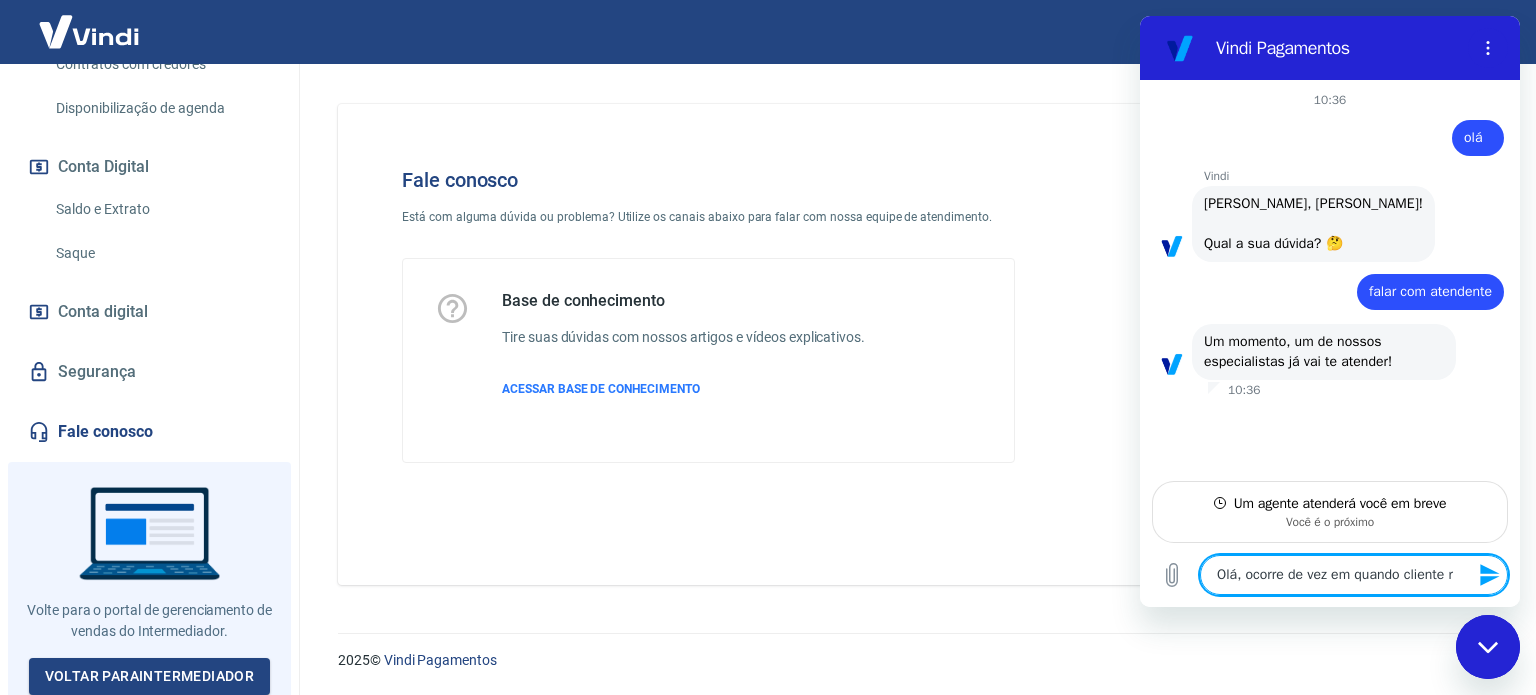type on "Olá, ocorre de vez em quando cliente re" 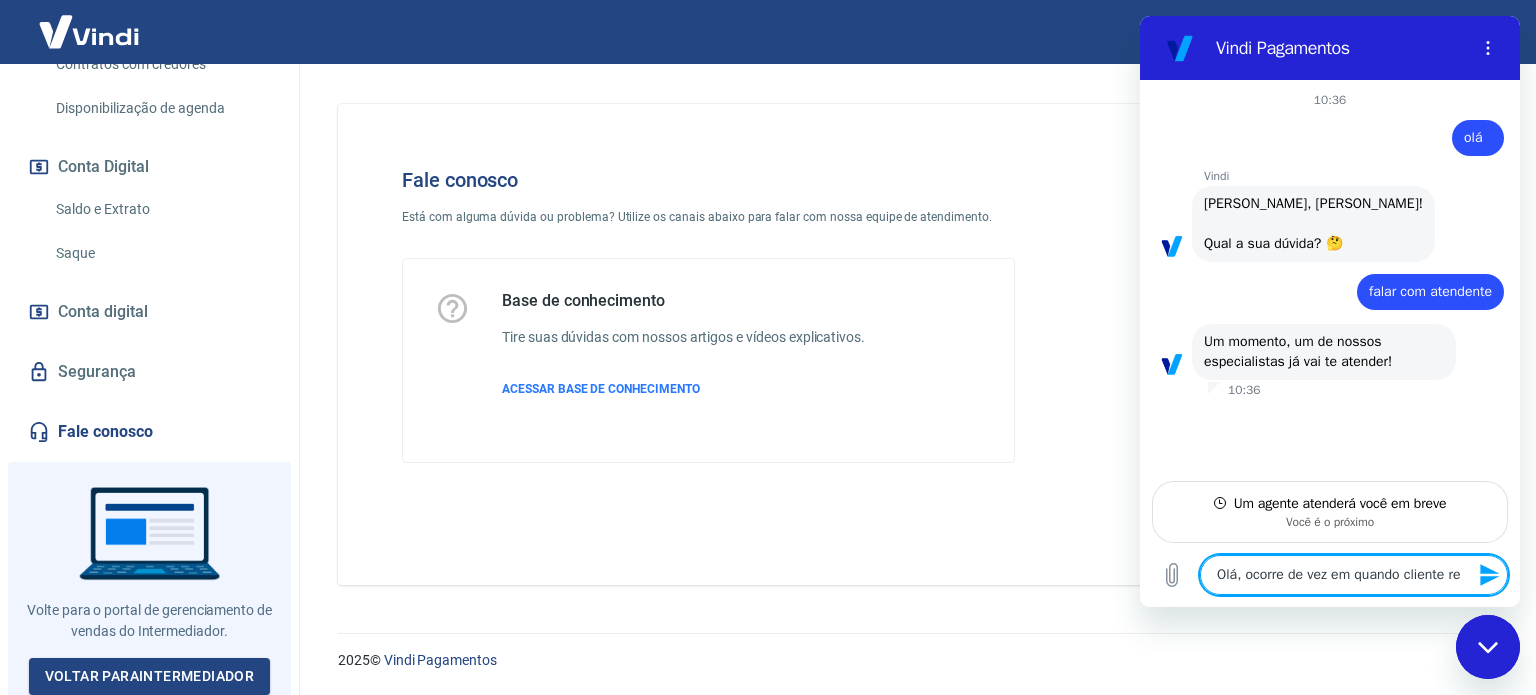 type on "Olá, ocorre de vez em quando cliente rel" 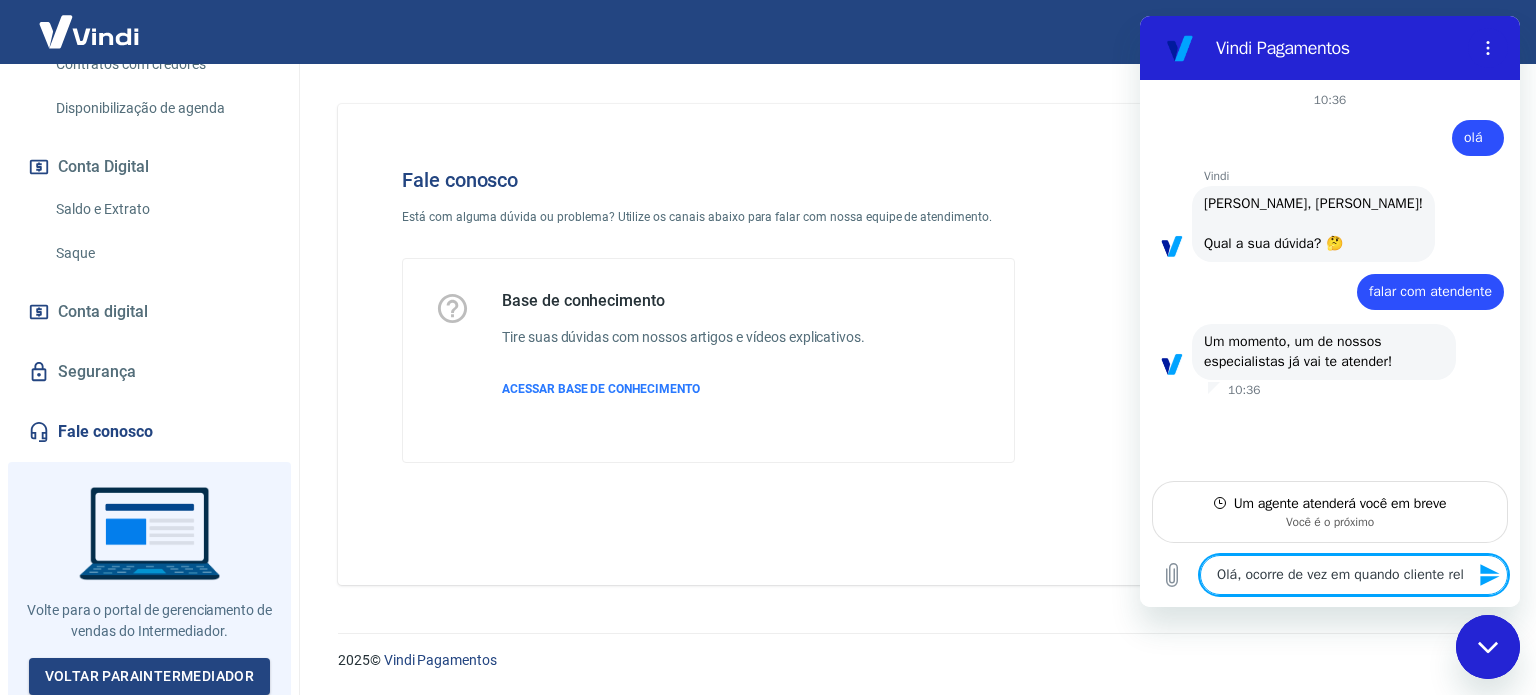 type on "x" 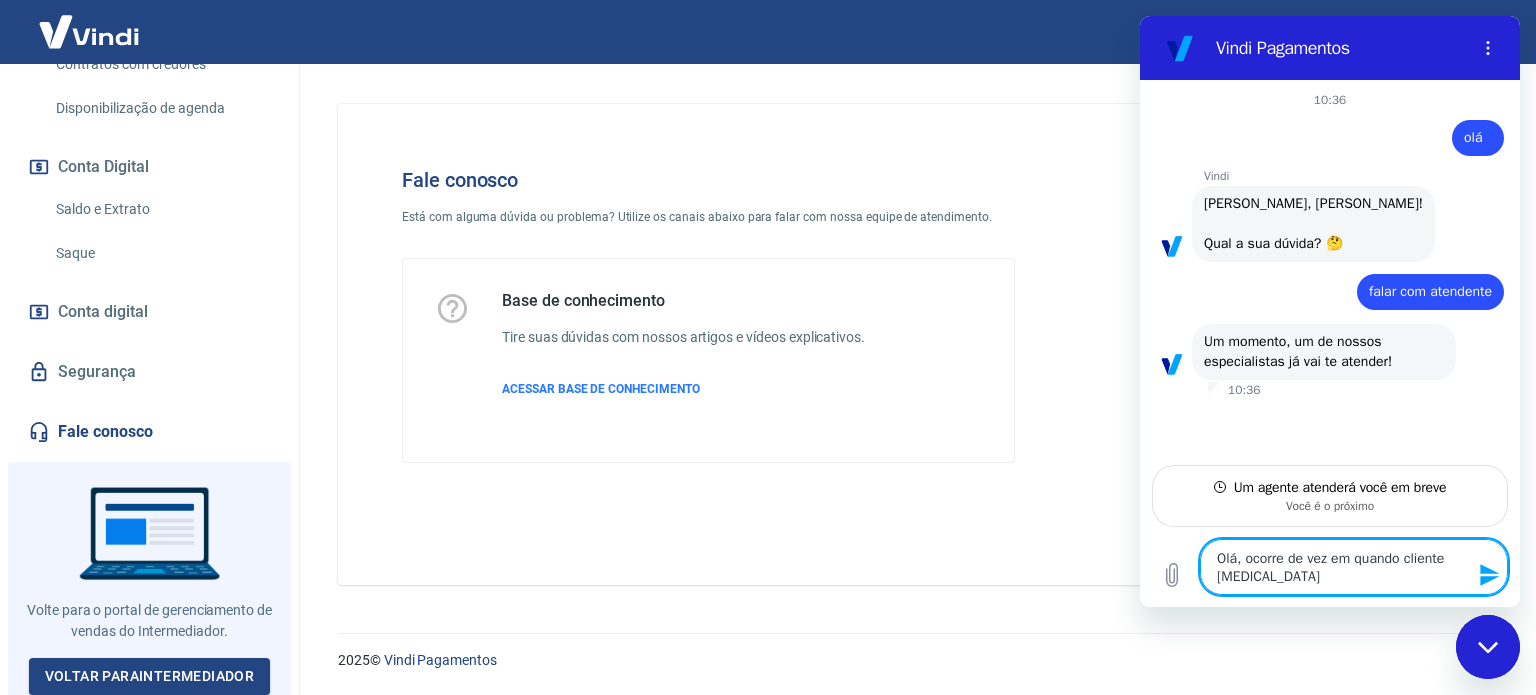 type on "Olá, ocorre de vez em quando cliente relat" 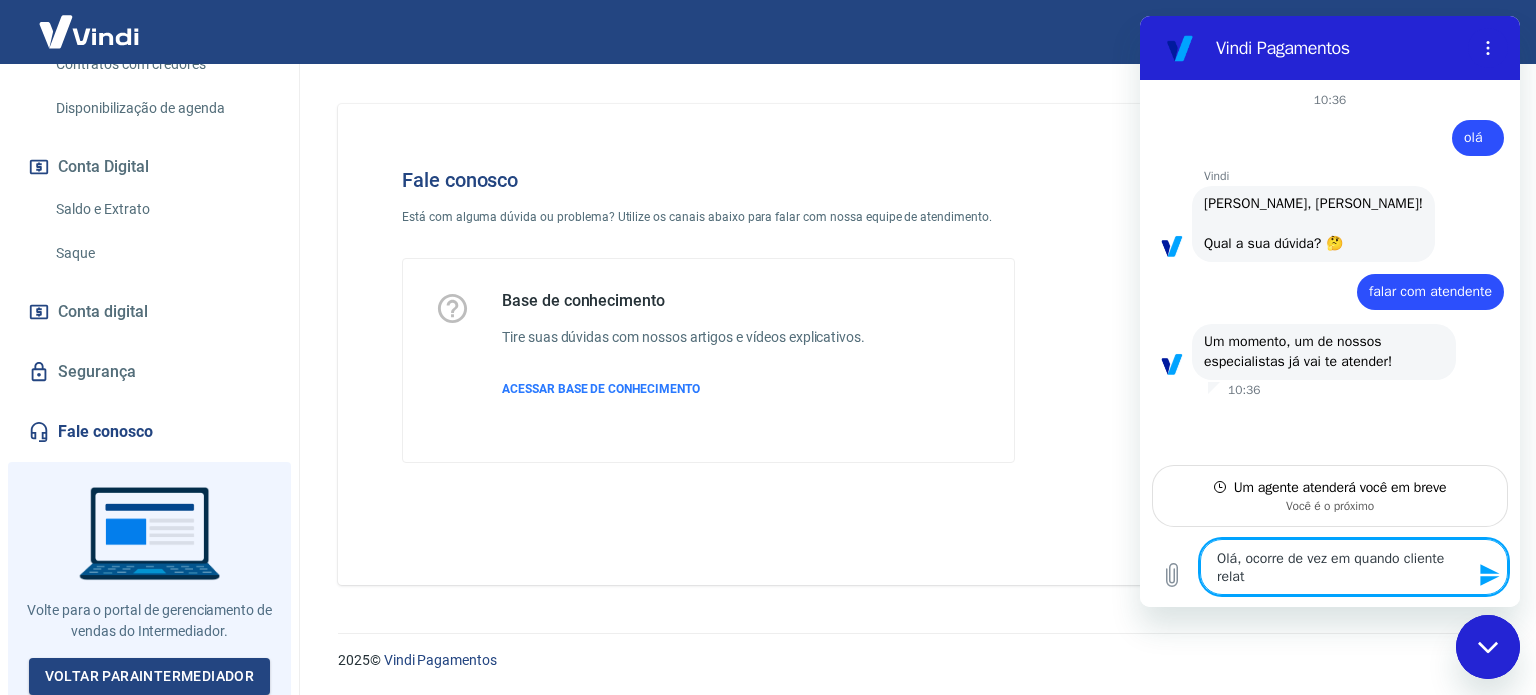 type on "Olá, ocorre de vez em quando cliente relata" 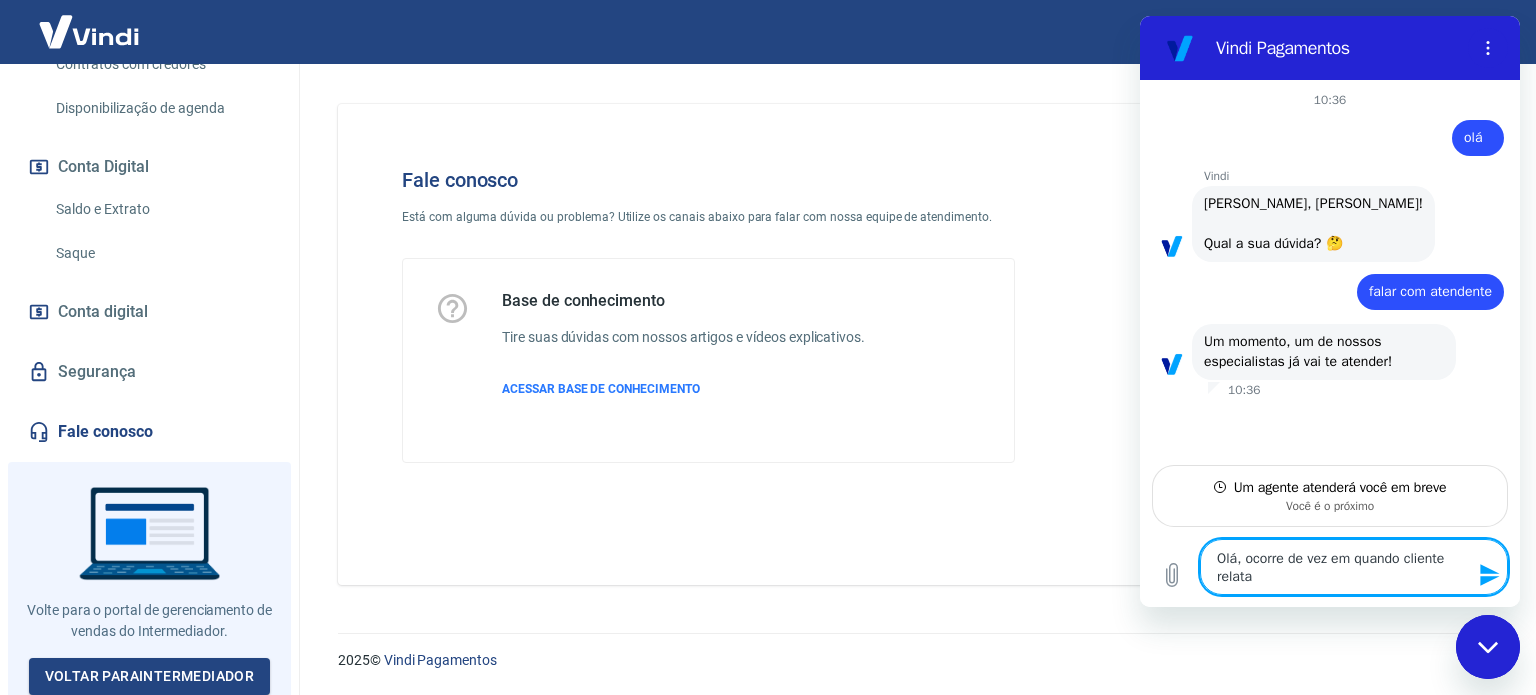 type on "Olá, ocorre de vez em quando cliente relatar" 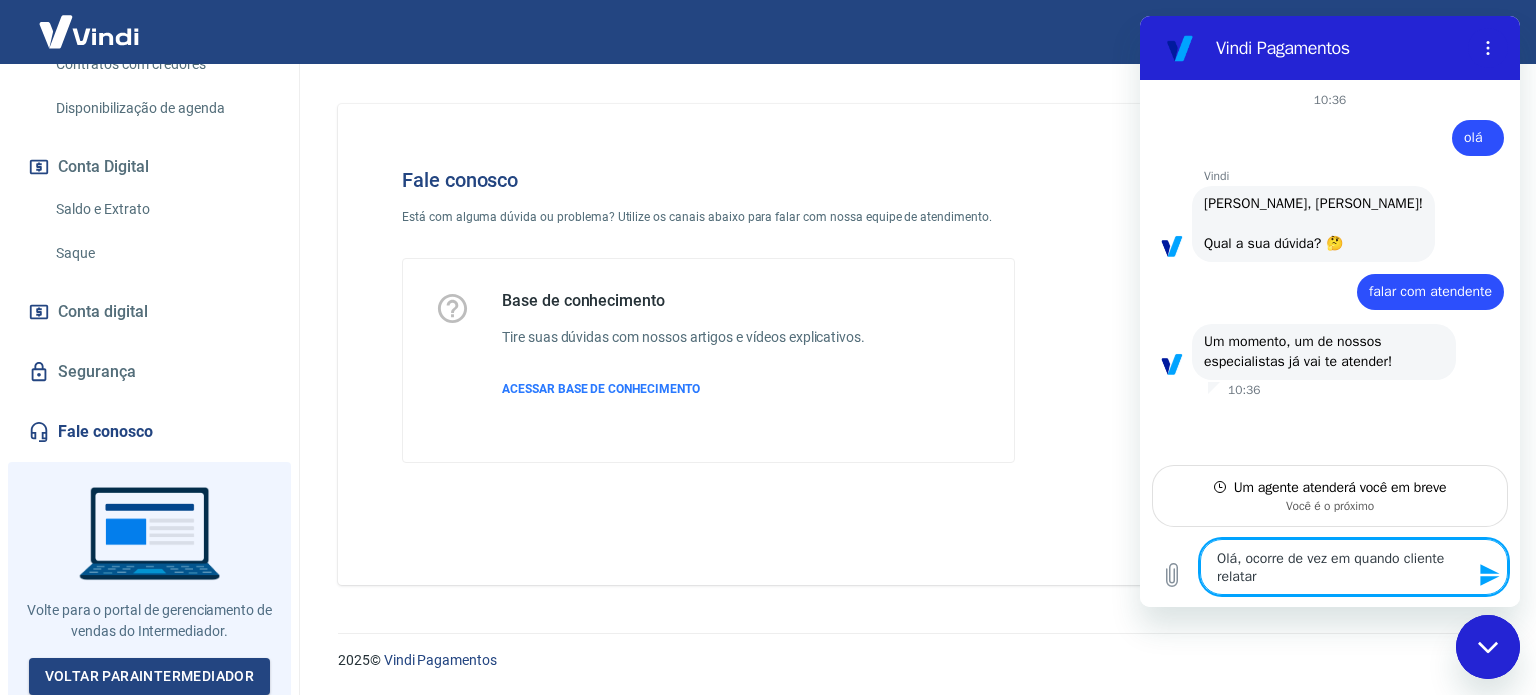 type on "Olá, ocorre de vez em quando cliente relatare" 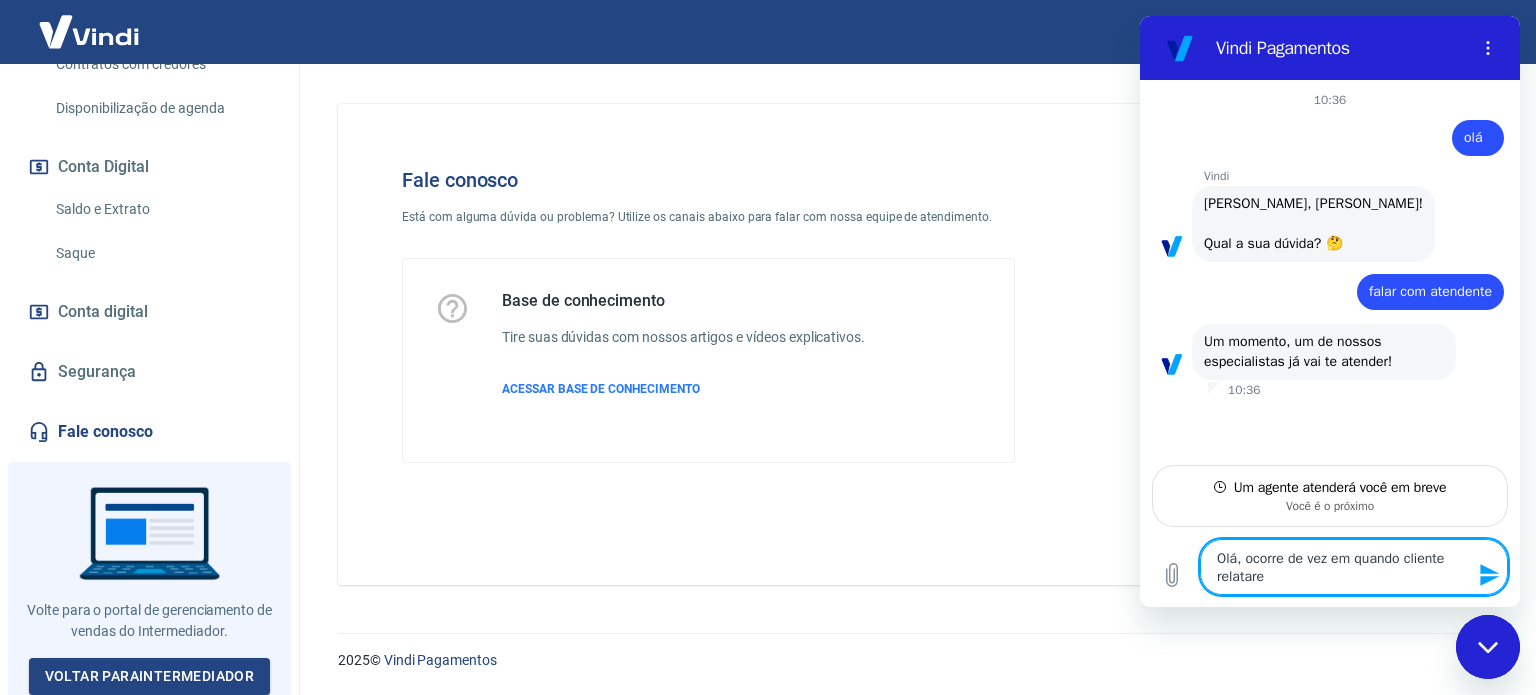 type on "Olá, ocorre de vez em quando cliente relatarem" 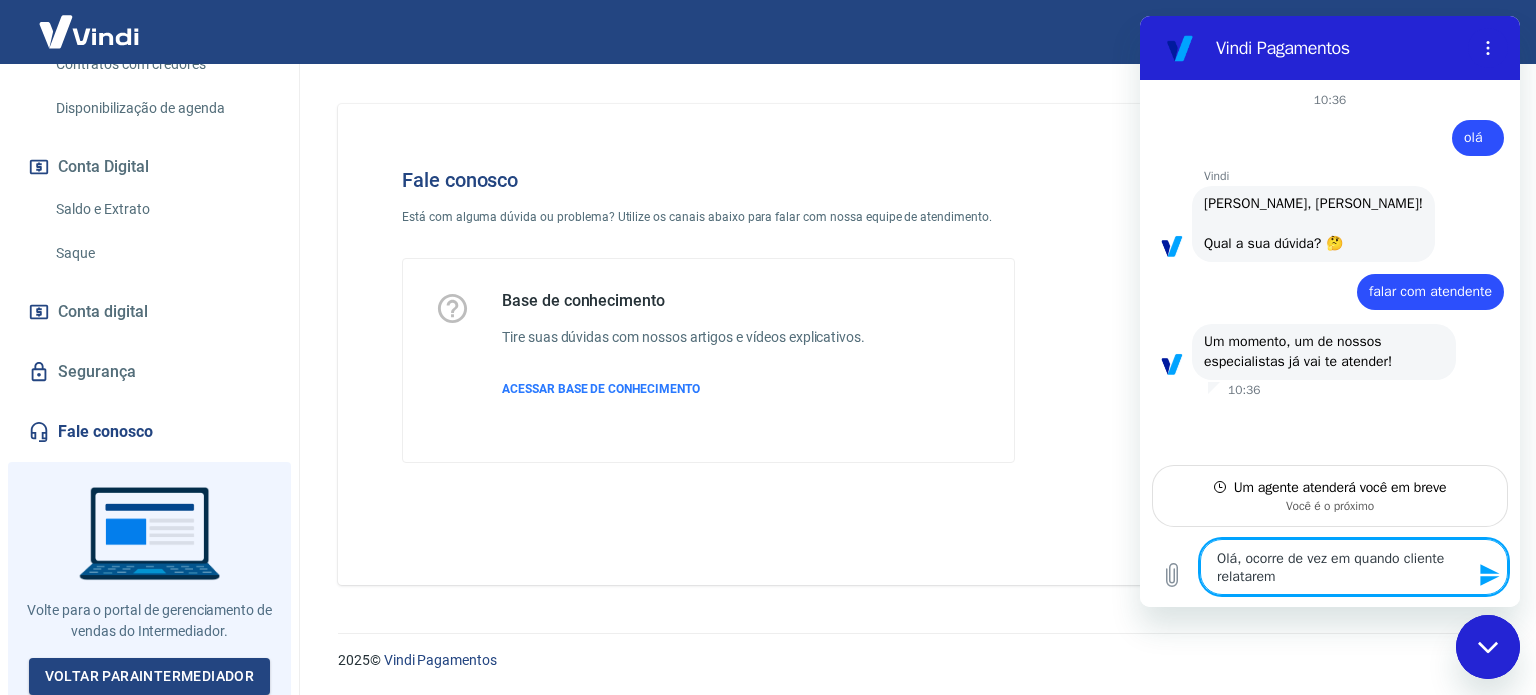 type on "x" 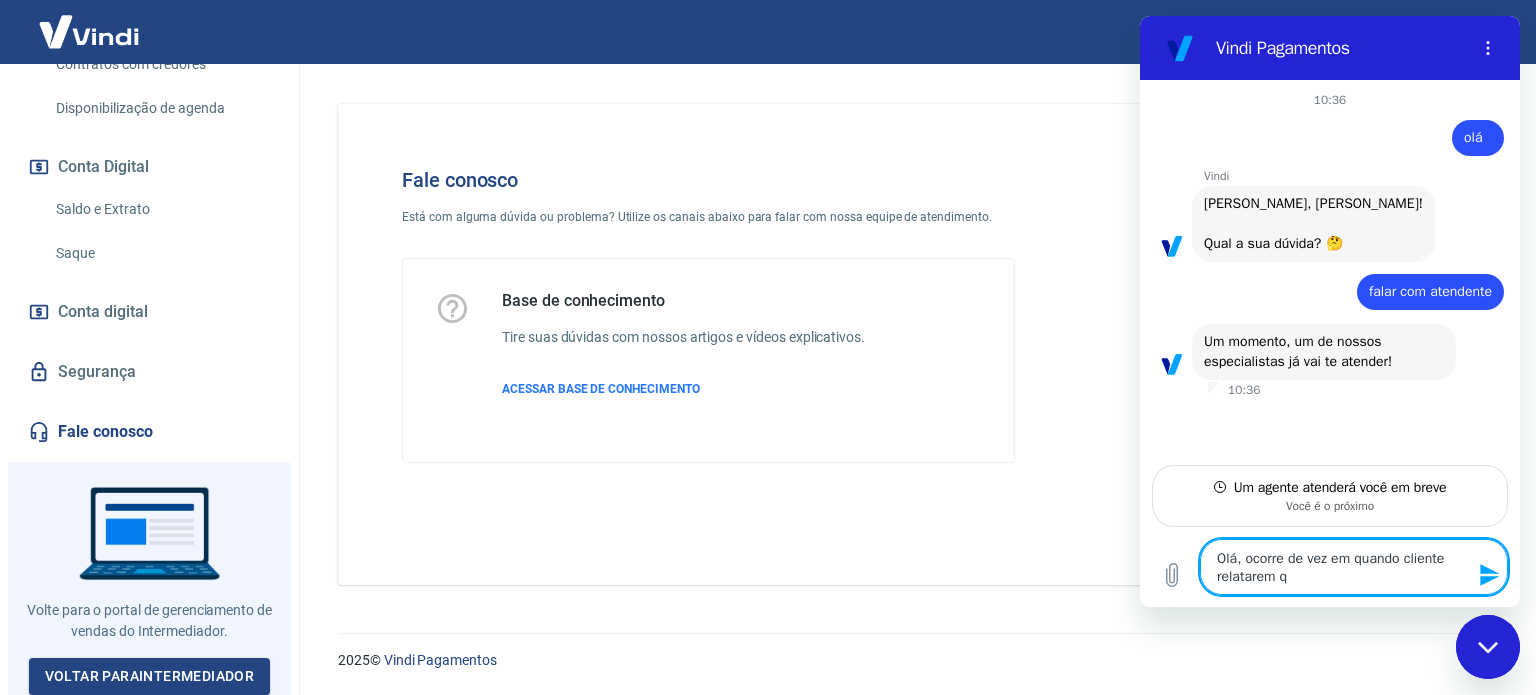 type on "x" 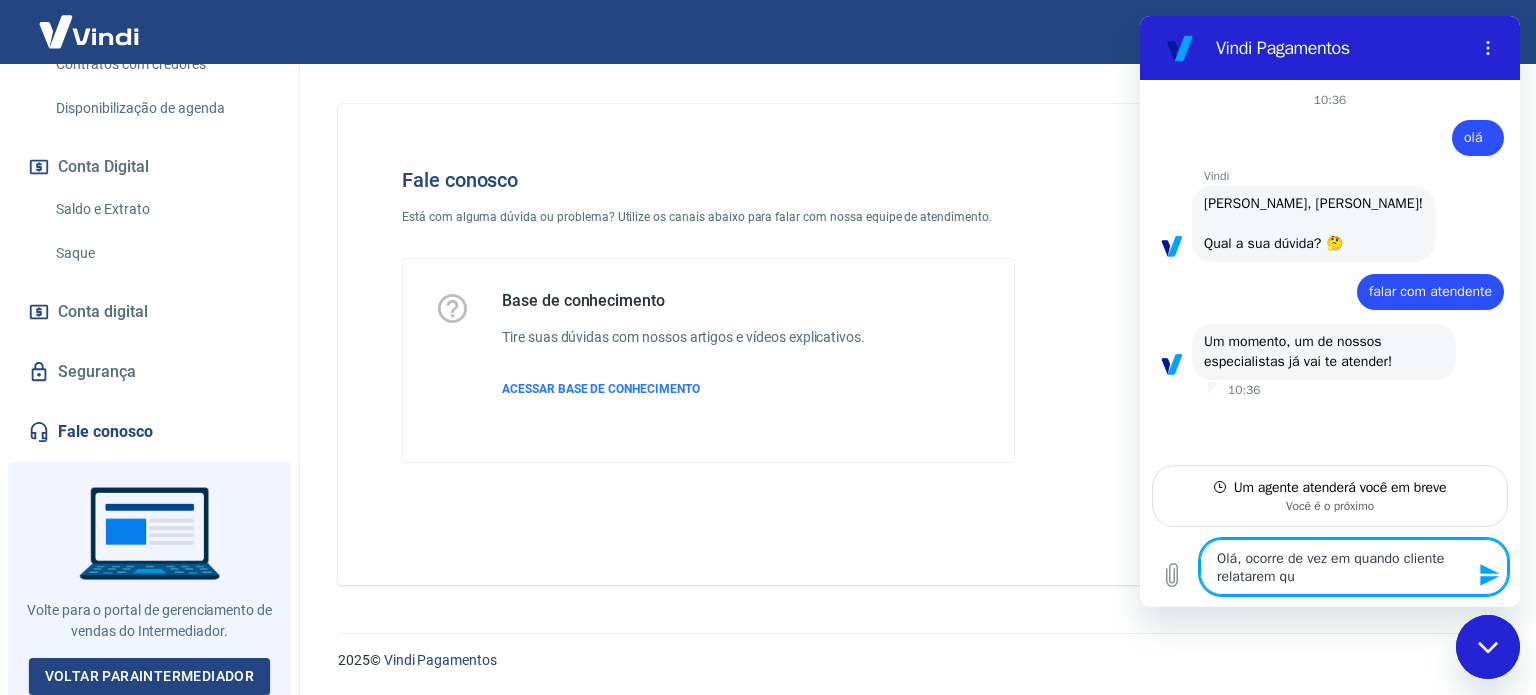 type on "x" 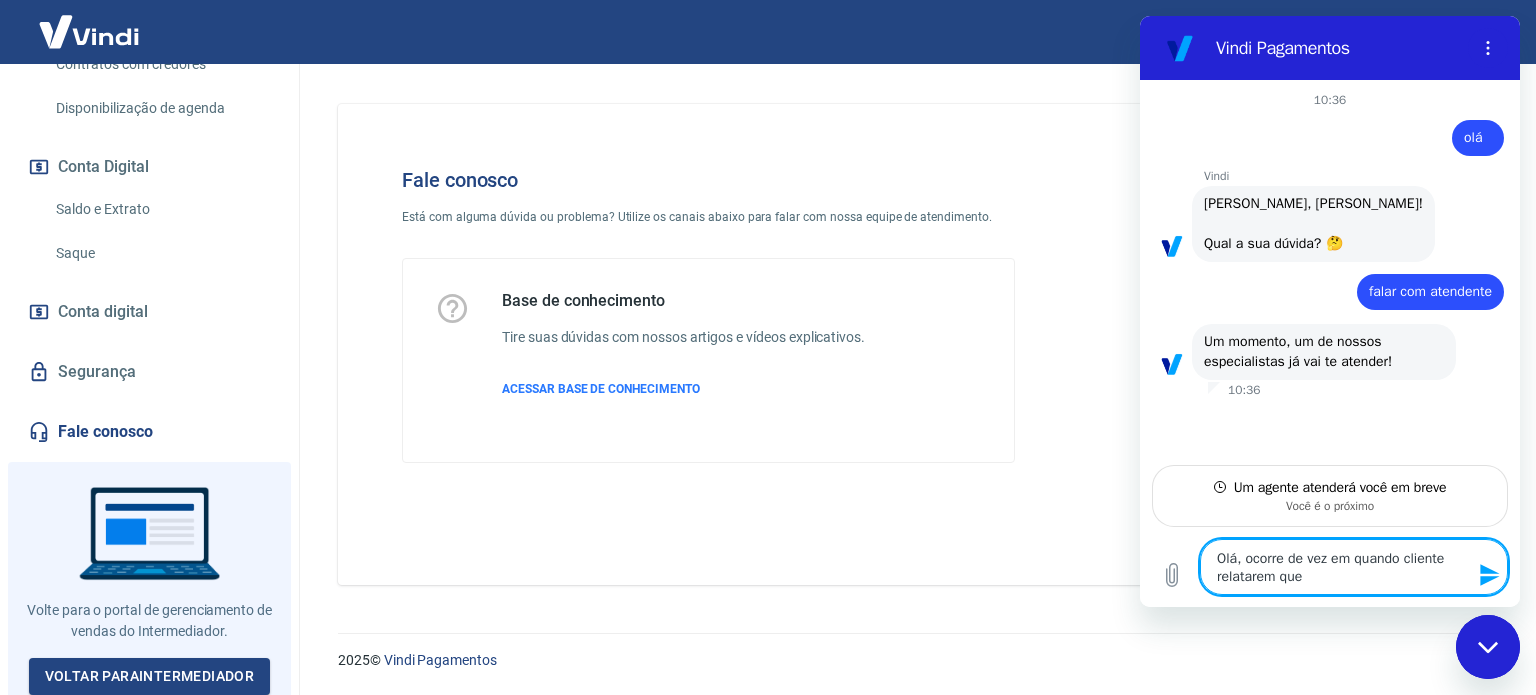 type on "Olá, ocorre de vez em quando cliente relatarem que" 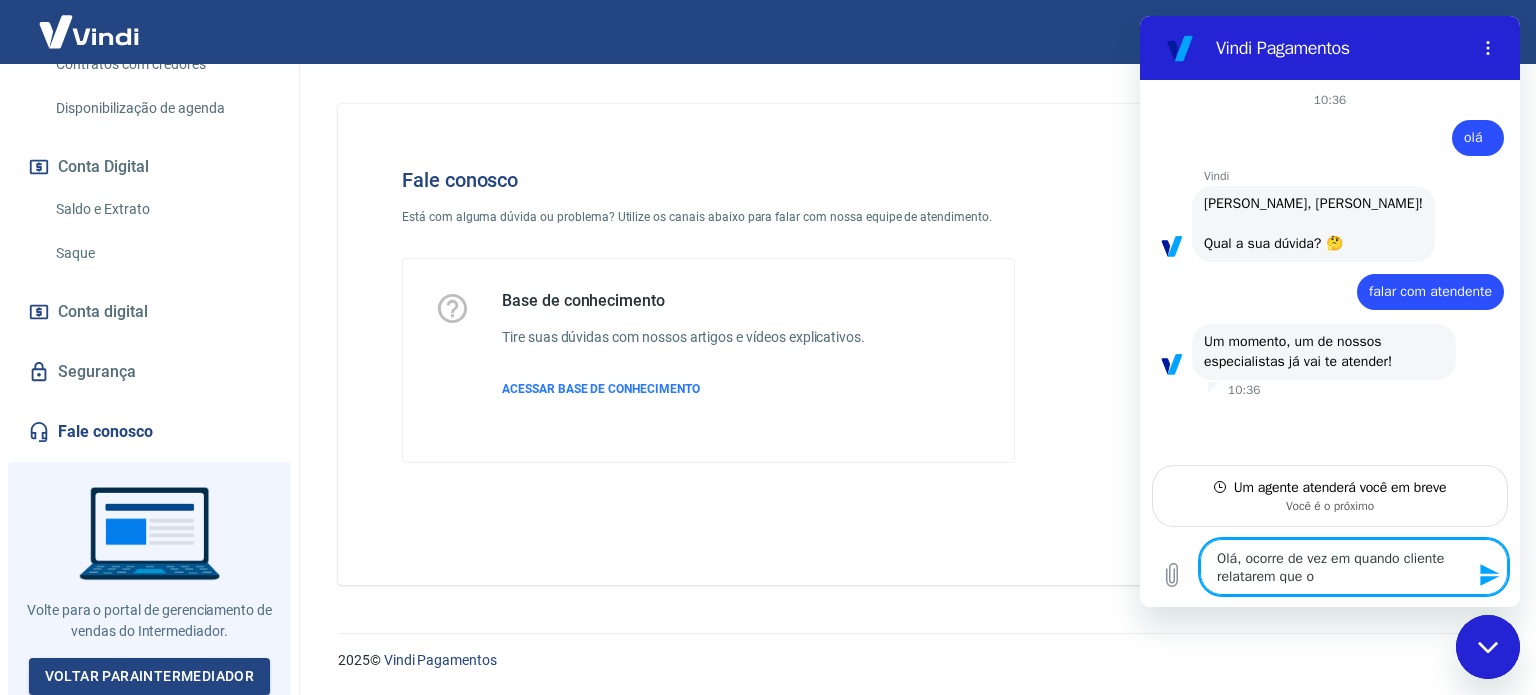 type on "Olá, ocorre de vez em quando cliente relatarem que o" 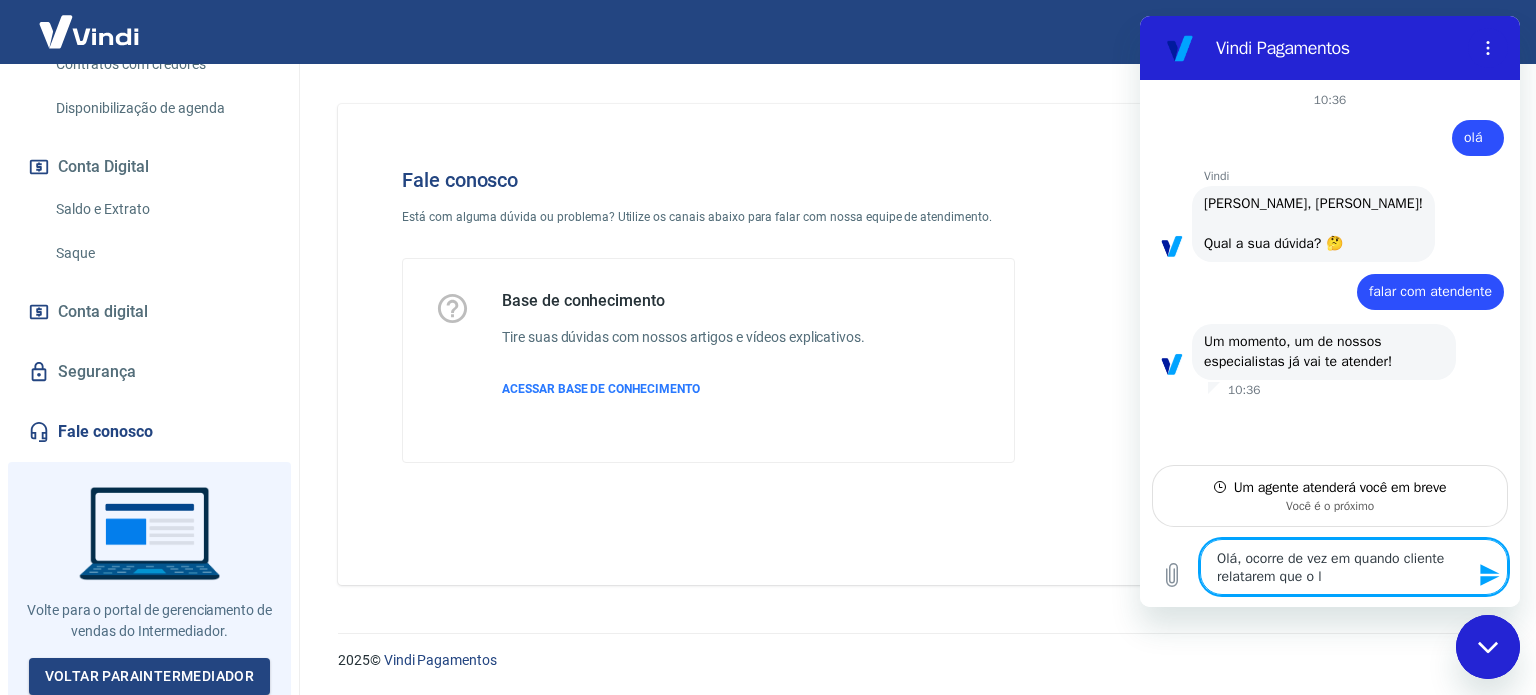 type on "Olá, ocorre de vez em quando cliente relatarem que o li" 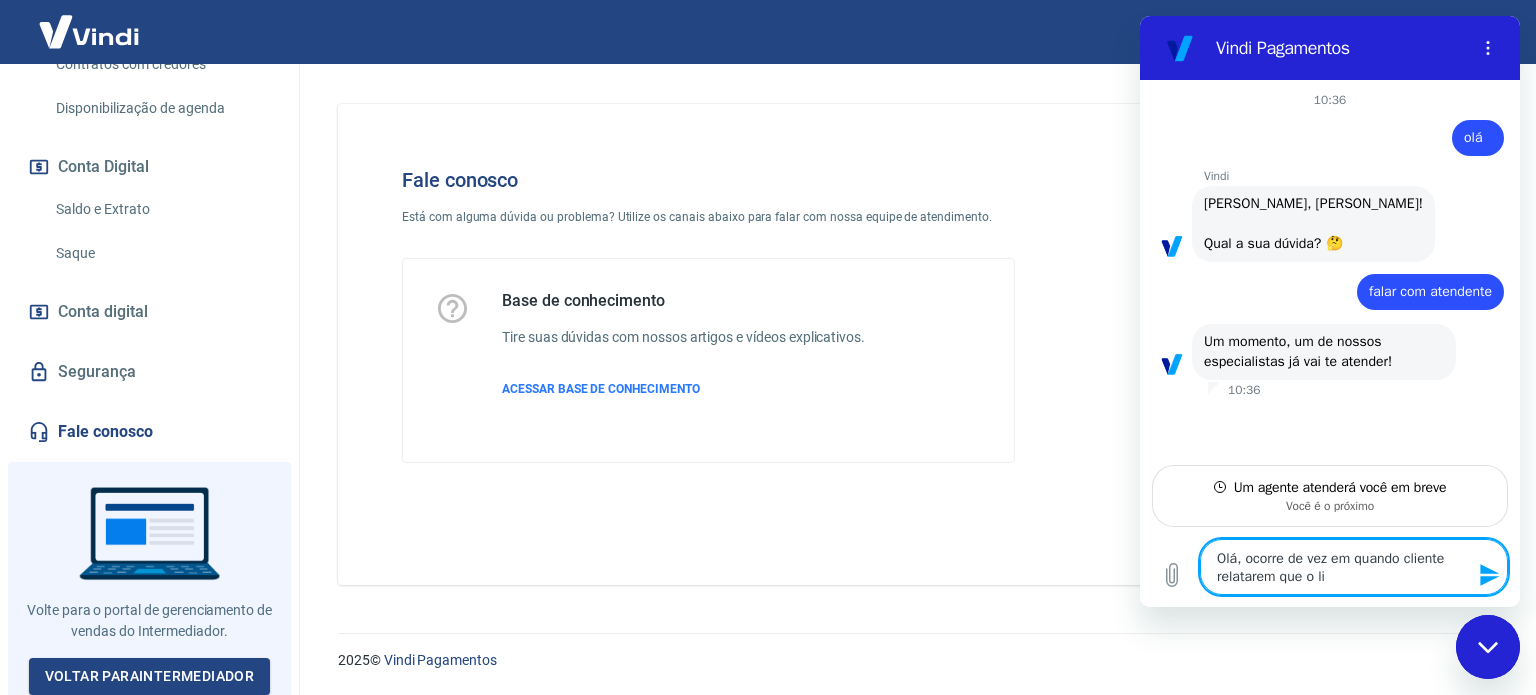 type on "Olá, ocorre de vez em quando cliente relatarem que o lin" 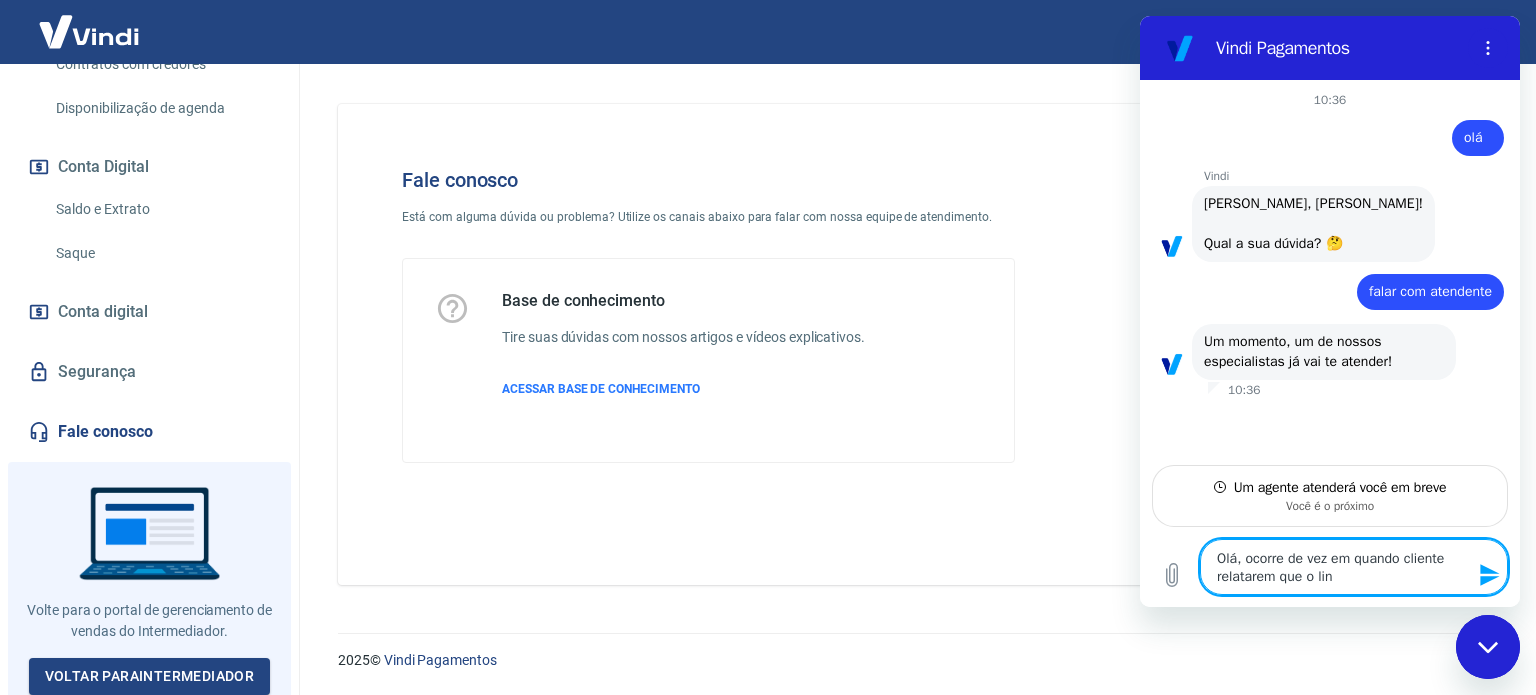 type on "x" 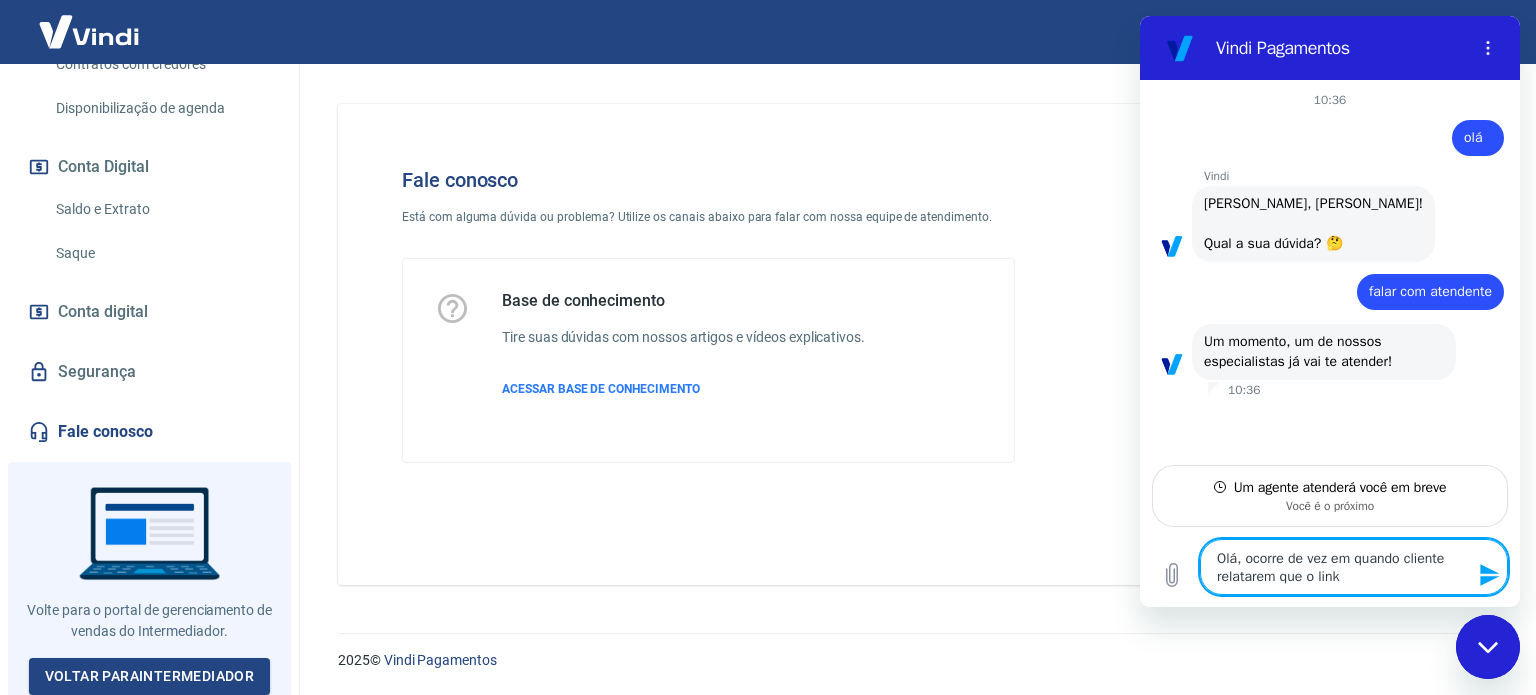 type on "Olá, ocorre de vez em quando cliente relatarem que o link" 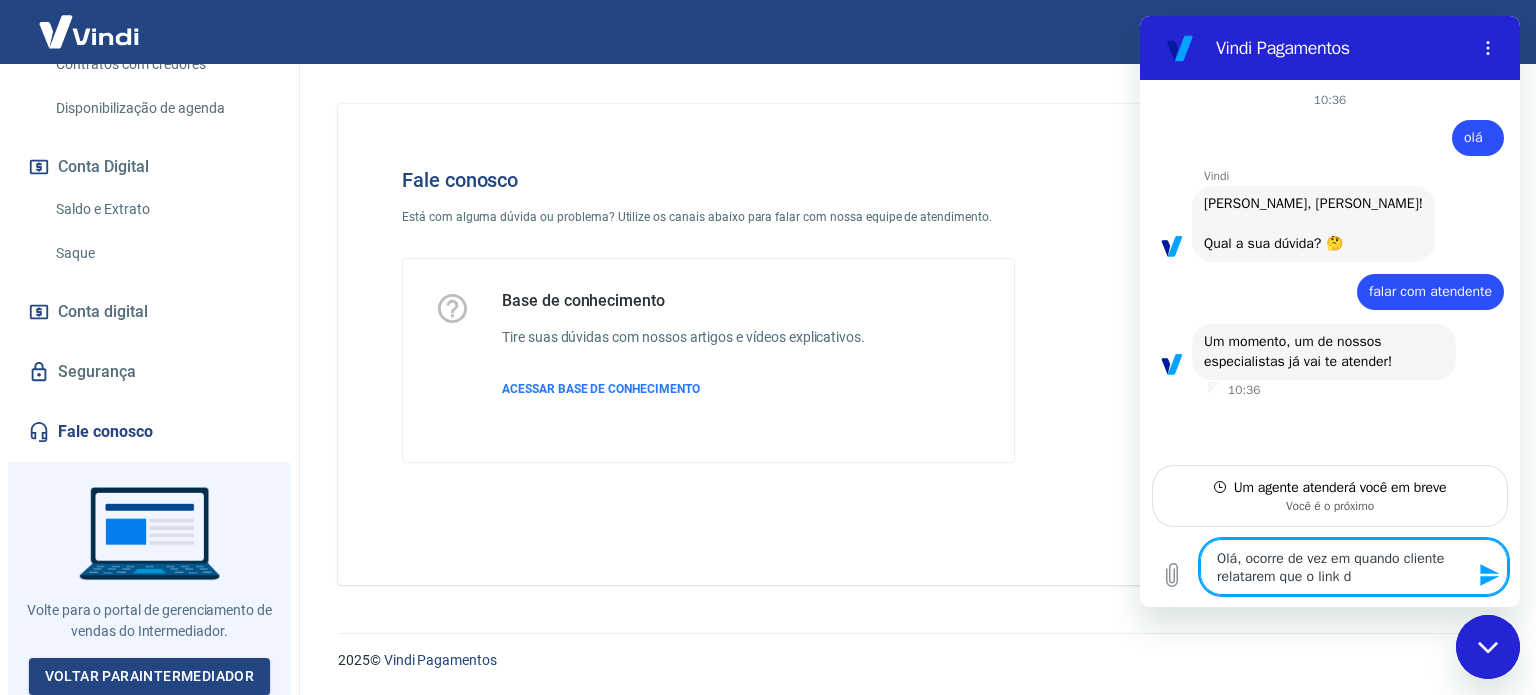 type on "Olá, ocorre de vez em quando cliente relatarem que o link de" 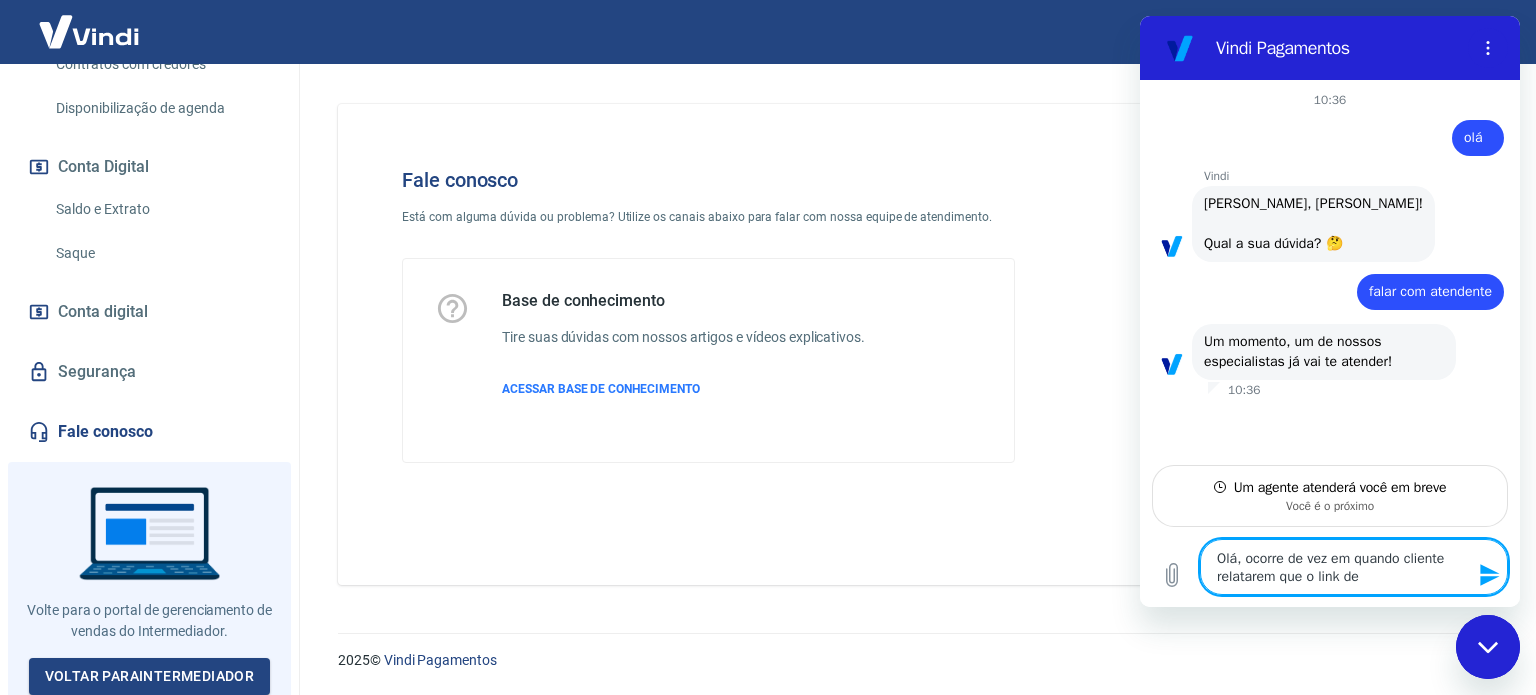 type on "Olá, ocorre de vez em quando cliente relatarem que o link dep" 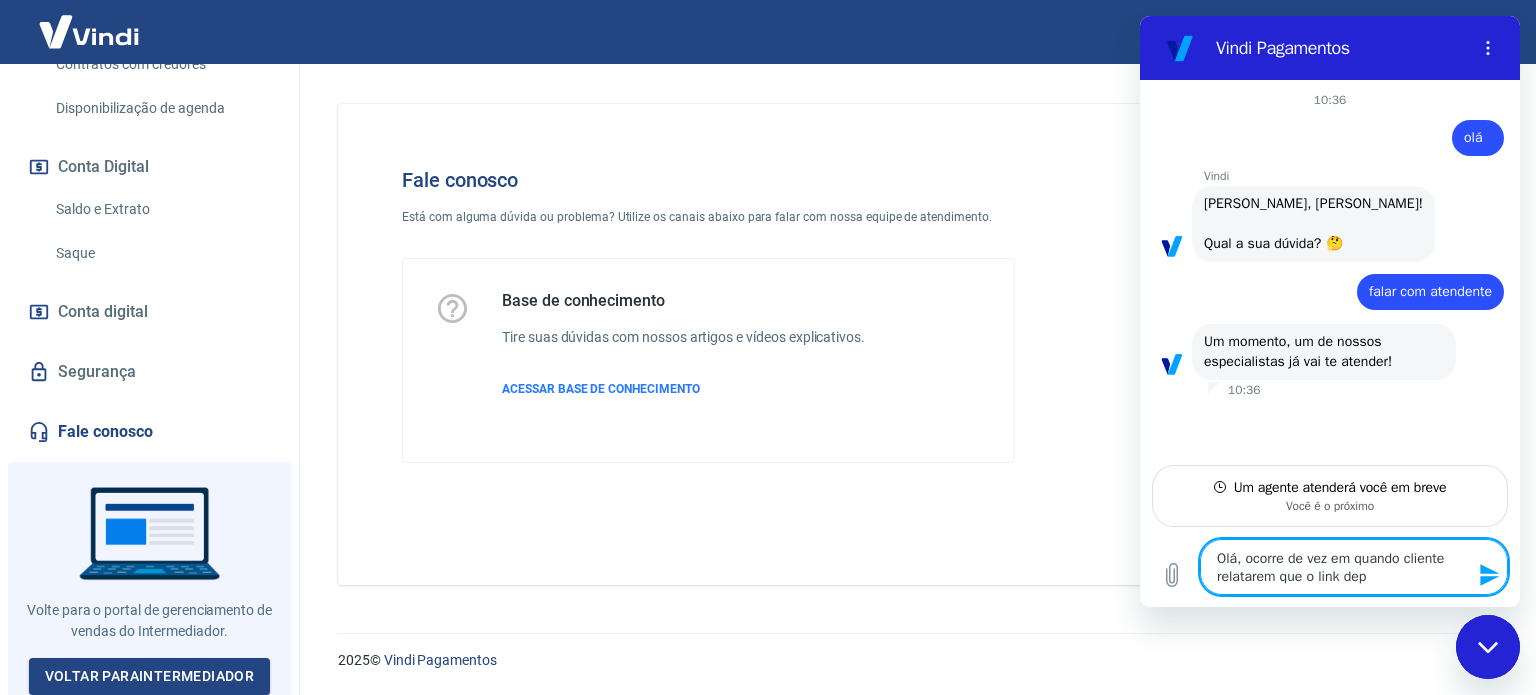 type on "Olá, ocorre de vez em quando cliente relatarem que o link depa" 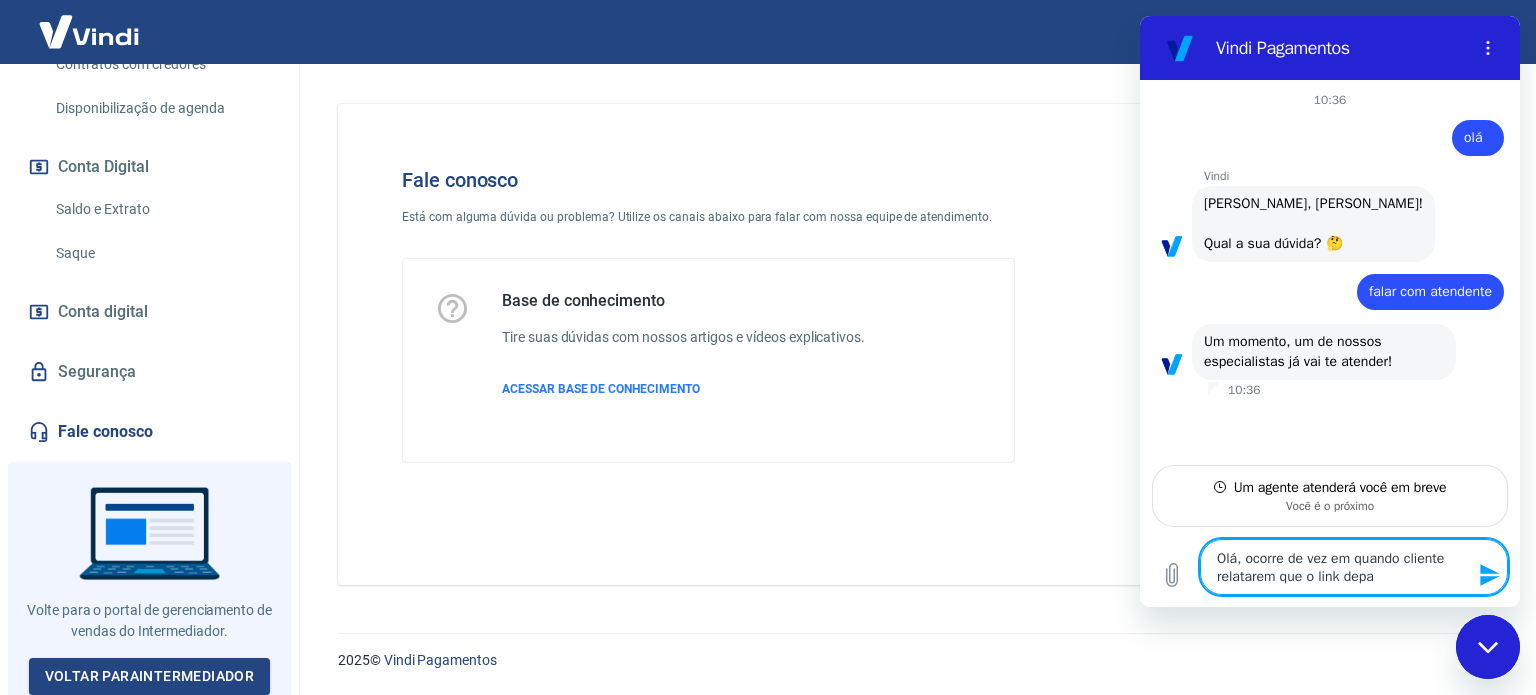type on "Olá, ocorre de vez em quando cliente relatarem que o link depag" 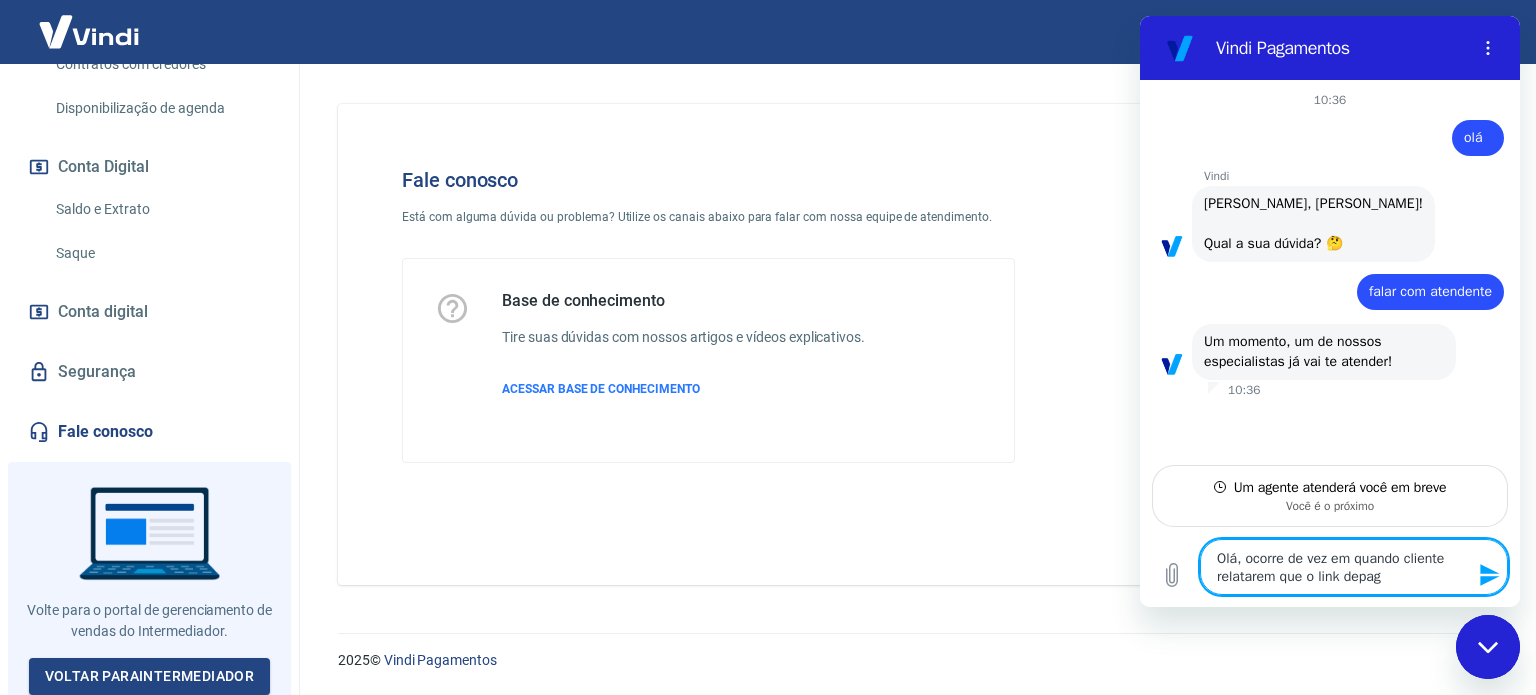 type on "Olá, ocorre de vez em quando cliente relatarem que o link depaga" 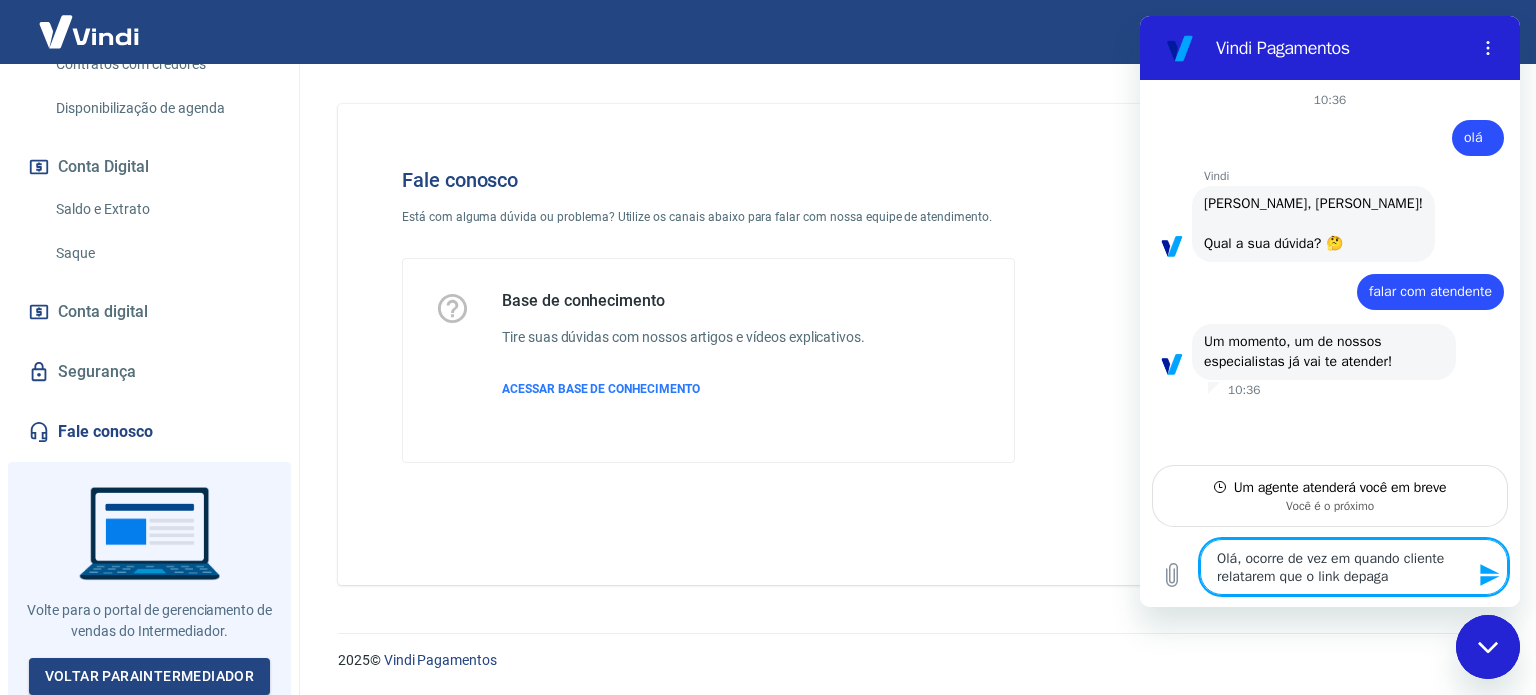 type 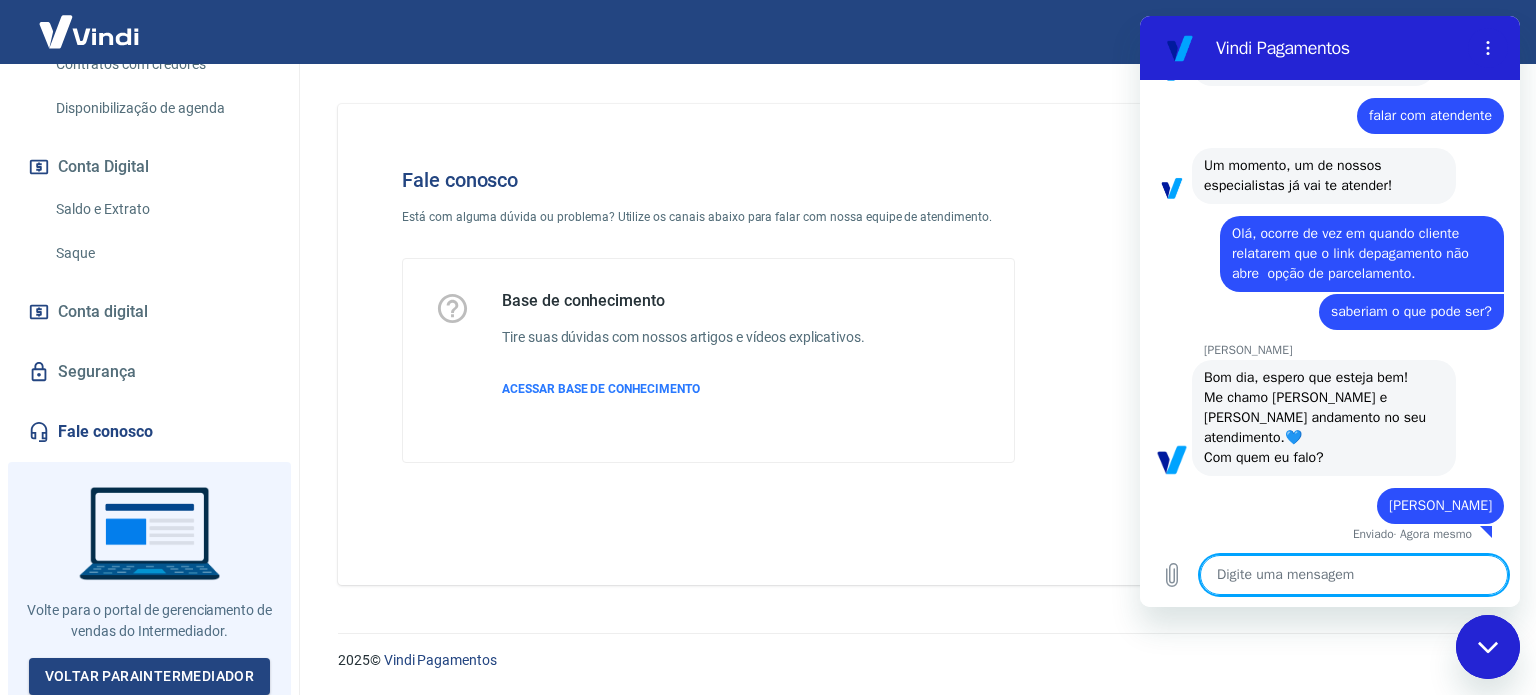 scroll, scrollTop: 180, scrollLeft: 0, axis: vertical 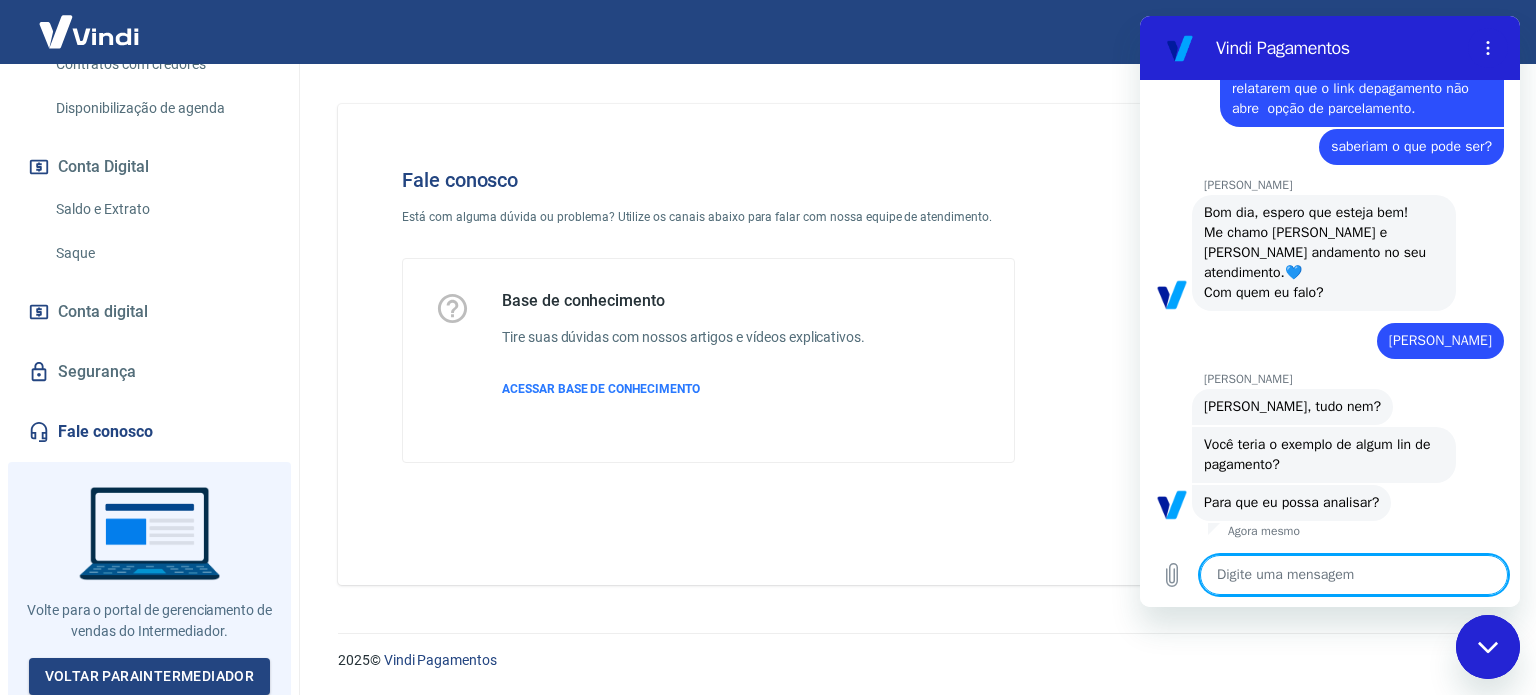 click at bounding box center (1354, 575) 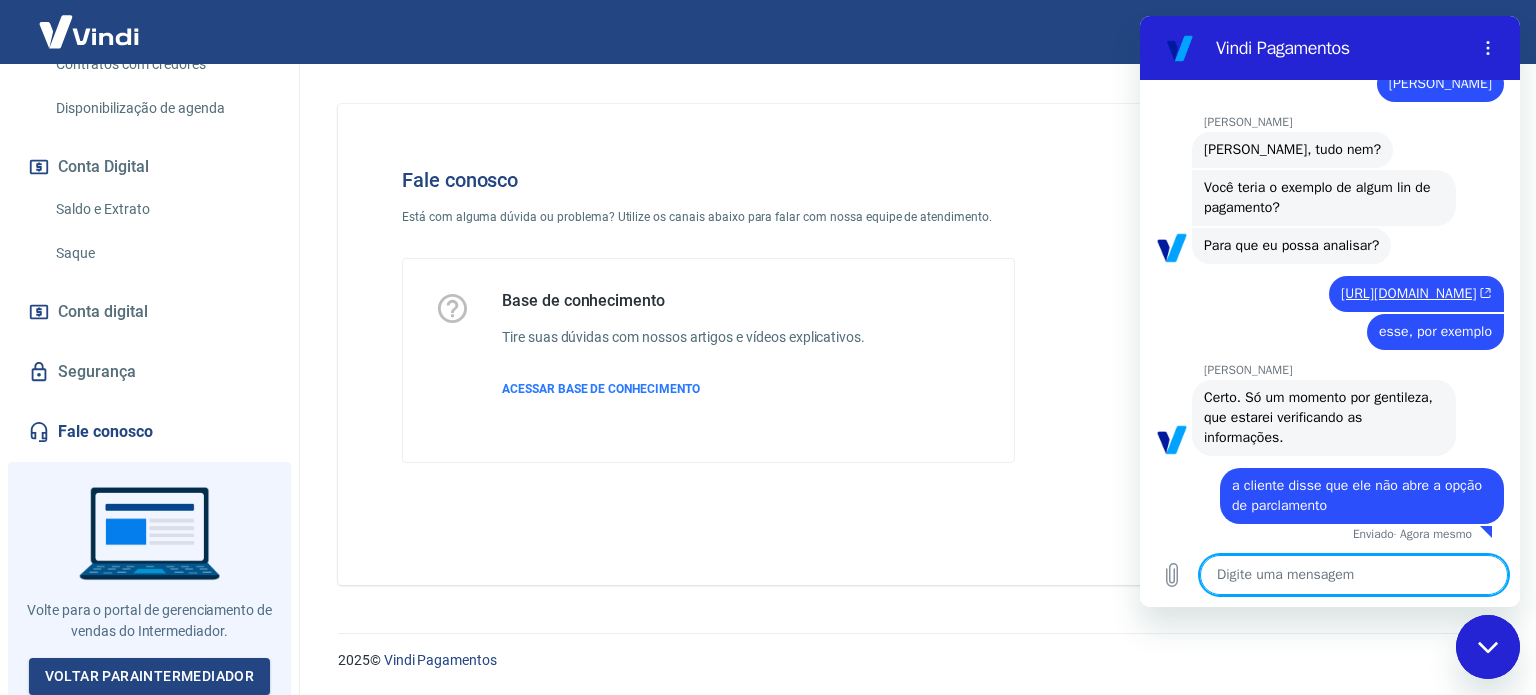 scroll, scrollTop: 621, scrollLeft: 0, axis: vertical 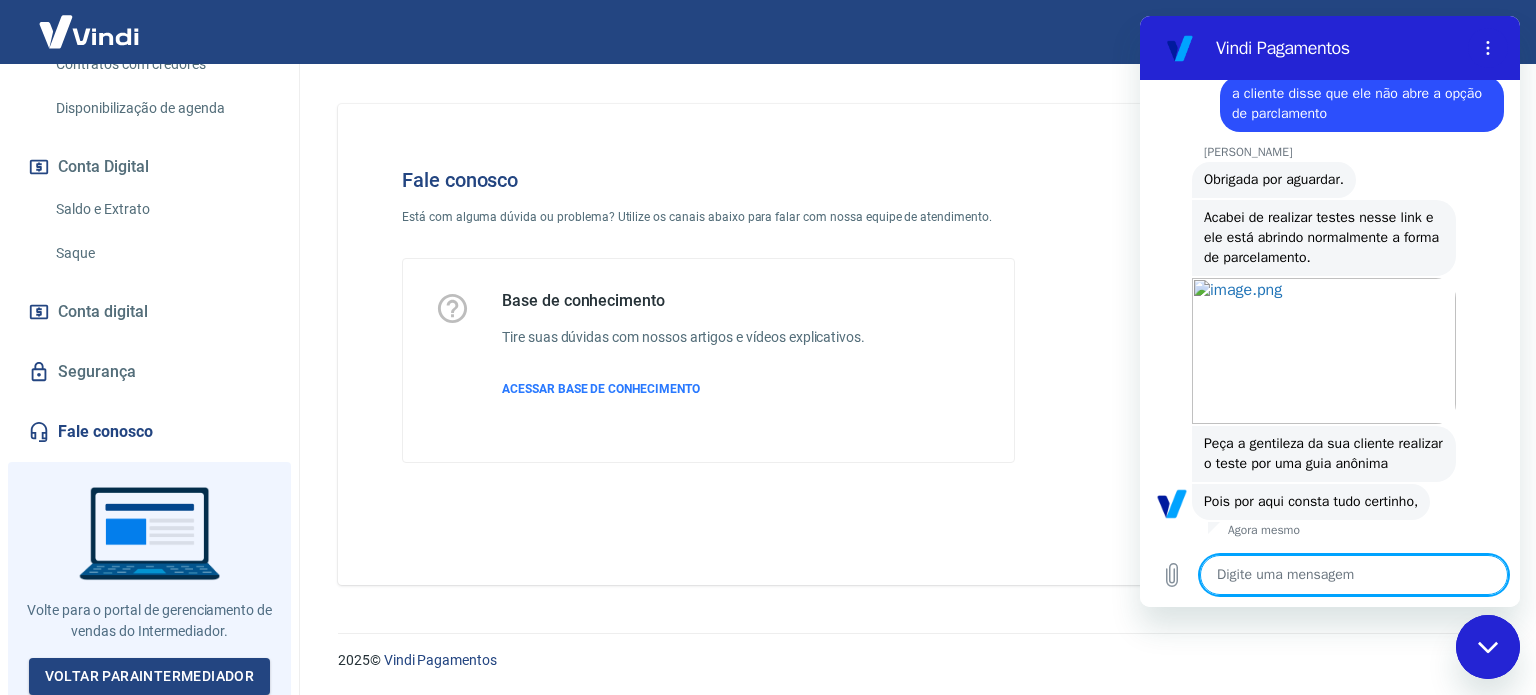 click at bounding box center [1354, 575] 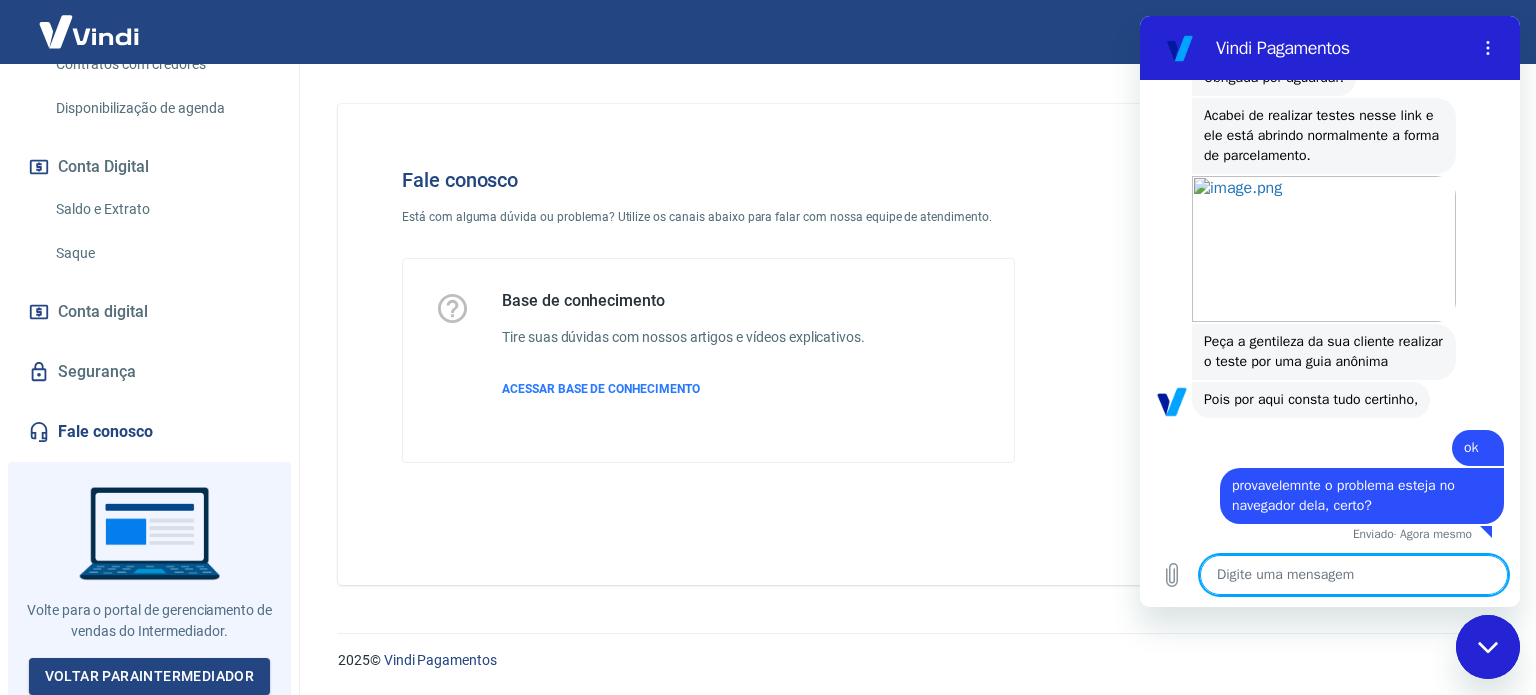 scroll, scrollTop: 1136, scrollLeft: 0, axis: vertical 